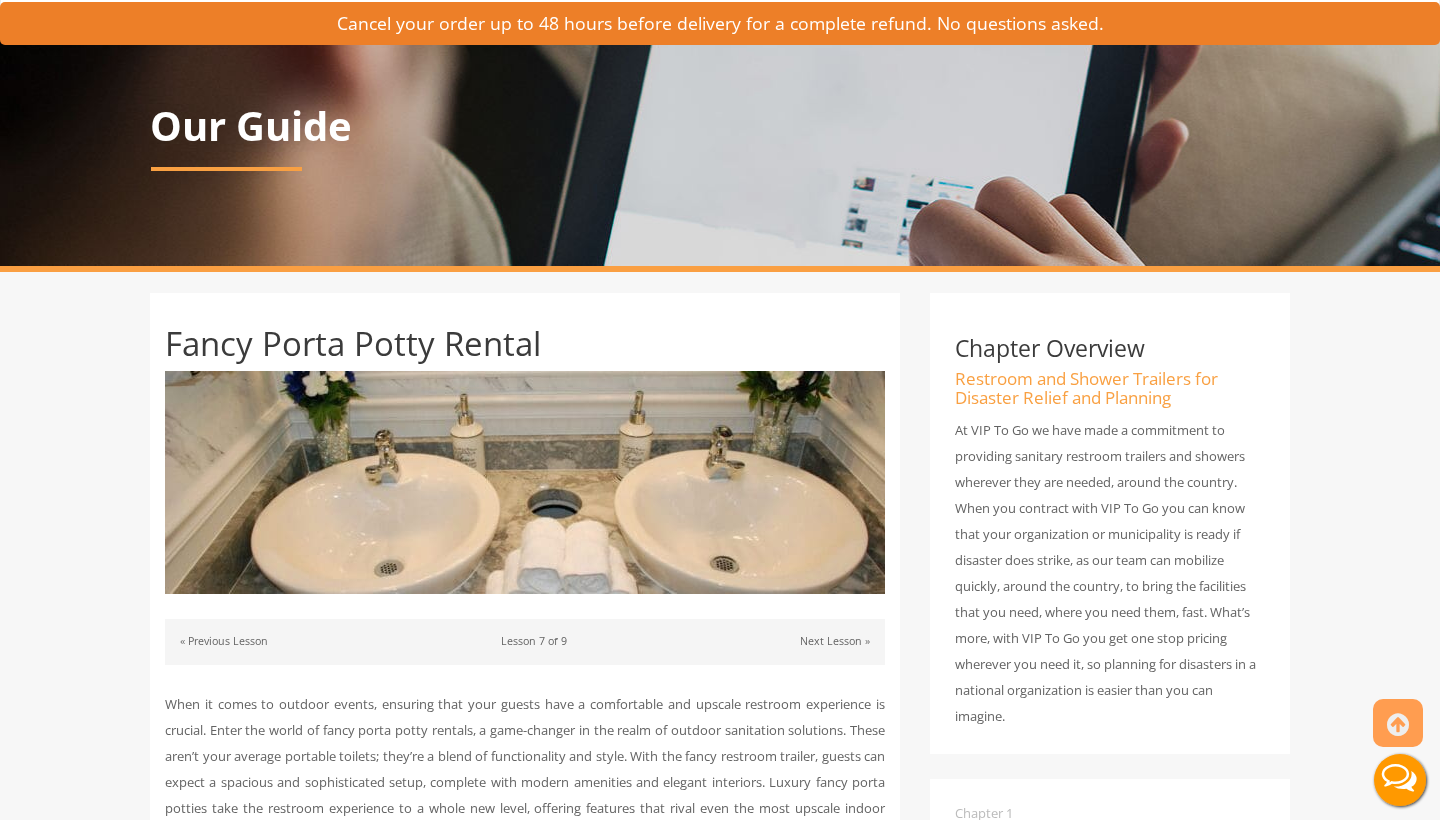 scroll, scrollTop: 33, scrollLeft: 0, axis: vertical 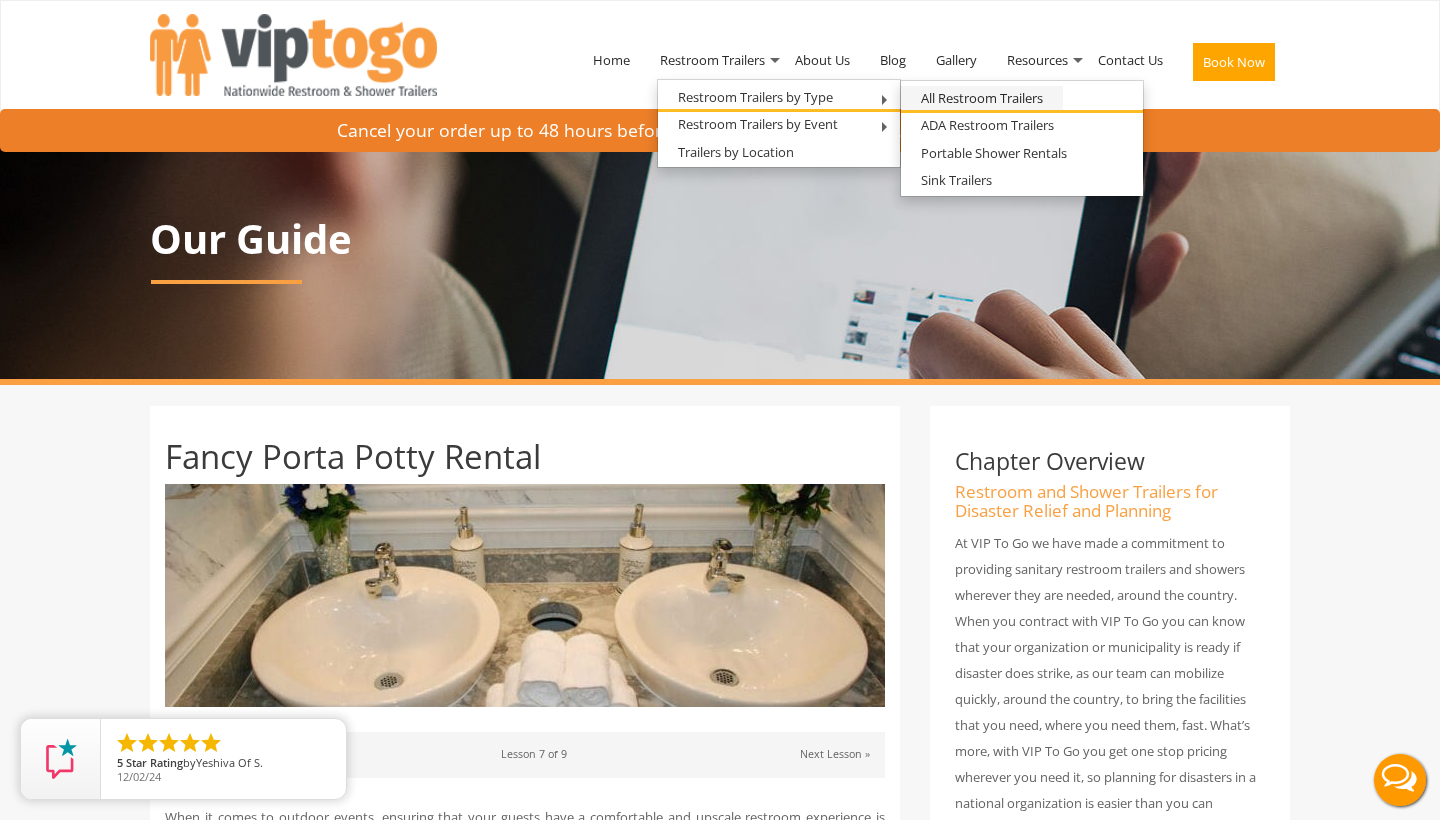 click on "All Restroom Trailers" at bounding box center (982, 98) 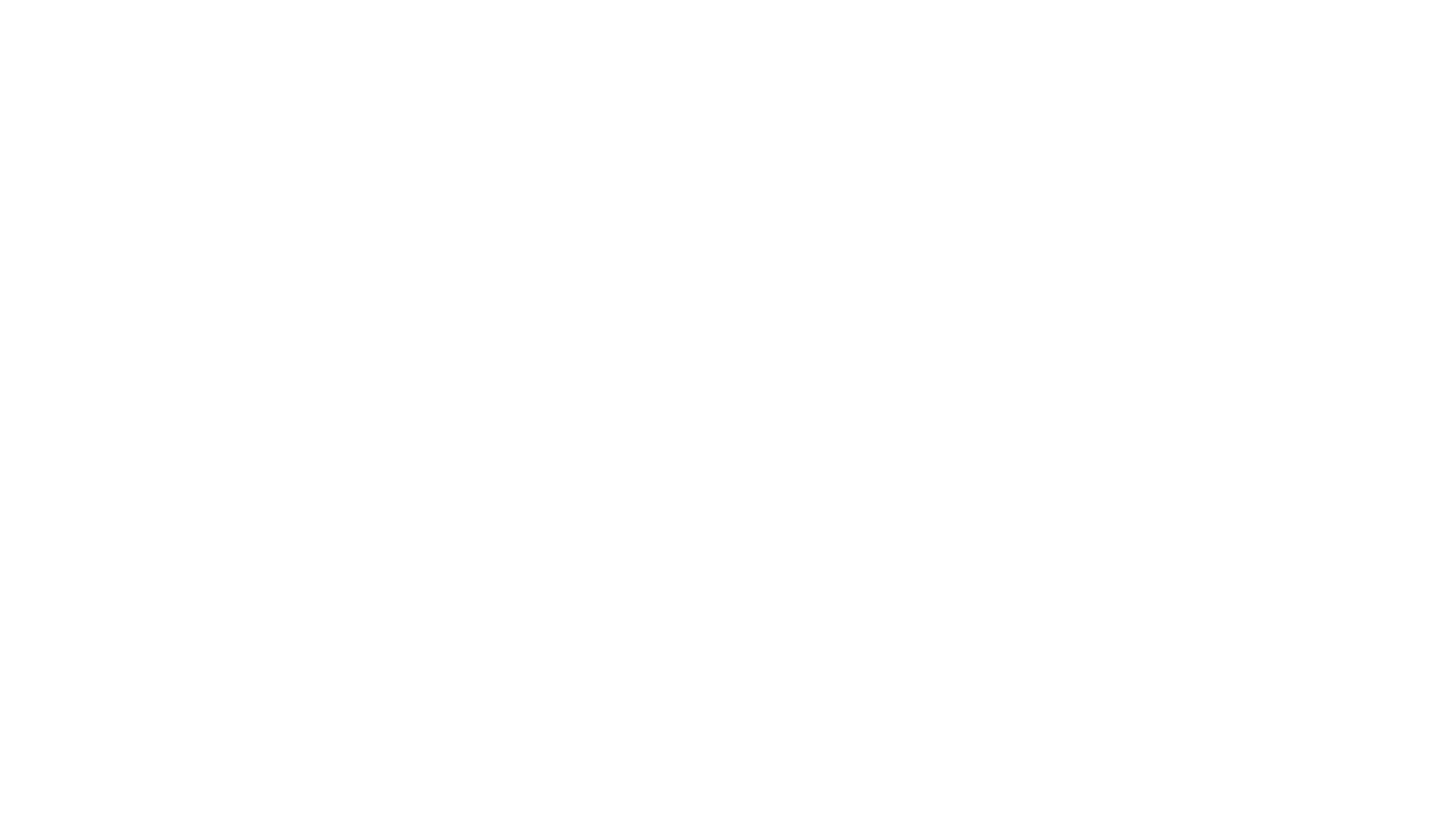 scroll, scrollTop: 0, scrollLeft: 0, axis: both 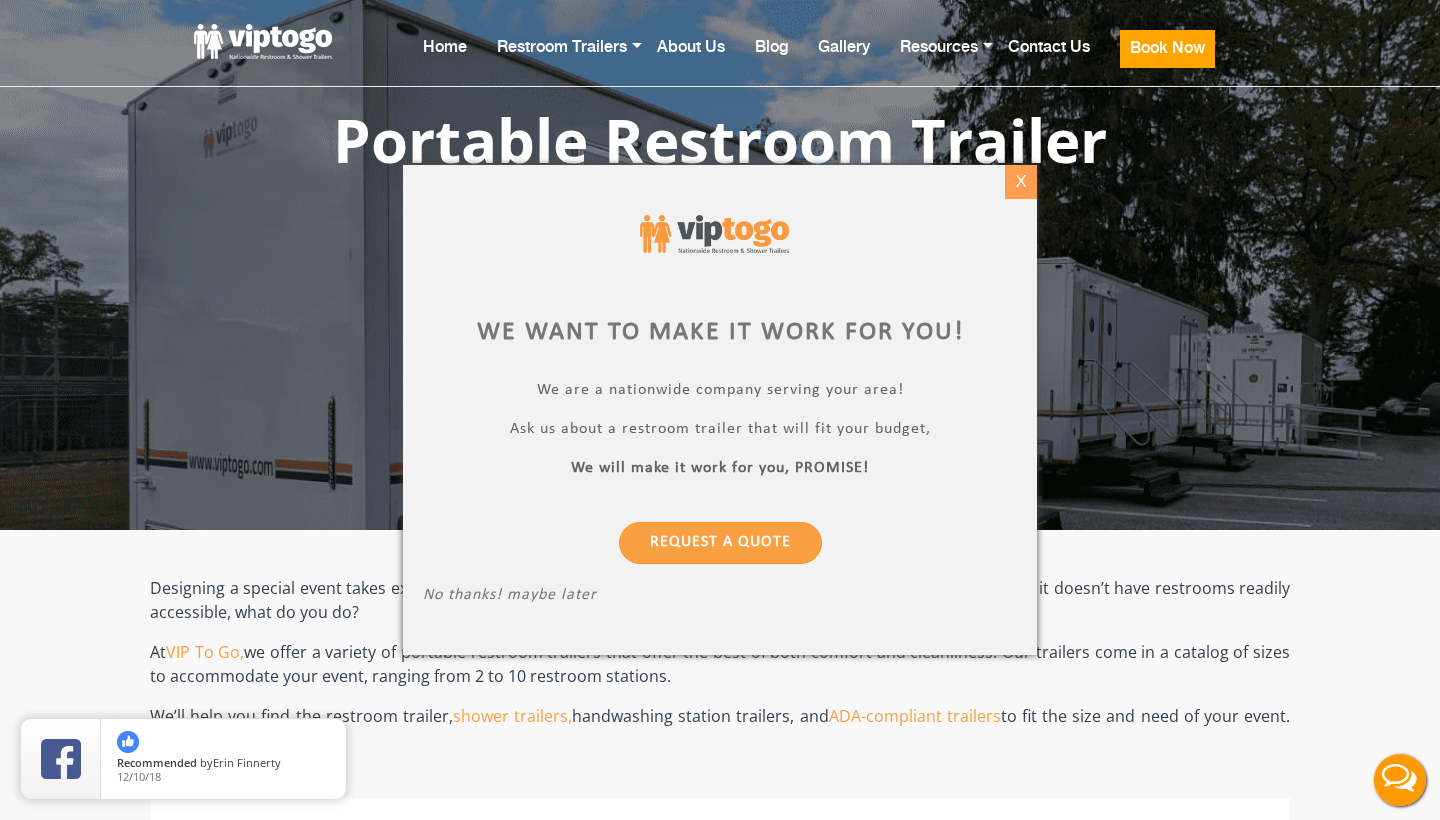 click on "X" at bounding box center (1020, 182) 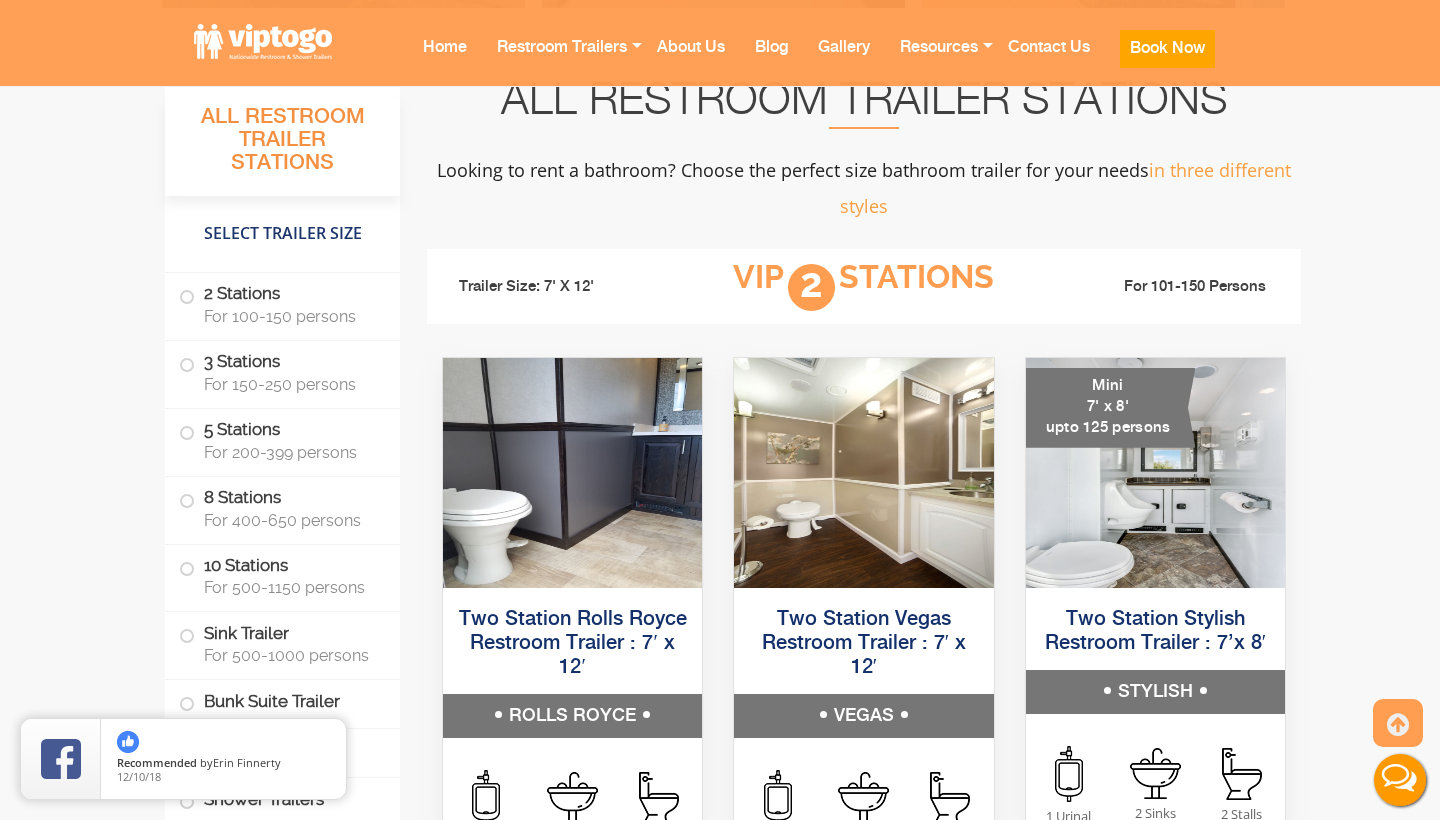 scroll, scrollTop: 1272, scrollLeft: 0, axis: vertical 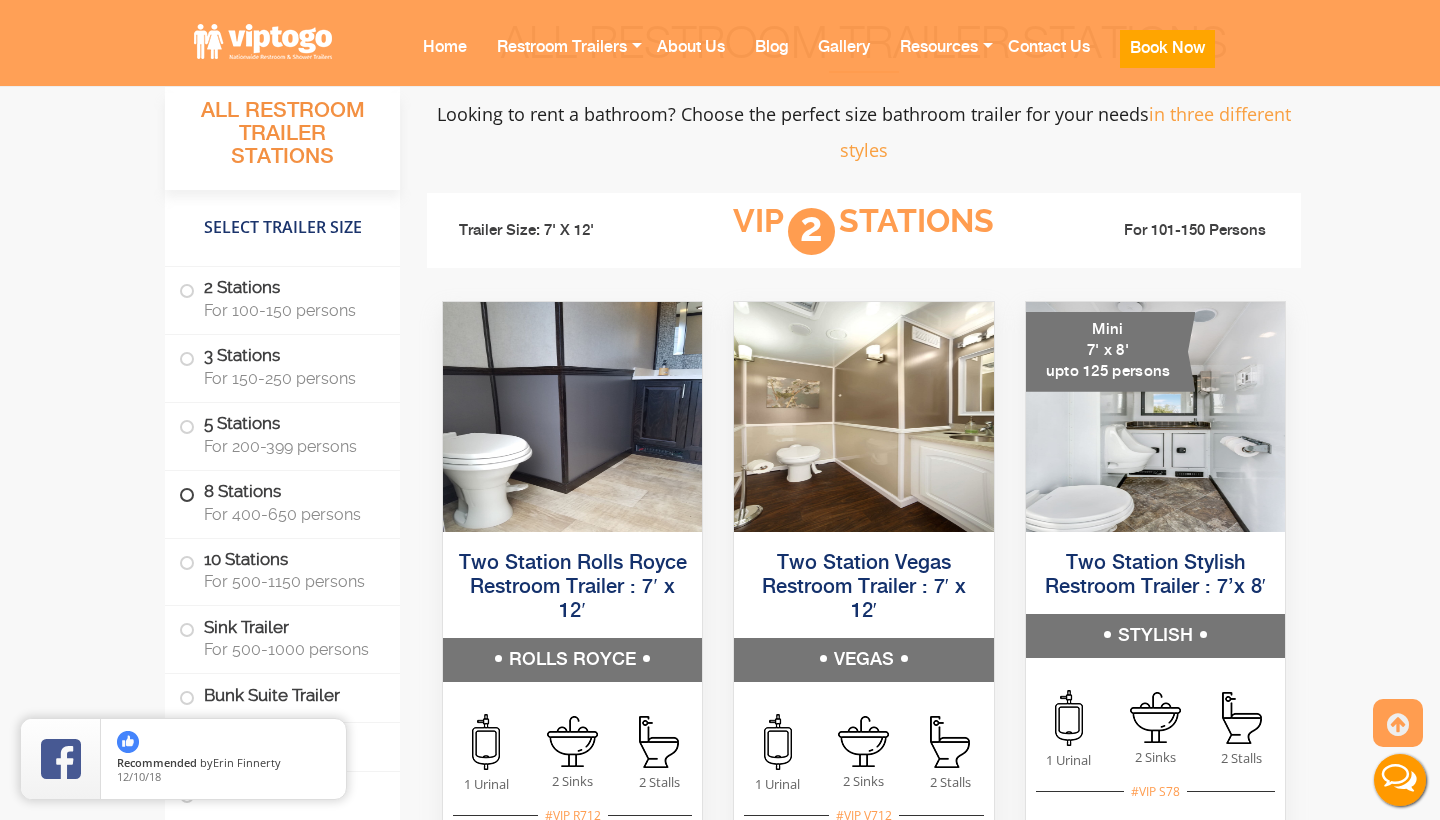 click on "8 Stations
For 400-650 persons" at bounding box center [282, 502] 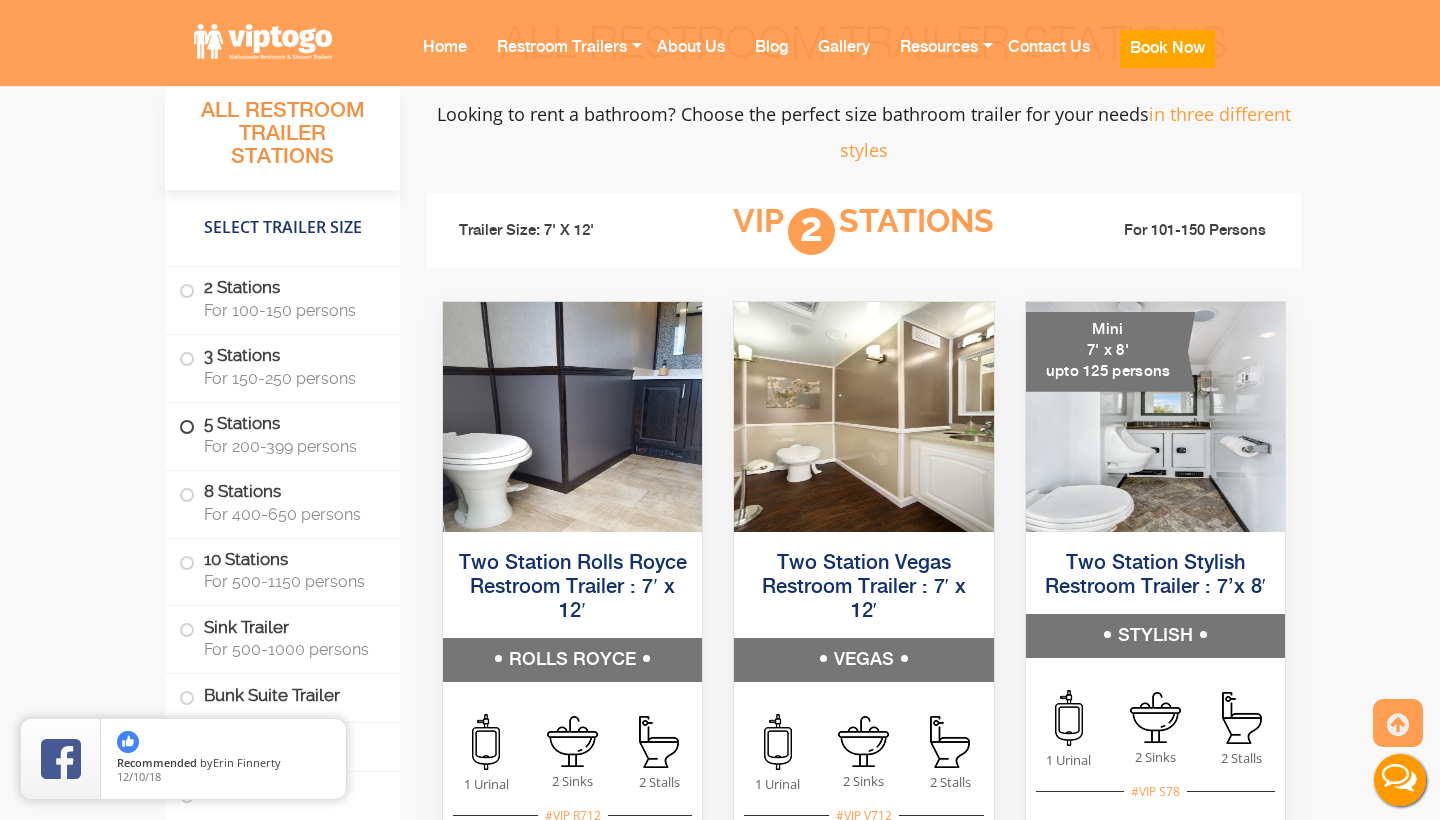 click on "5 Stations
For 200-399 persons" at bounding box center [282, 434] 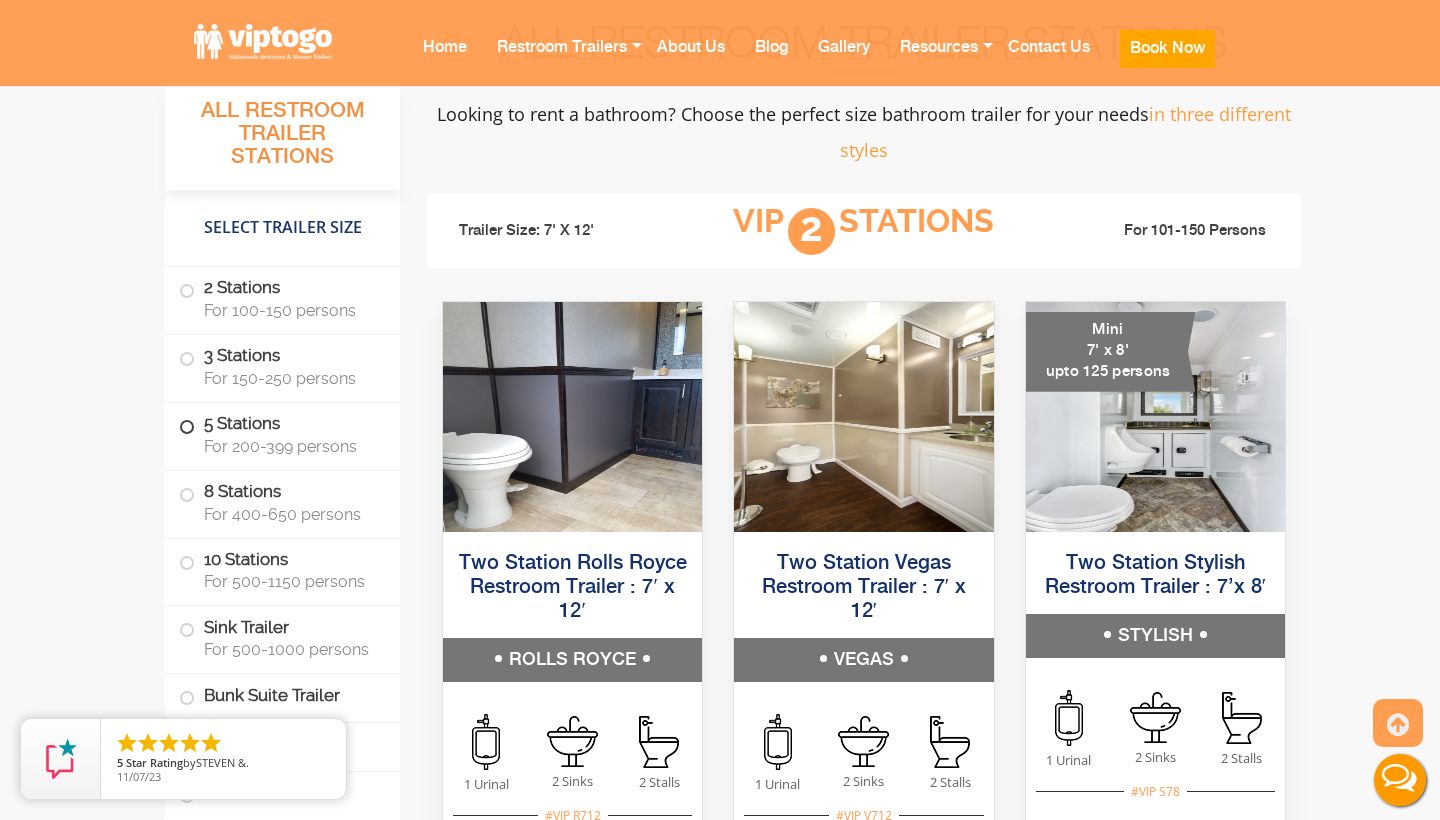 click on "5 Stations
For 200-399 persons" at bounding box center (282, 434) 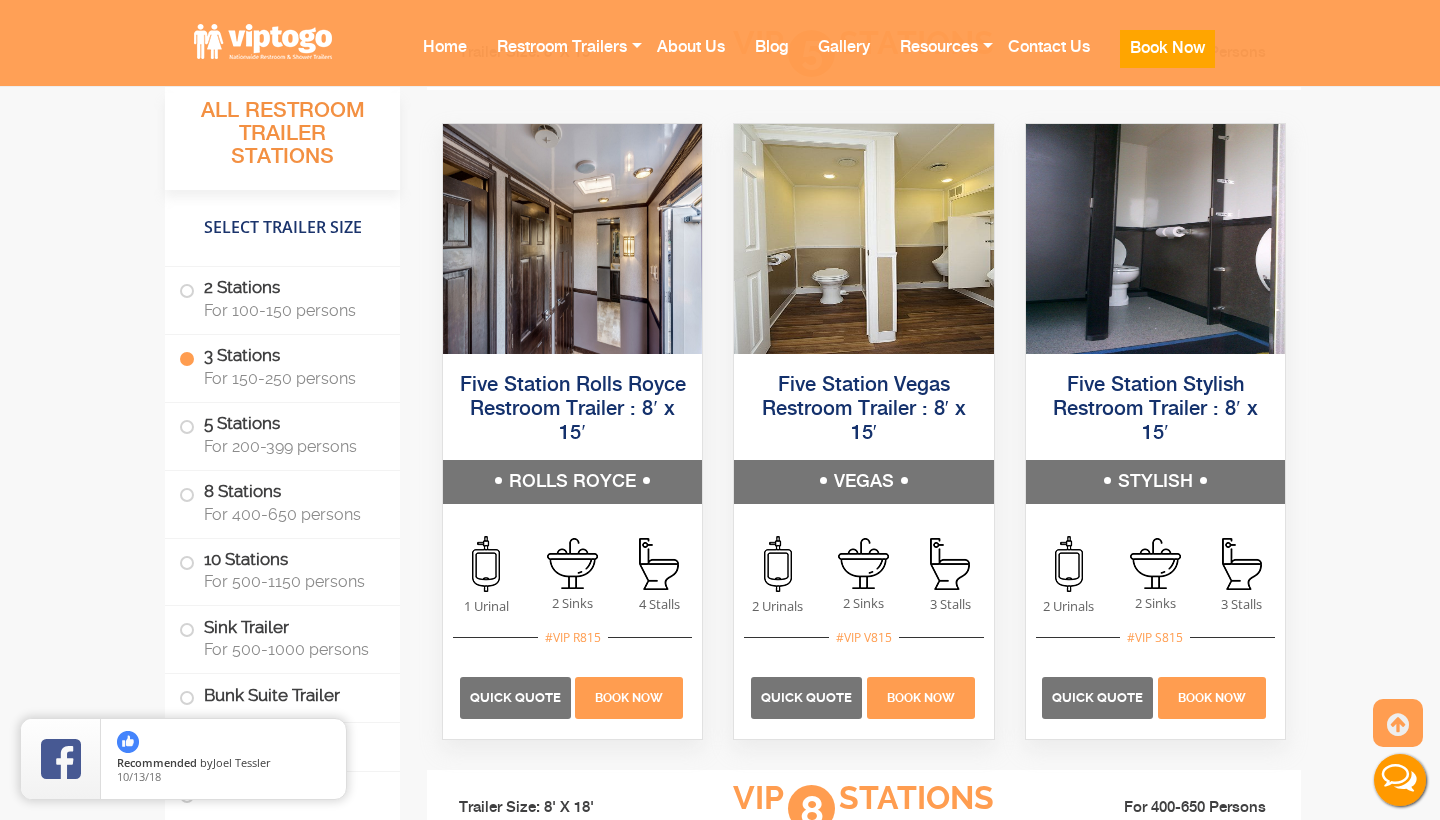 scroll, scrollTop: 3487, scrollLeft: 0, axis: vertical 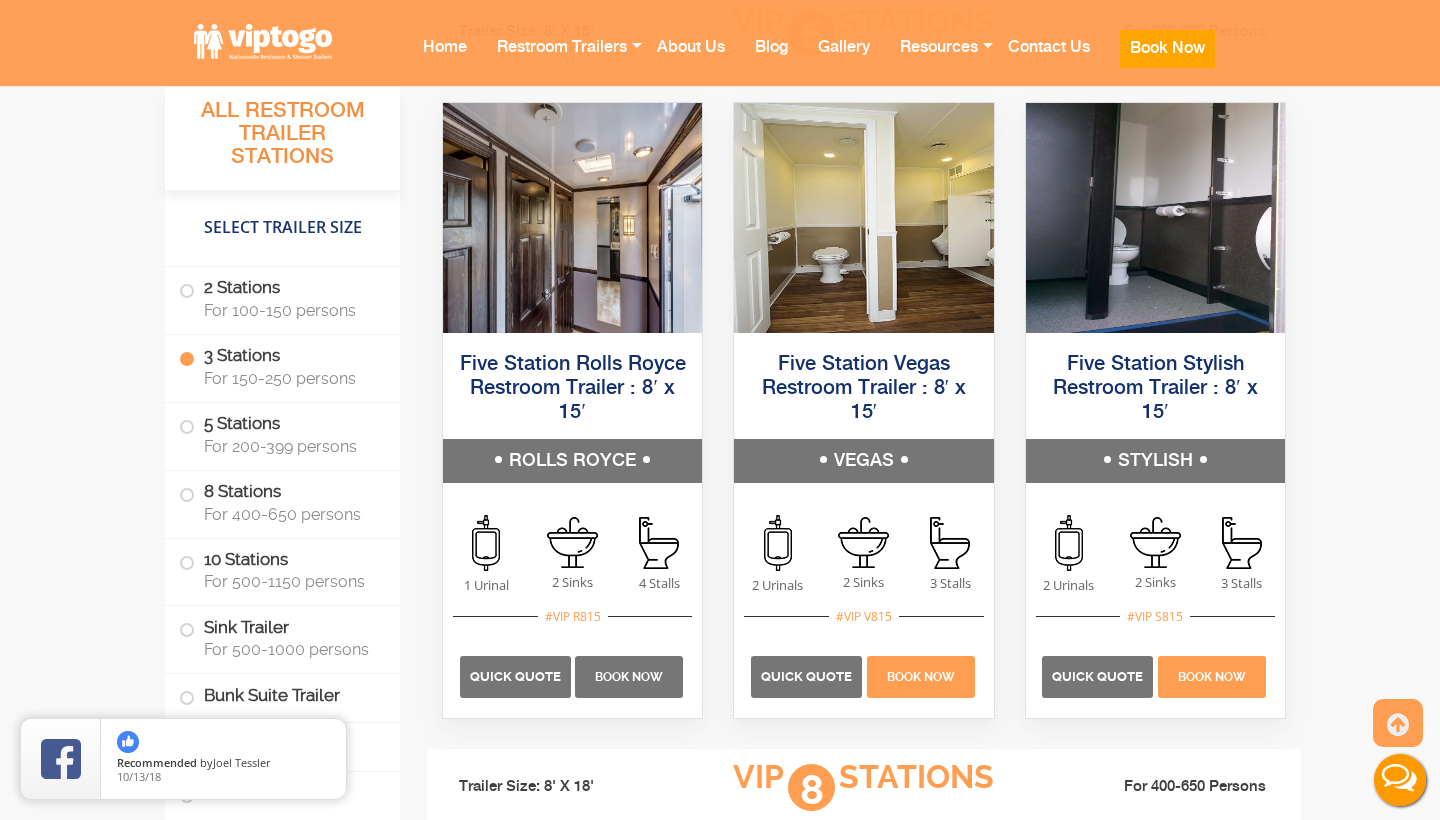 click on "Book Now" at bounding box center [629, 677] 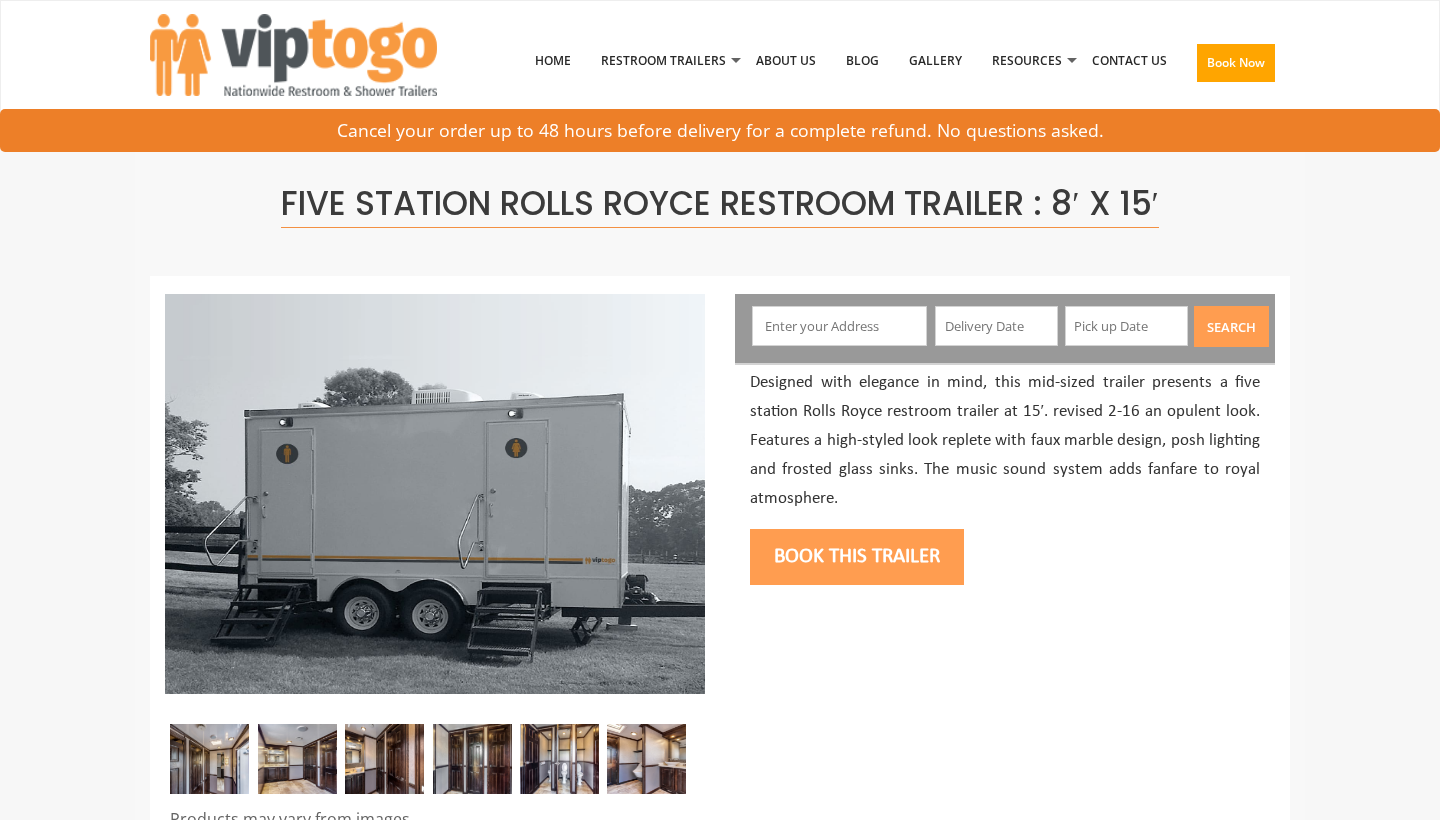 scroll, scrollTop: 0, scrollLeft: 0, axis: both 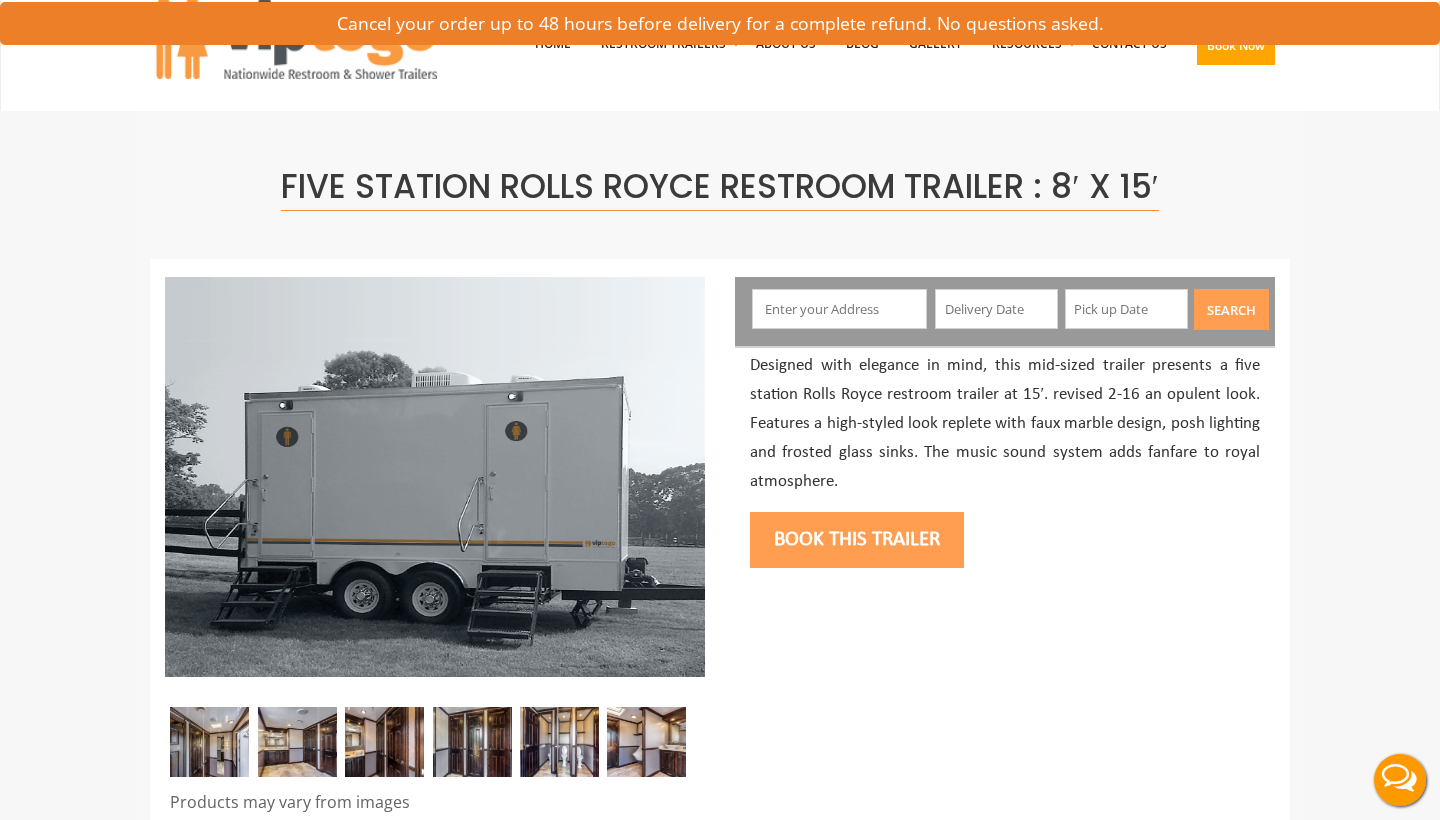 click at bounding box center [840, 309] 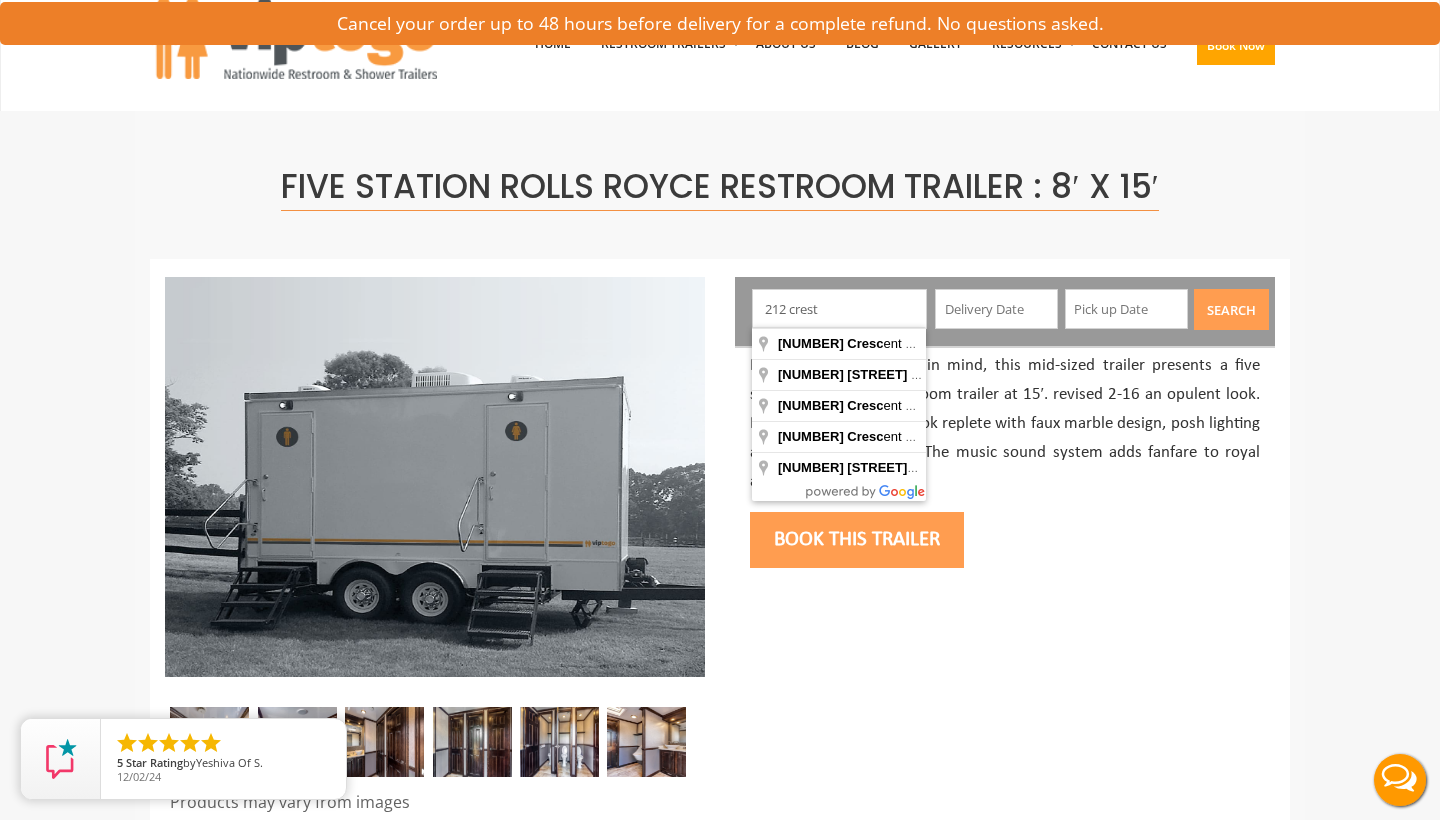 type on "[NUMBER] [STREET], [CITY], [STATE], USA" 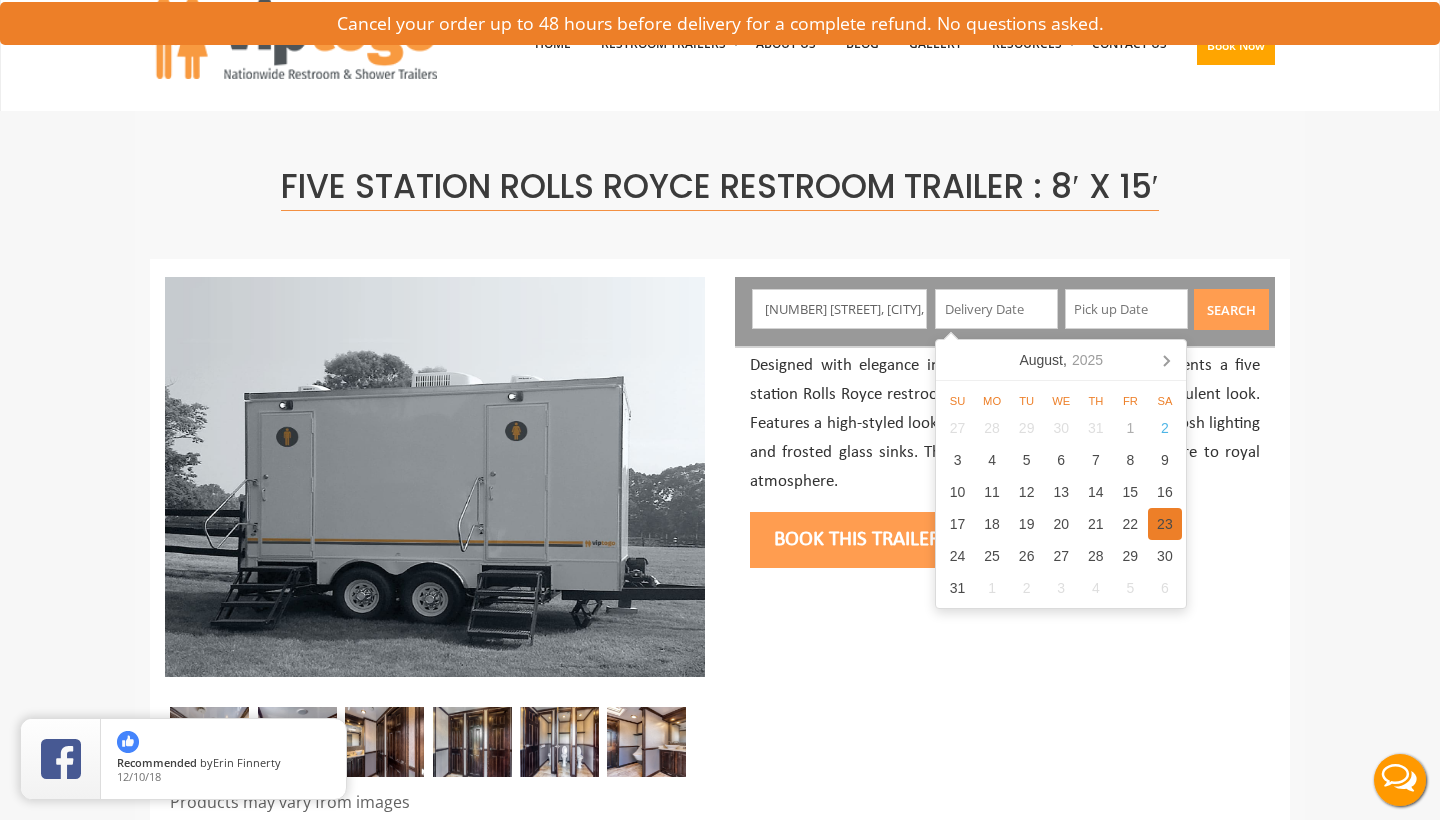 click on "23" at bounding box center [1165, 524] 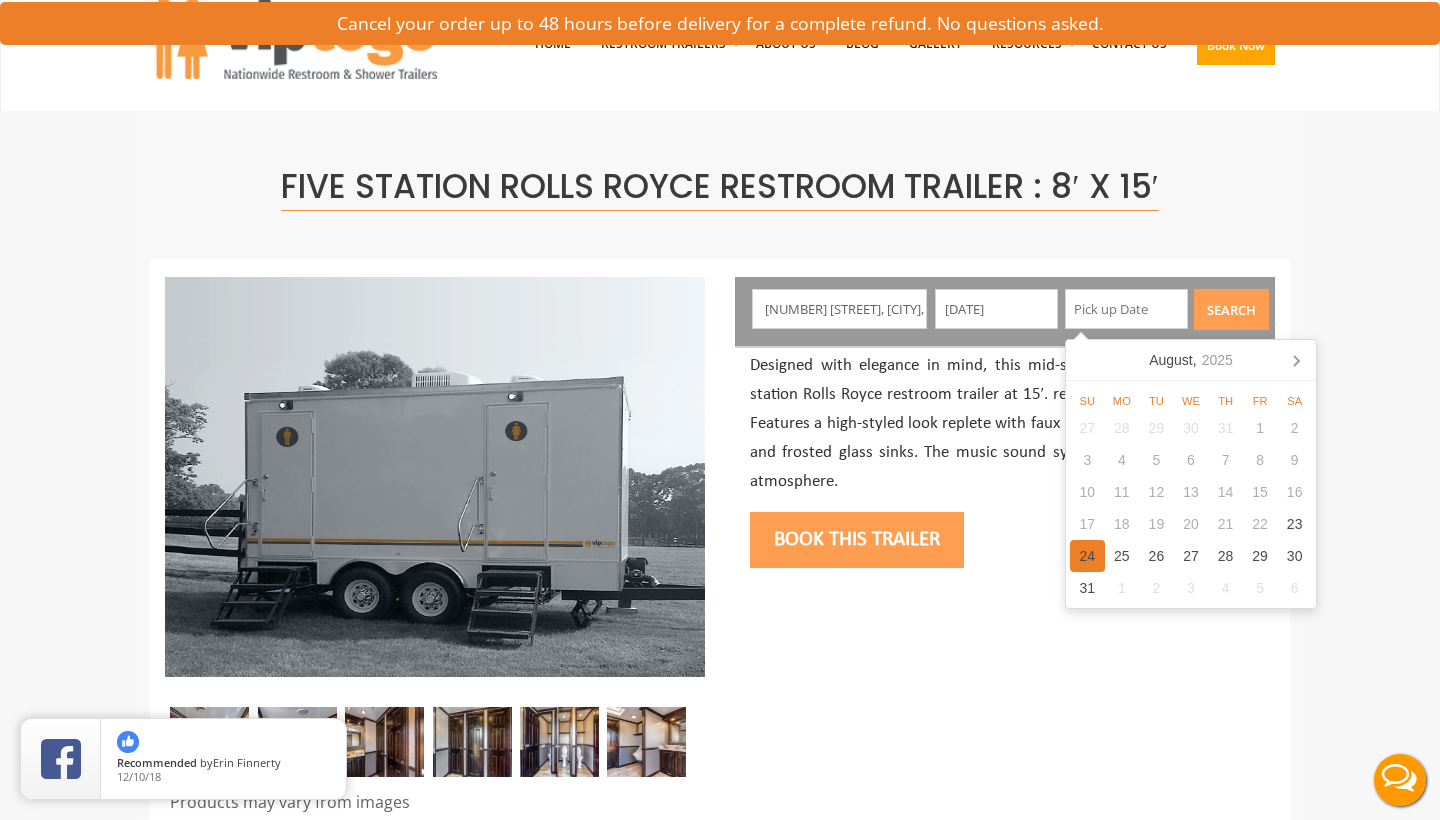 click on "24" at bounding box center (1087, 556) 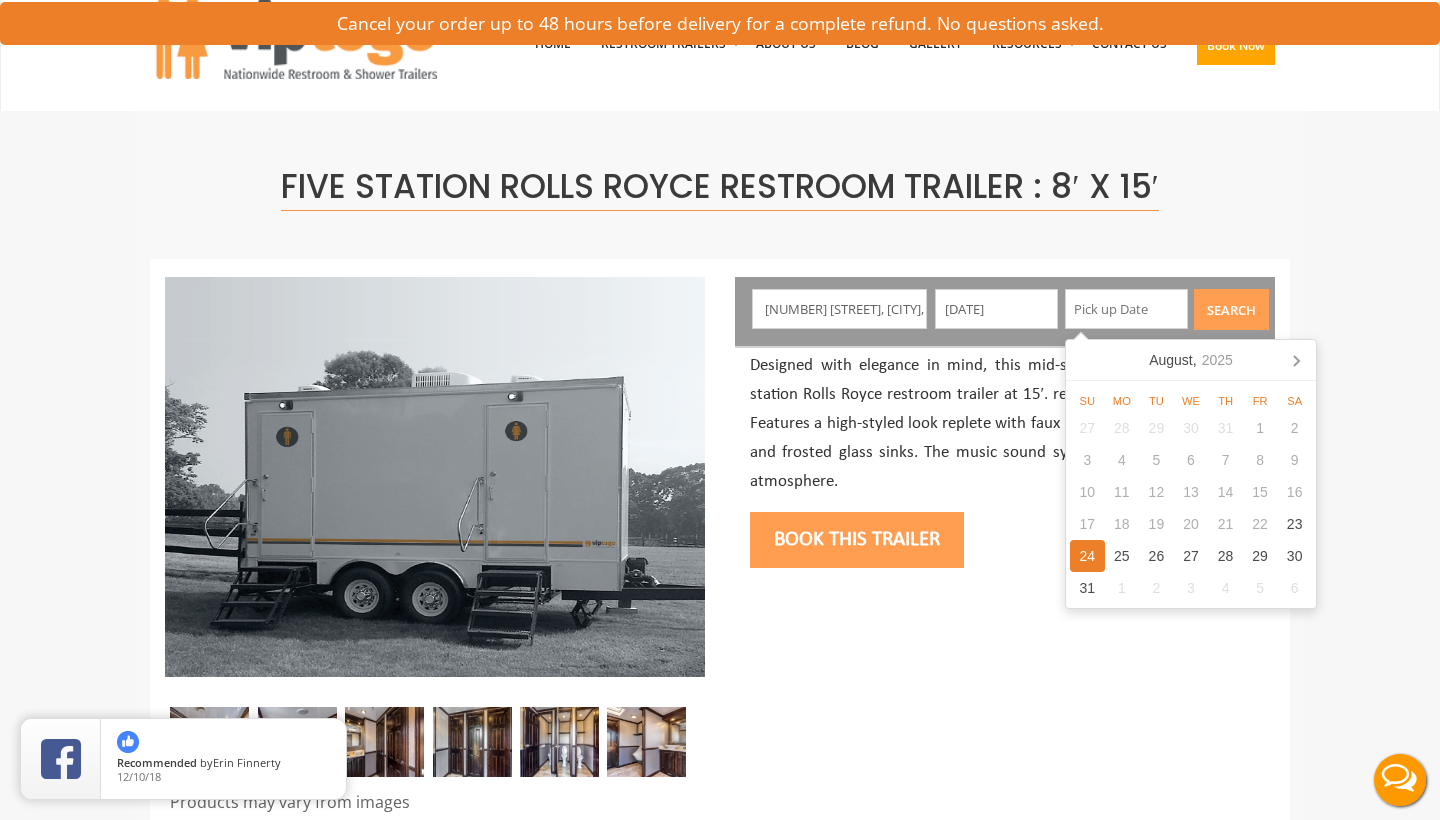 type on "[DATE]" 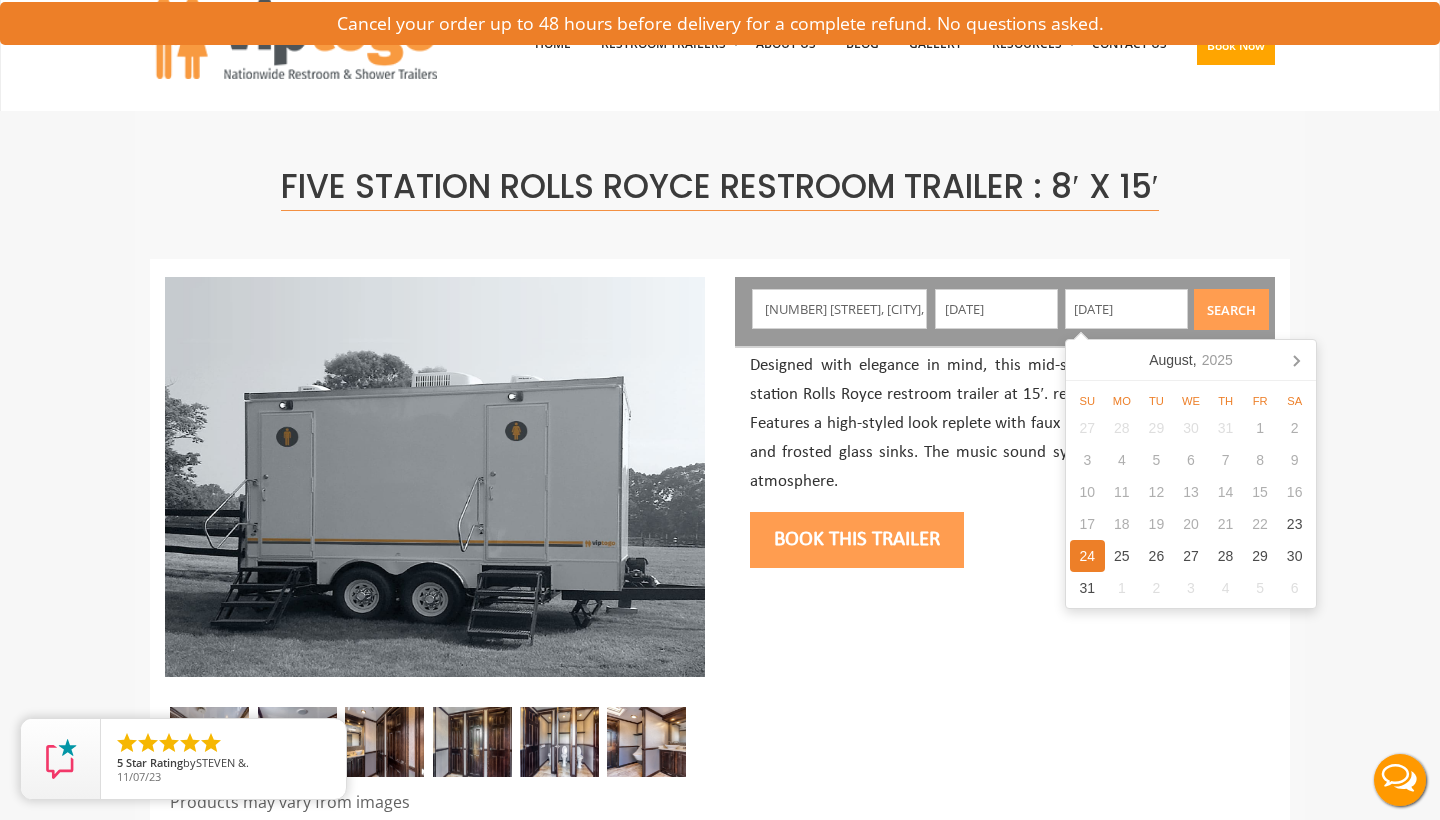 click on "Toggle navigation
VIPTOGO
Home
Restroom Trailers
Restroom Trailers by Type
All Restroom Trailers
ADA Restroom Trailers
Portable Shower Rentals
Sink Trailers
Restroom Trailers by Event
Construction Restroom Trailer
Wedding Restroom Trailers
Seasonal Events
Disaster Relief Restrooms Special Events" at bounding box center (720, 2083) 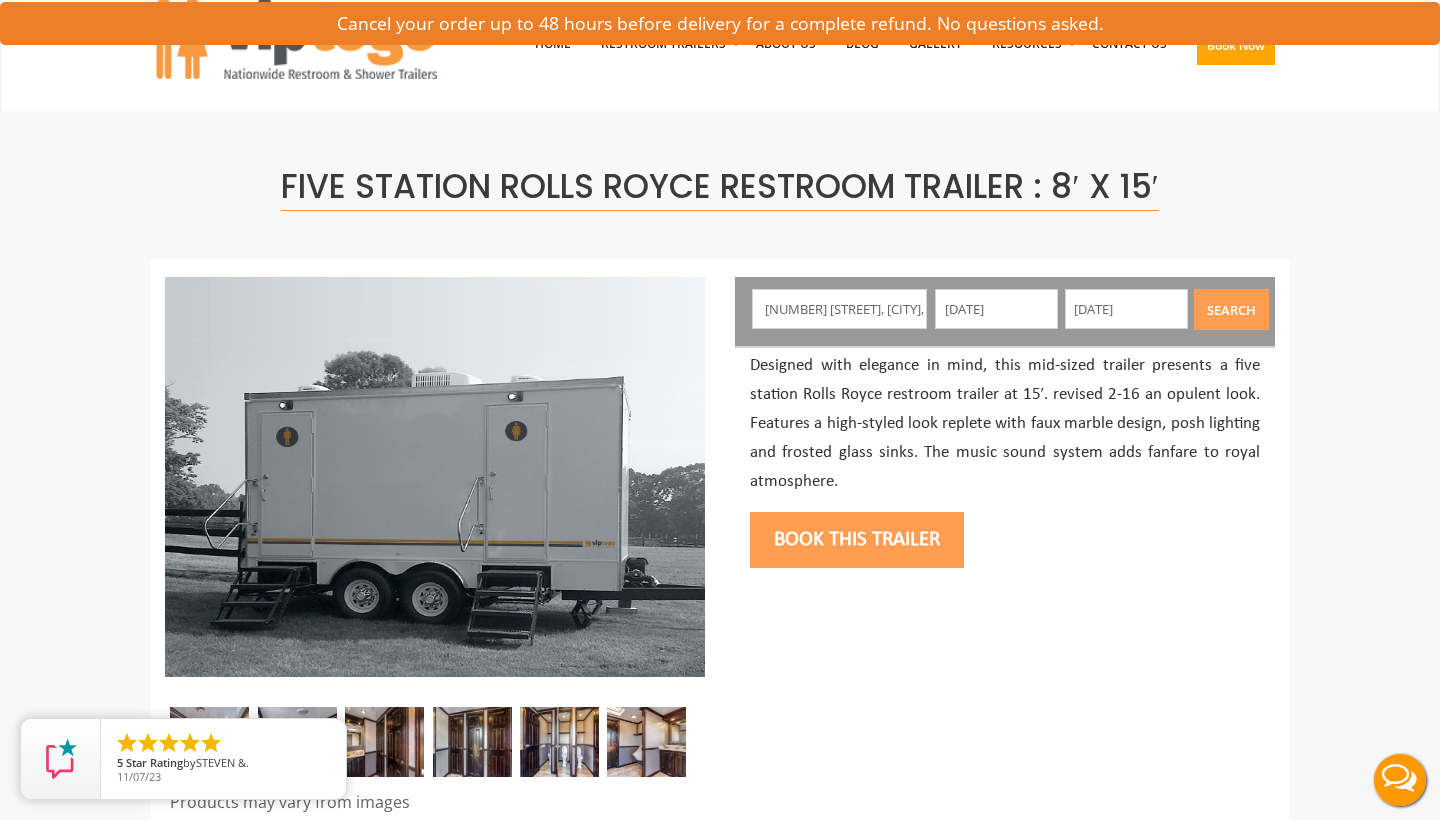 click on "Search" at bounding box center (1231, 309) 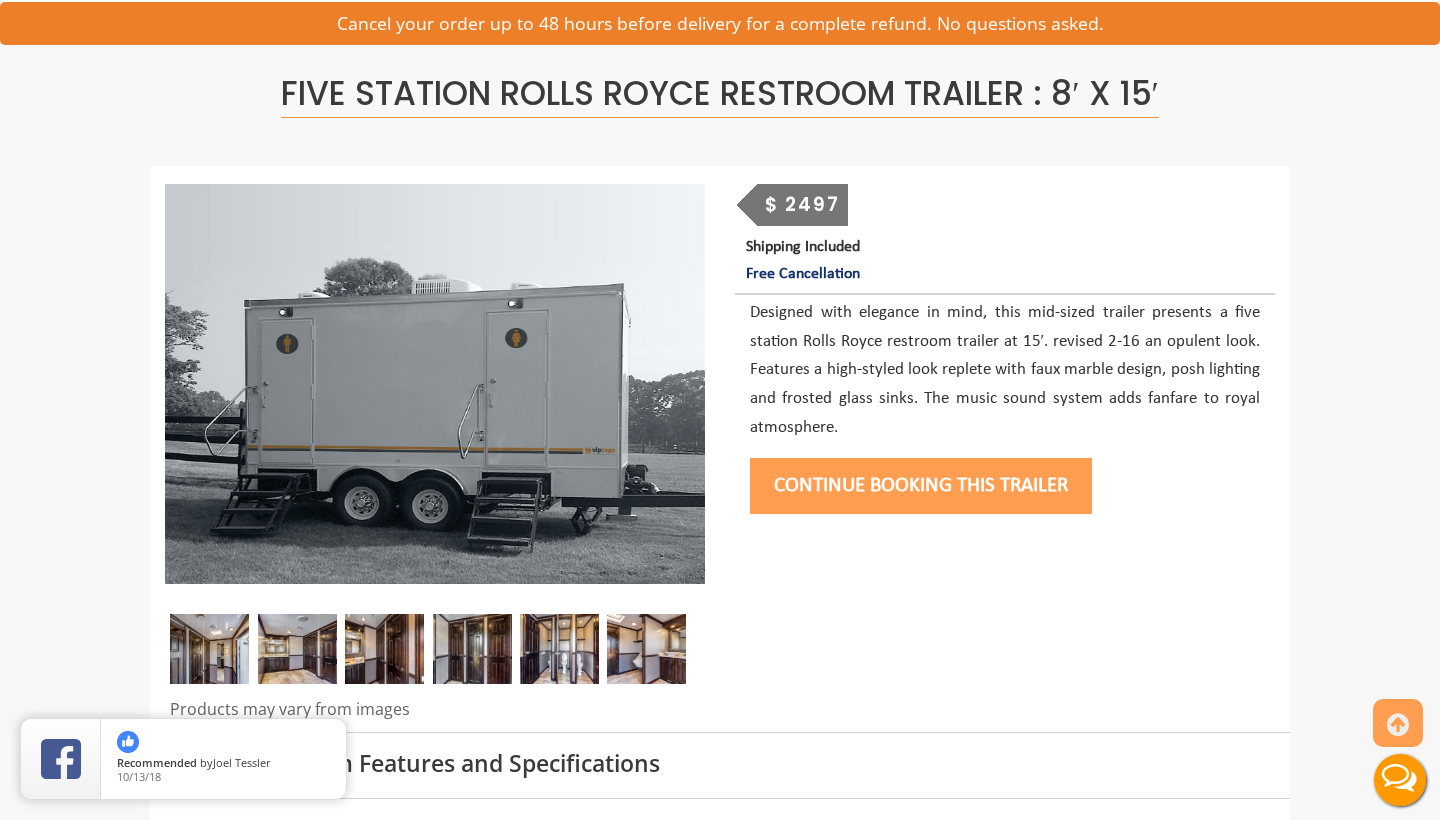 scroll, scrollTop: 122, scrollLeft: 0, axis: vertical 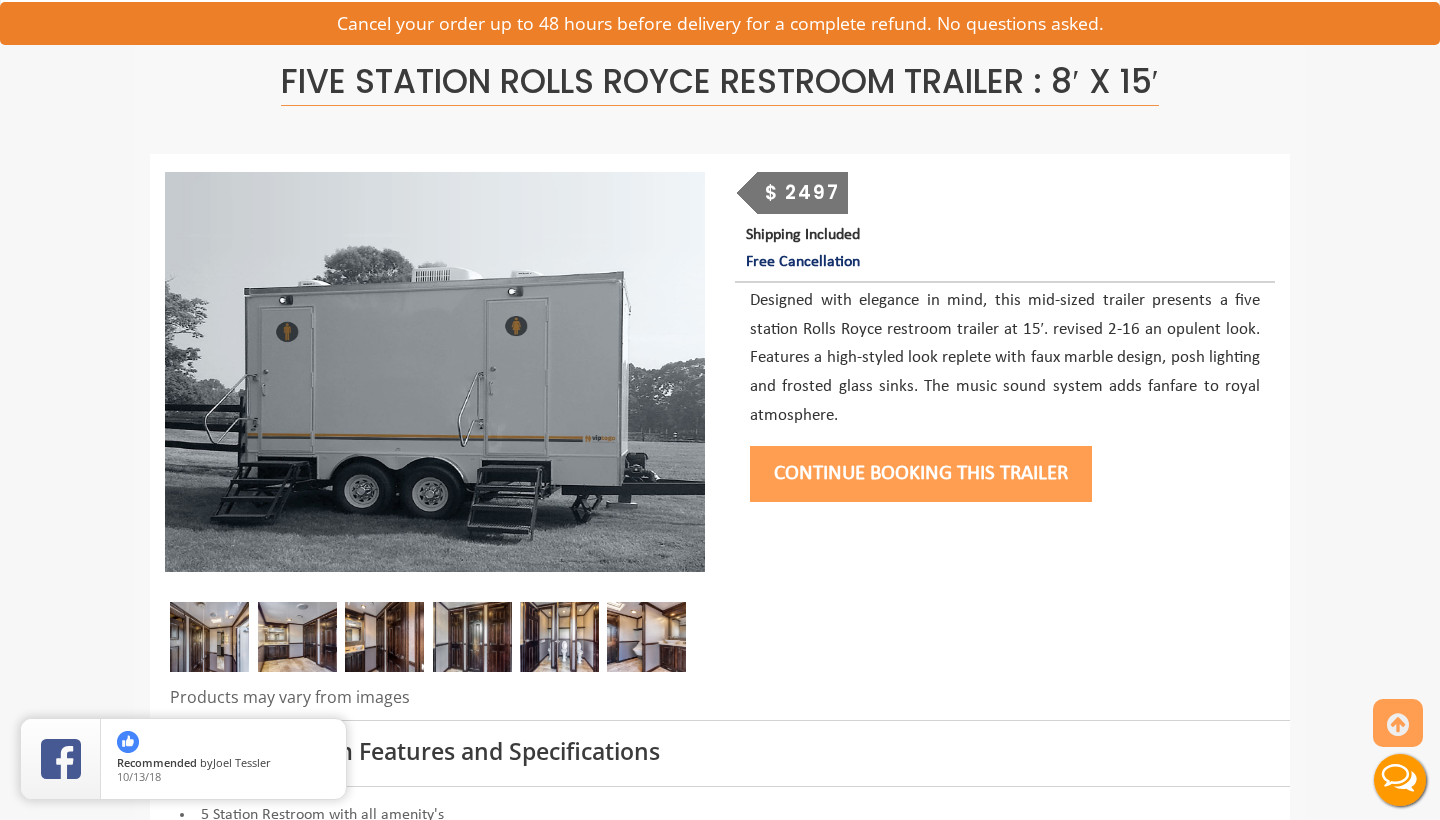 click on "Continue Booking this trailer" at bounding box center (921, 474) 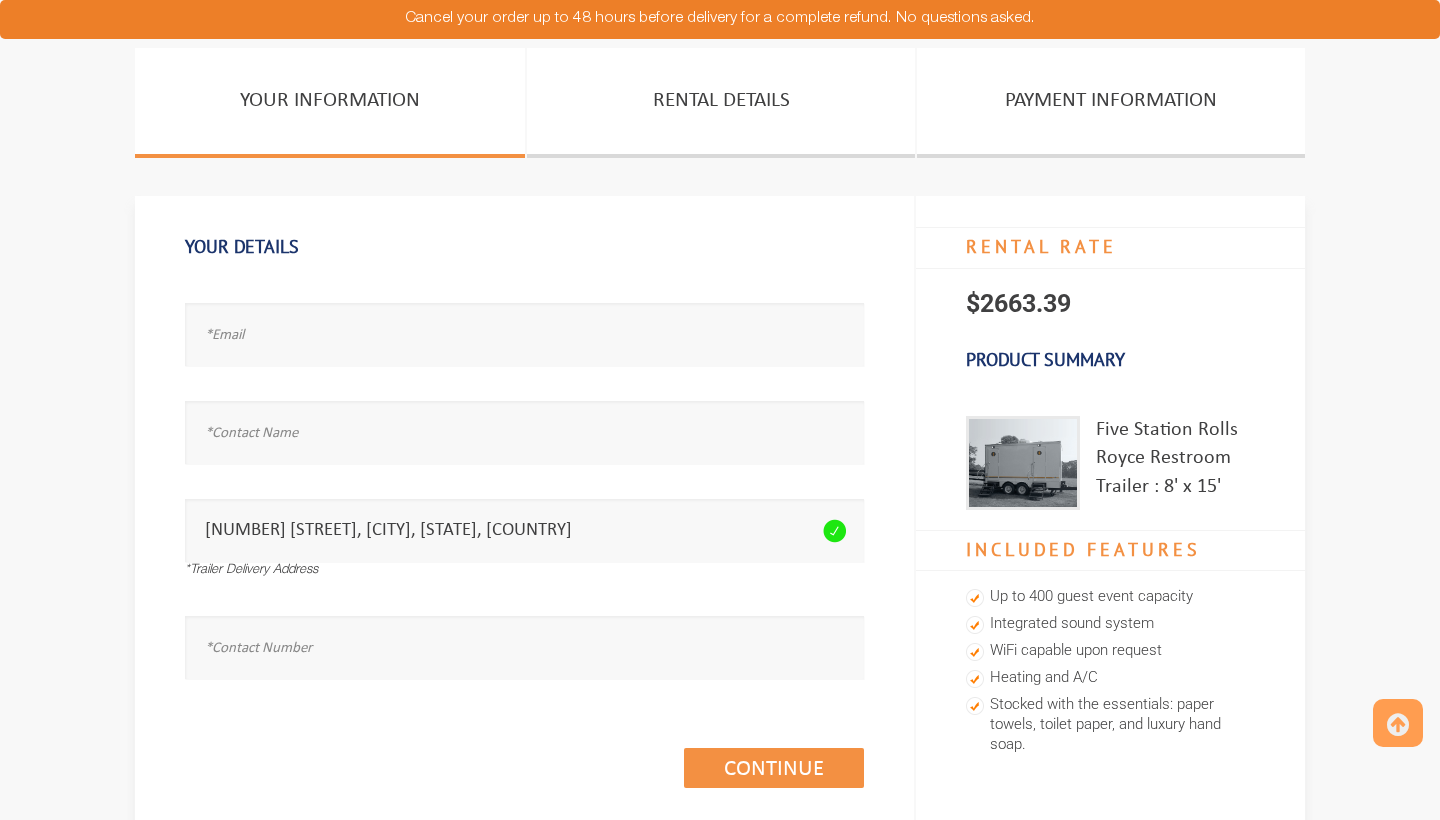 scroll, scrollTop: 238, scrollLeft: 0, axis: vertical 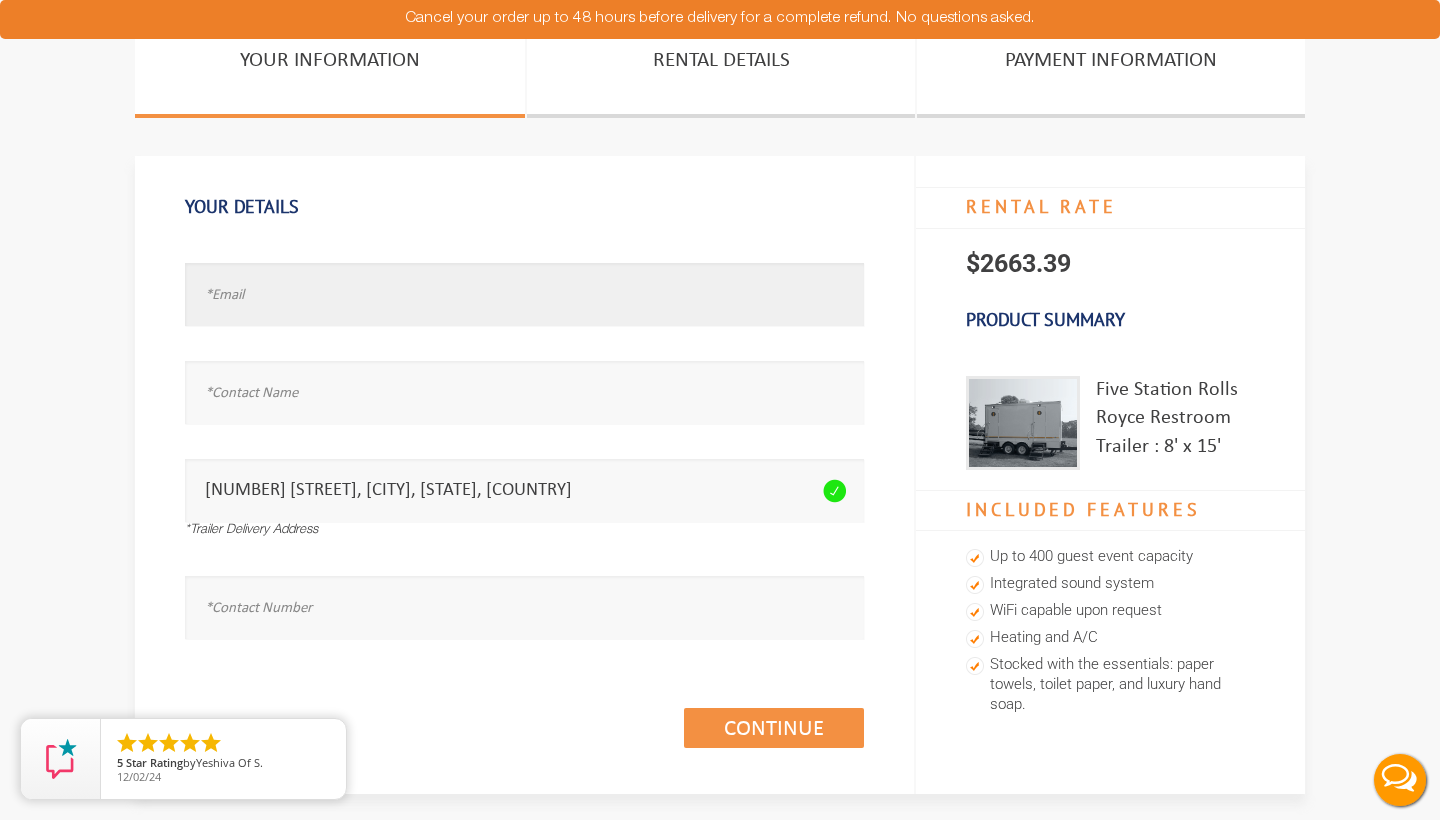 click at bounding box center [524, 294] 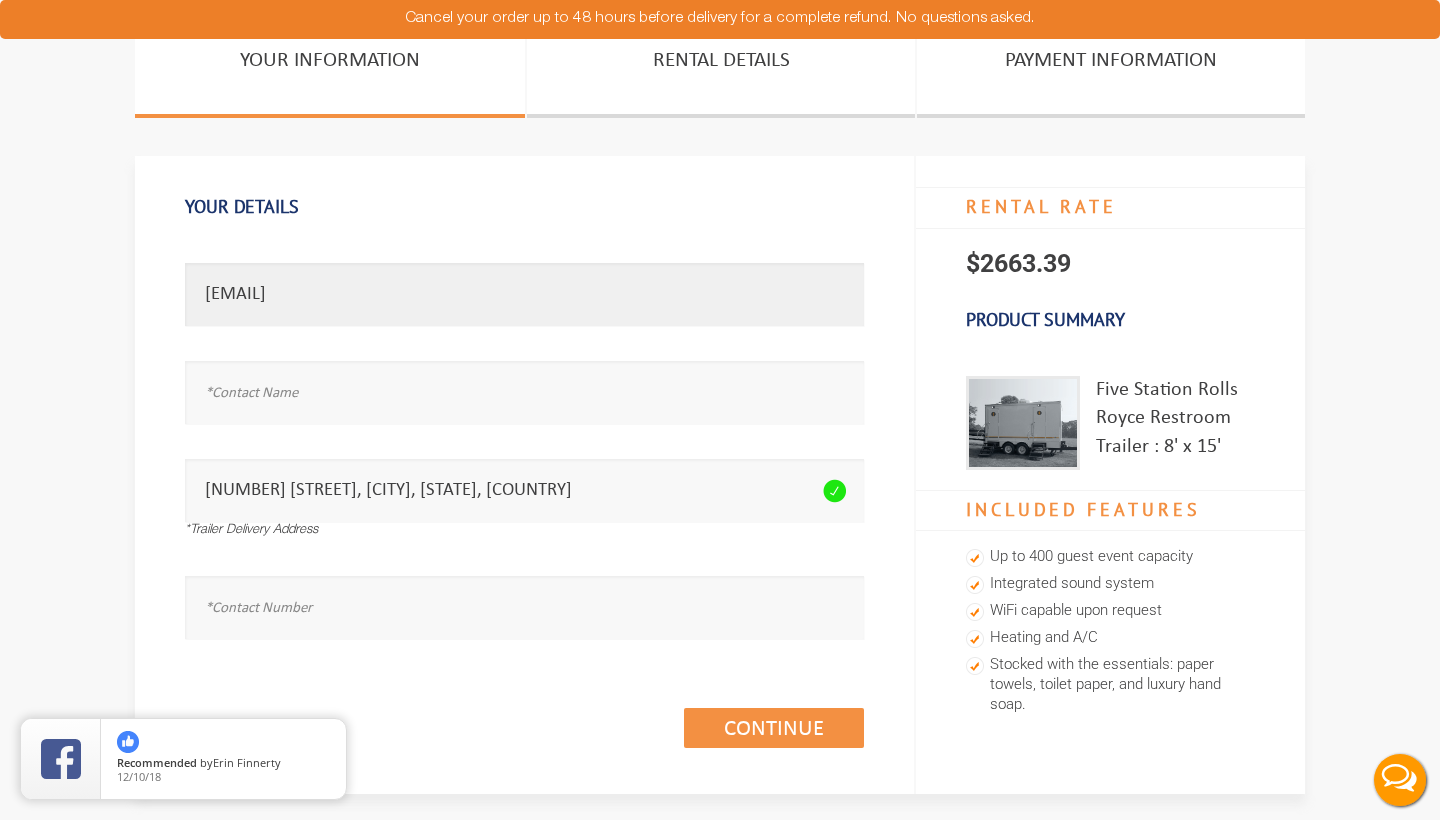 type on "tjh5gy@virginia.edu" 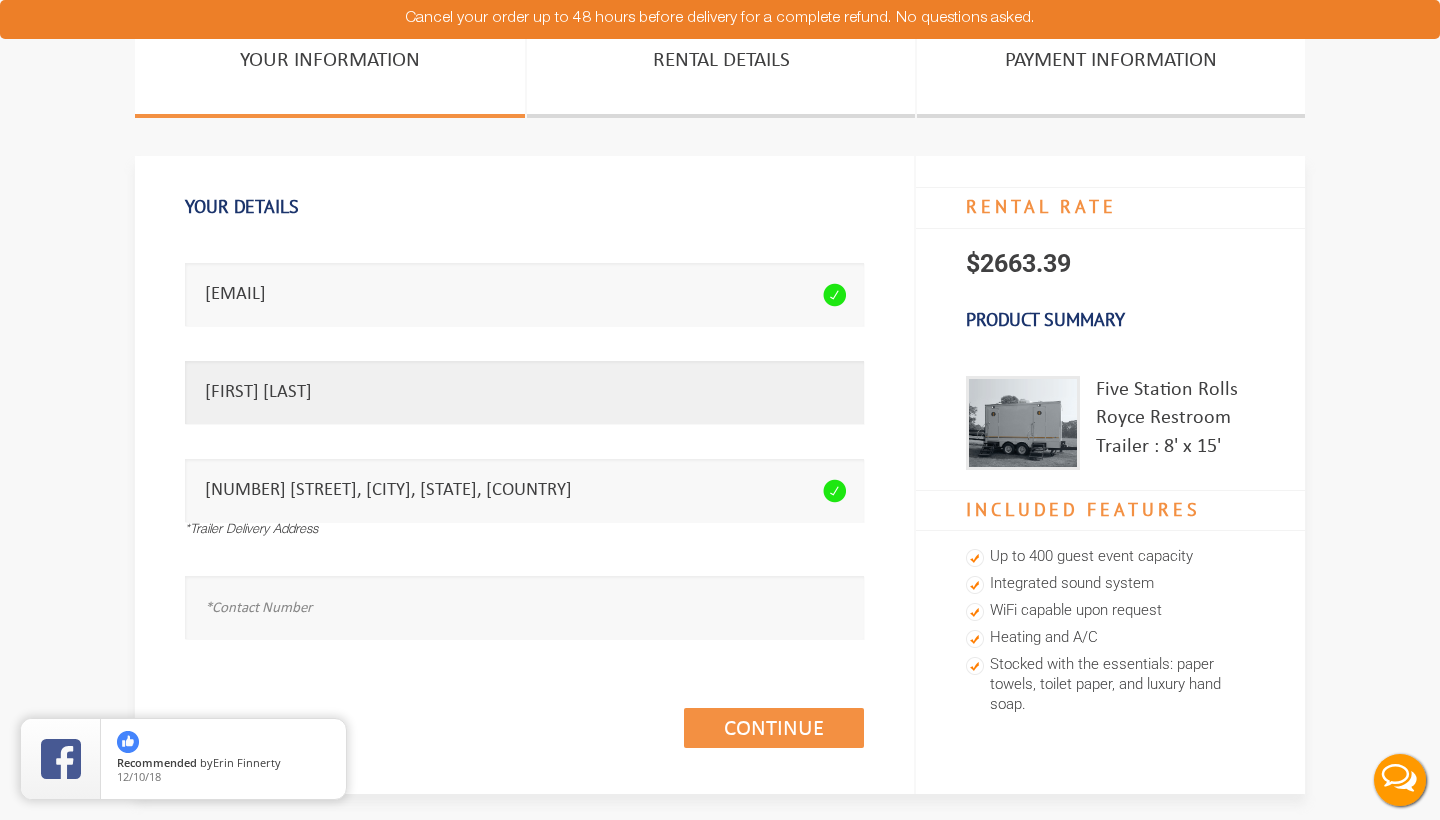 type on "Norman Hobbie" 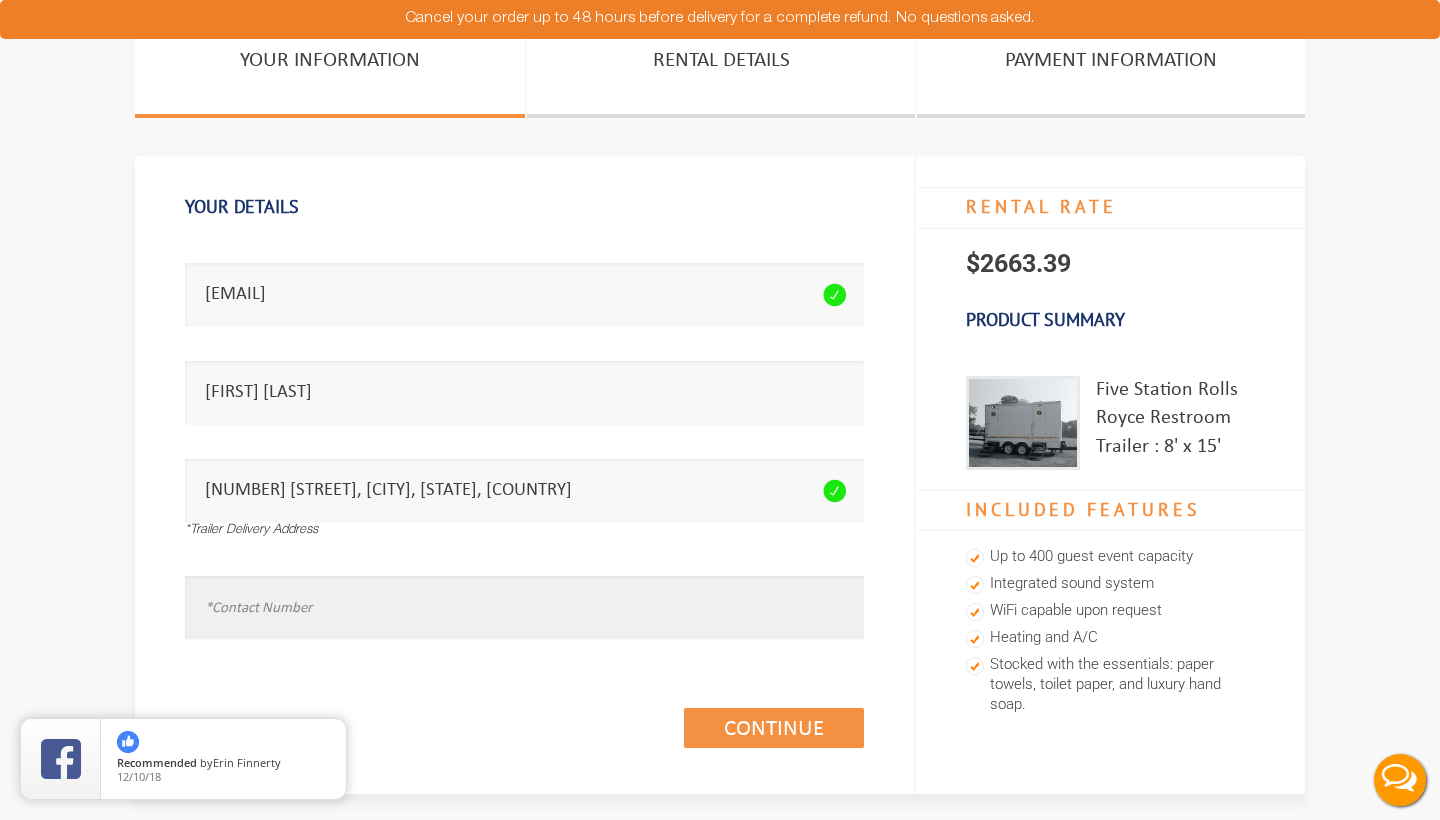 click at bounding box center (524, 607) 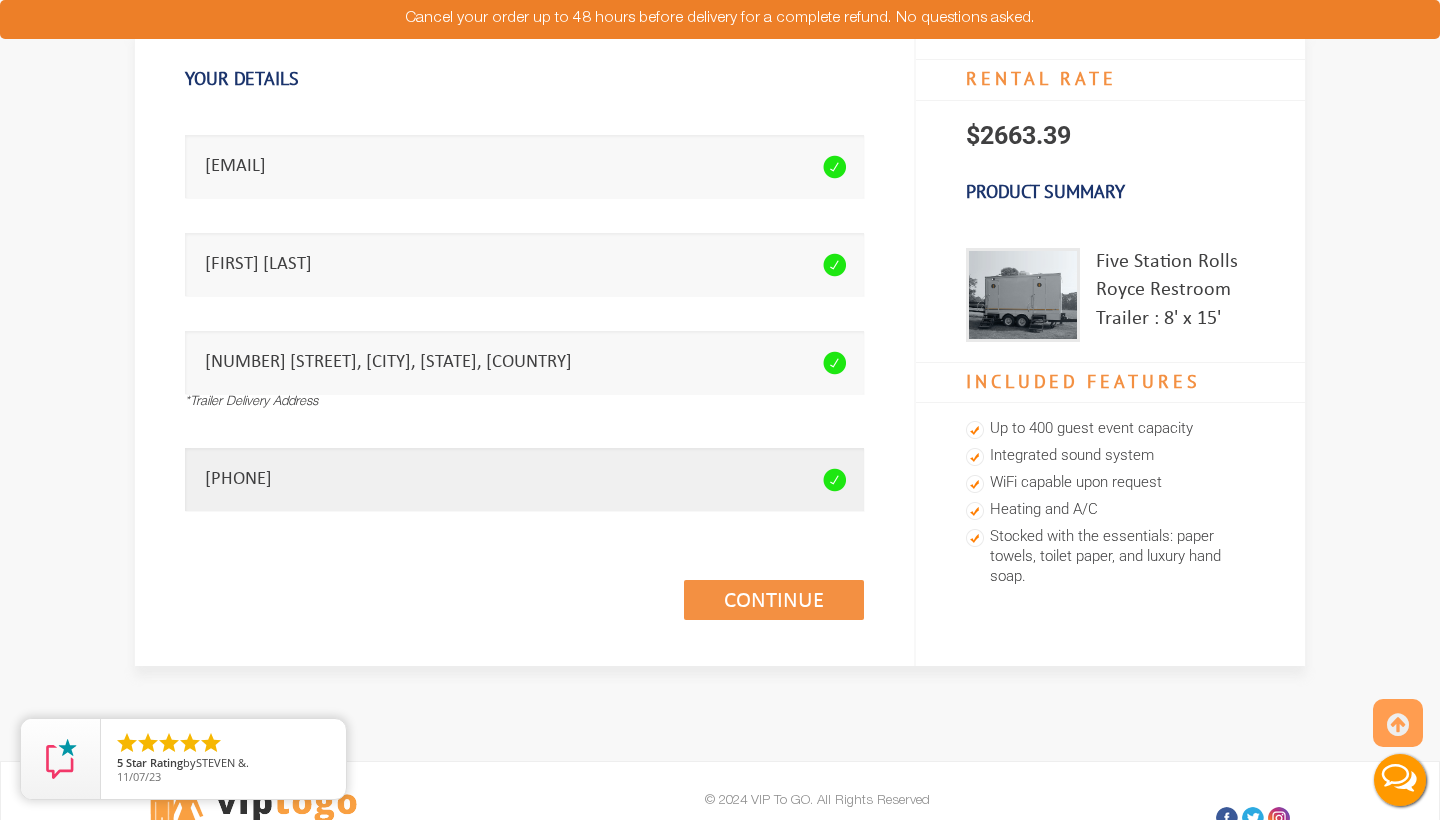 scroll, scrollTop: 240, scrollLeft: 0, axis: vertical 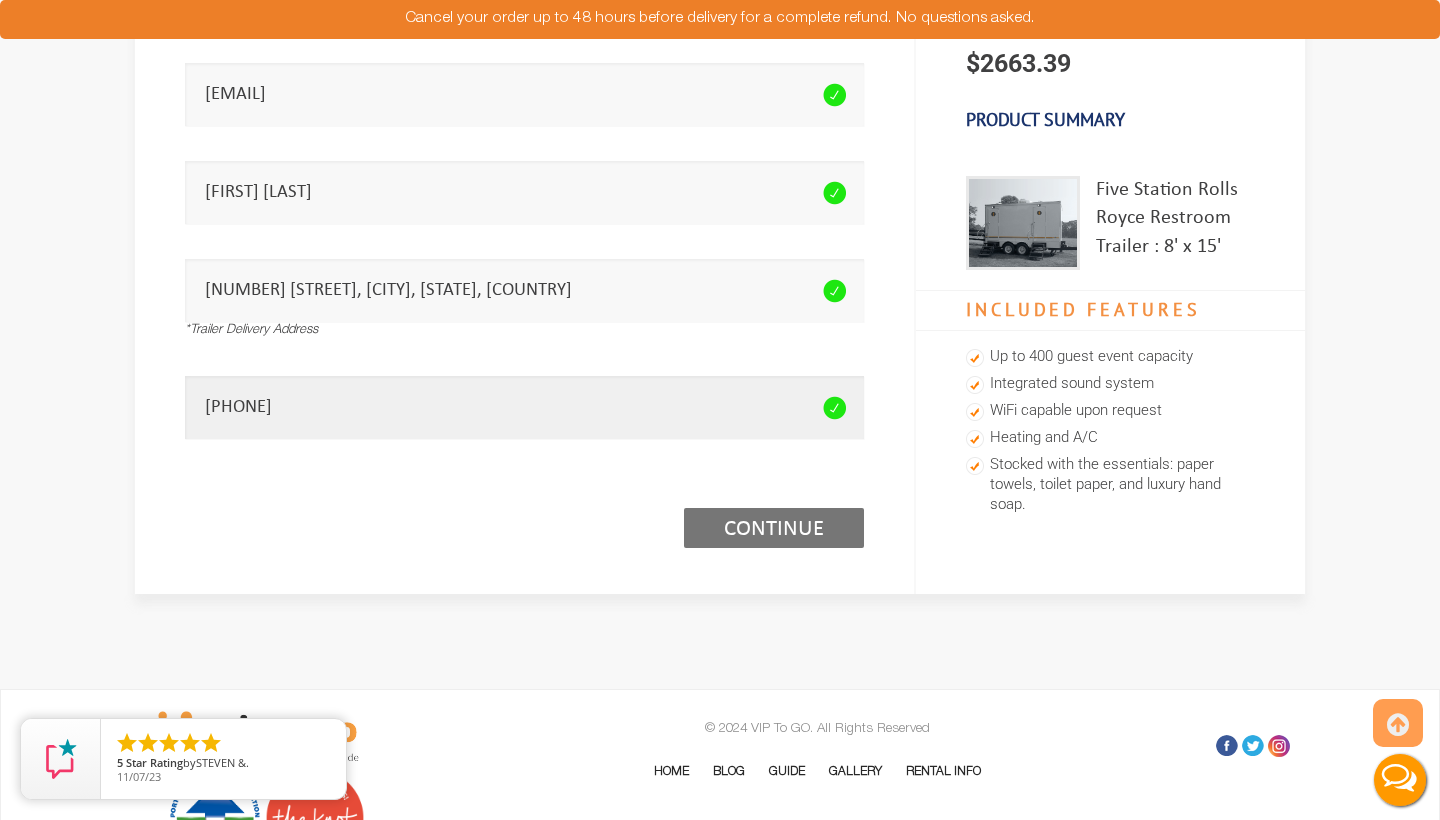type on "7328329903" 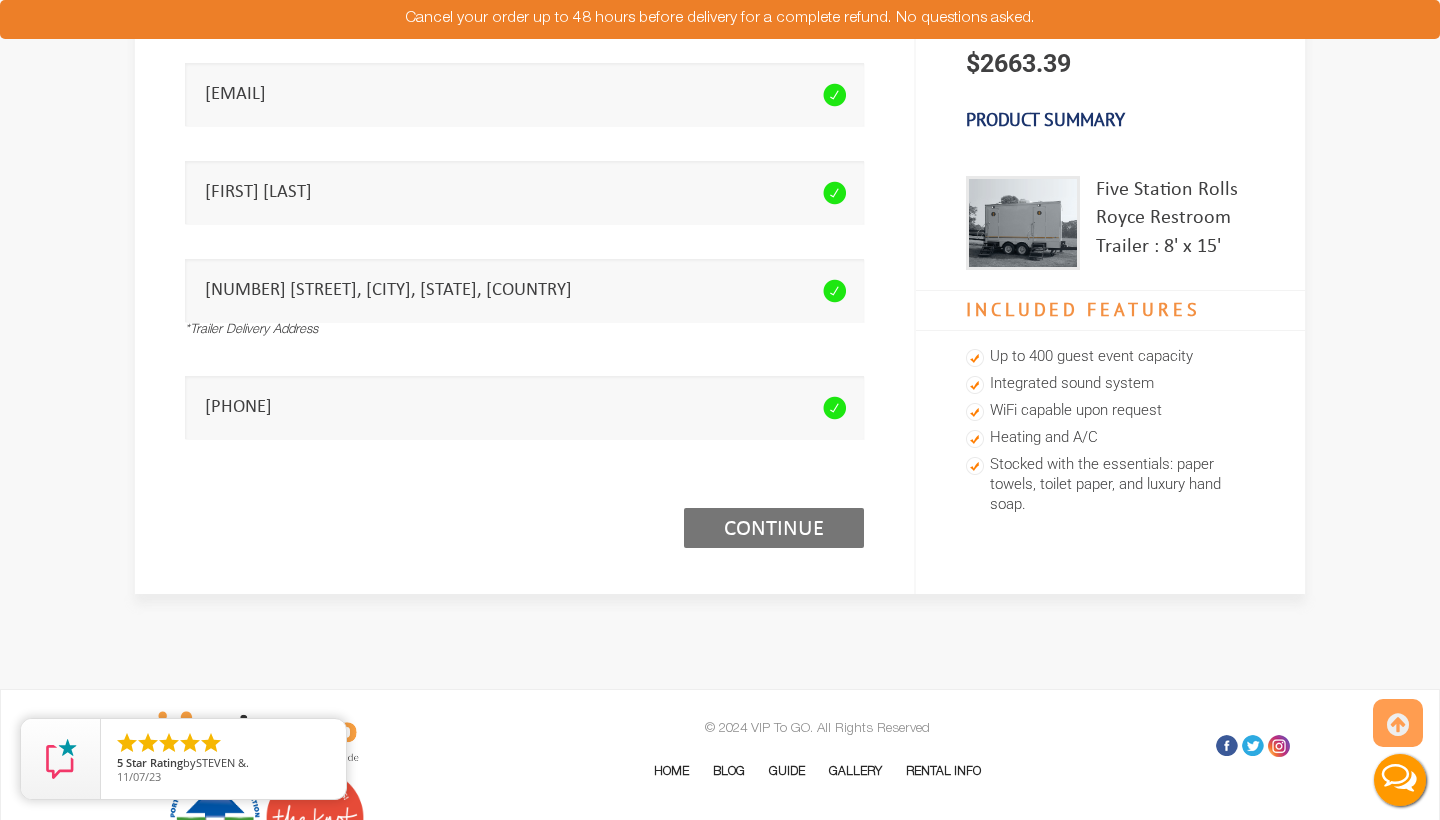 click on "Continue (1/3)" at bounding box center (774, 528) 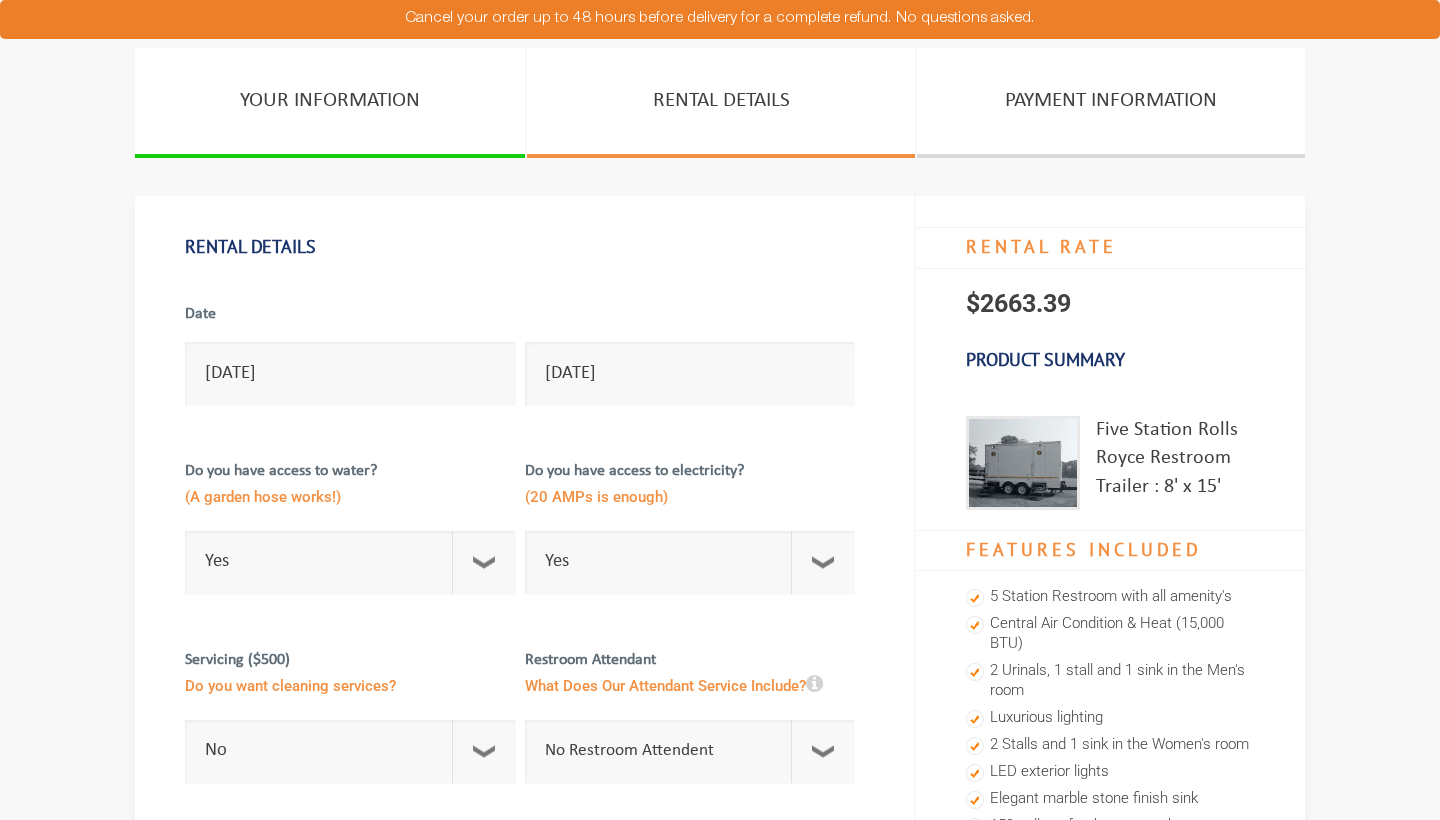 scroll, scrollTop: 0, scrollLeft: 0, axis: both 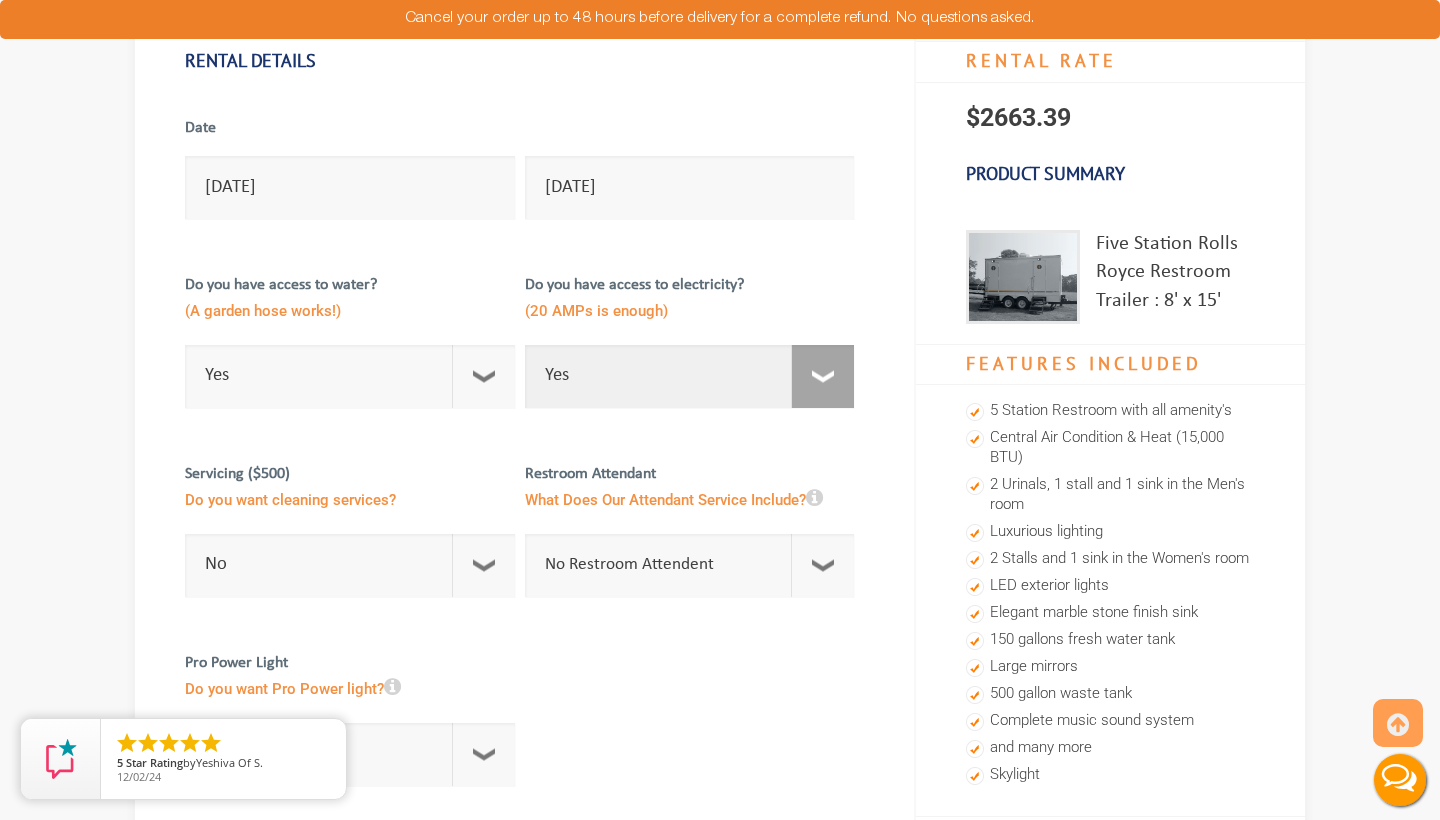 select on "No" 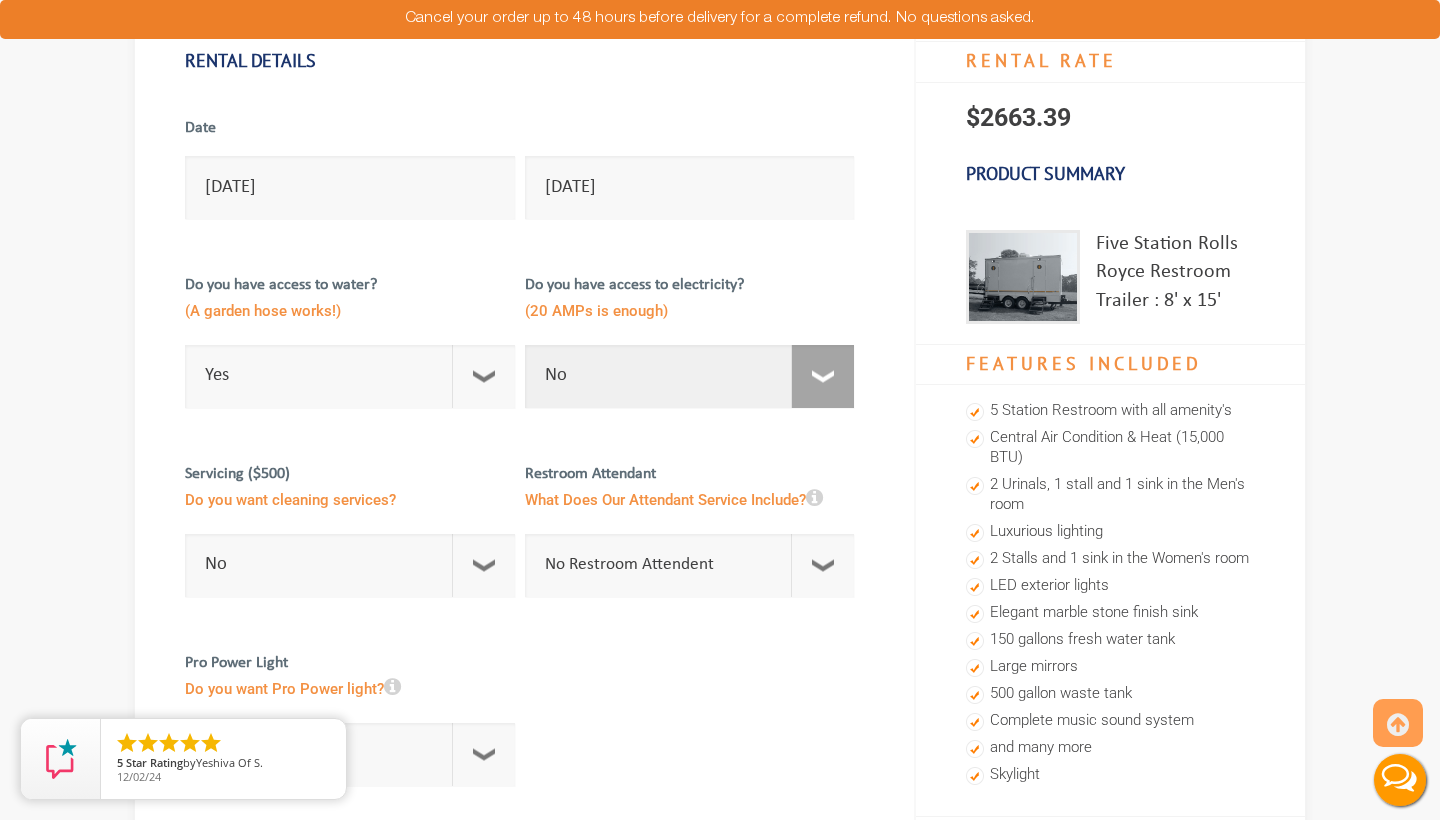 checkbox on "true" 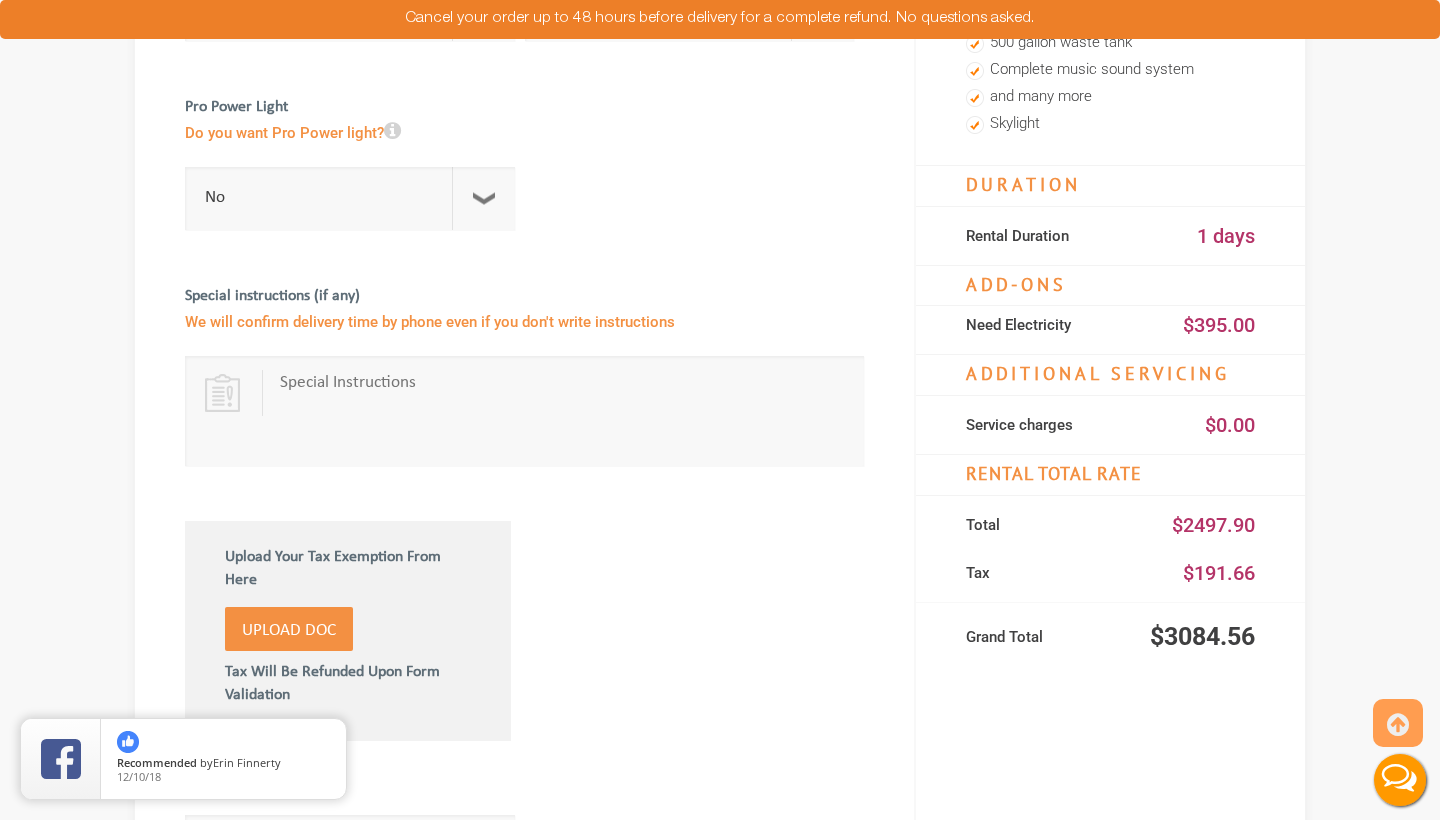 scroll, scrollTop: 868, scrollLeft: 0, axis: vertical 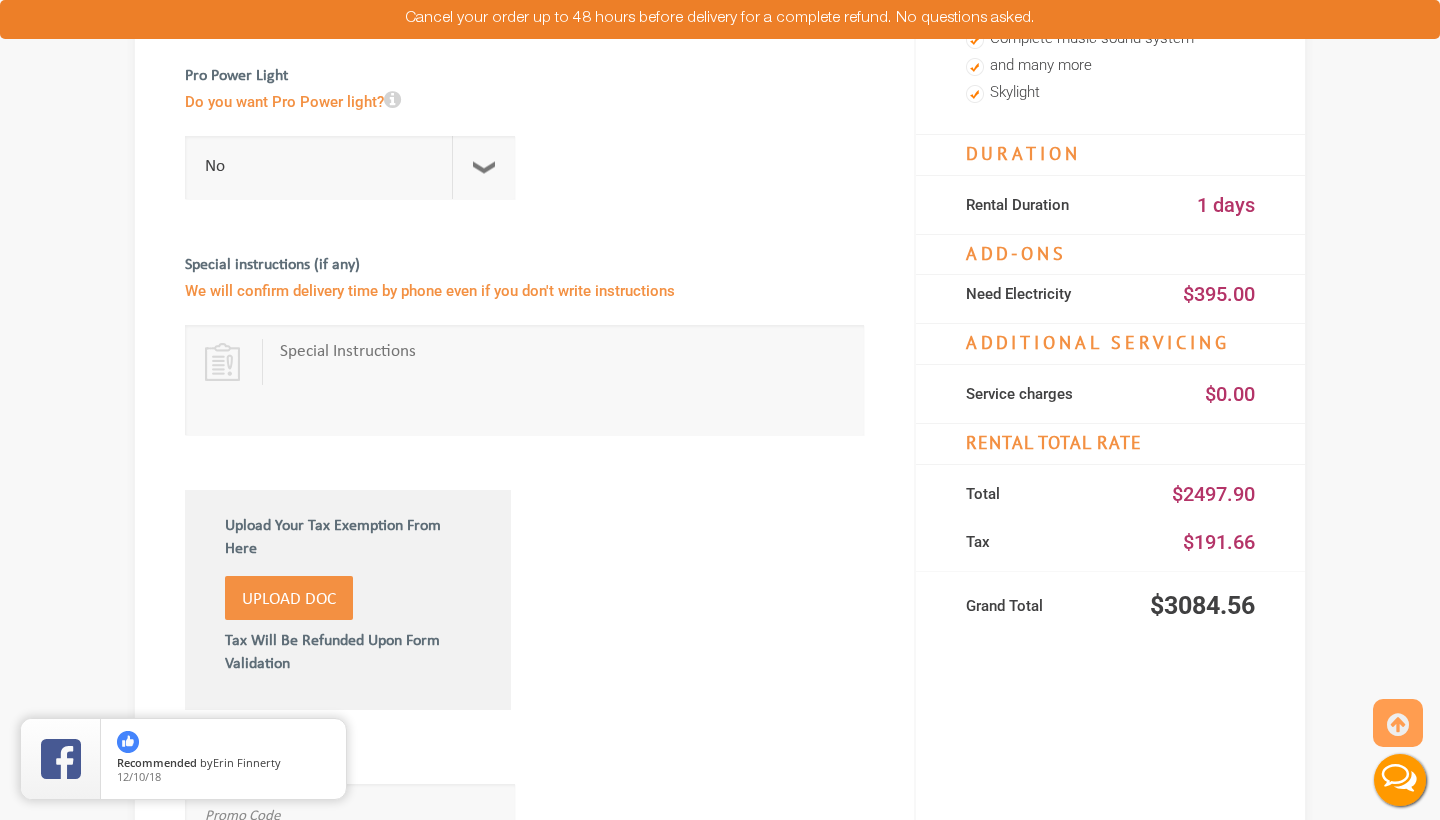 click at bounding box center [564, 380] 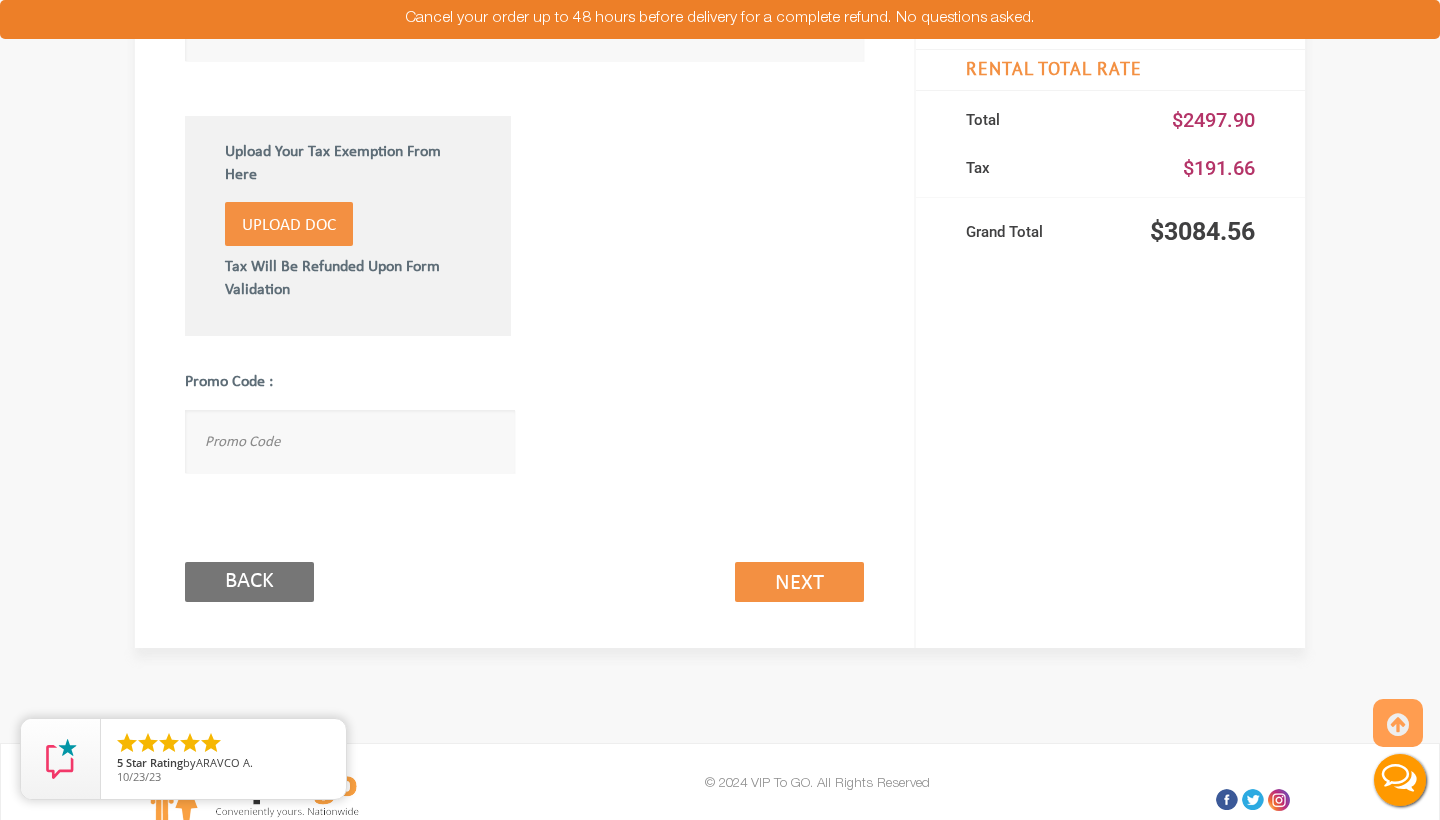 scroll, scrollTop: 1232, scrollLeft: 0, axis: vertical 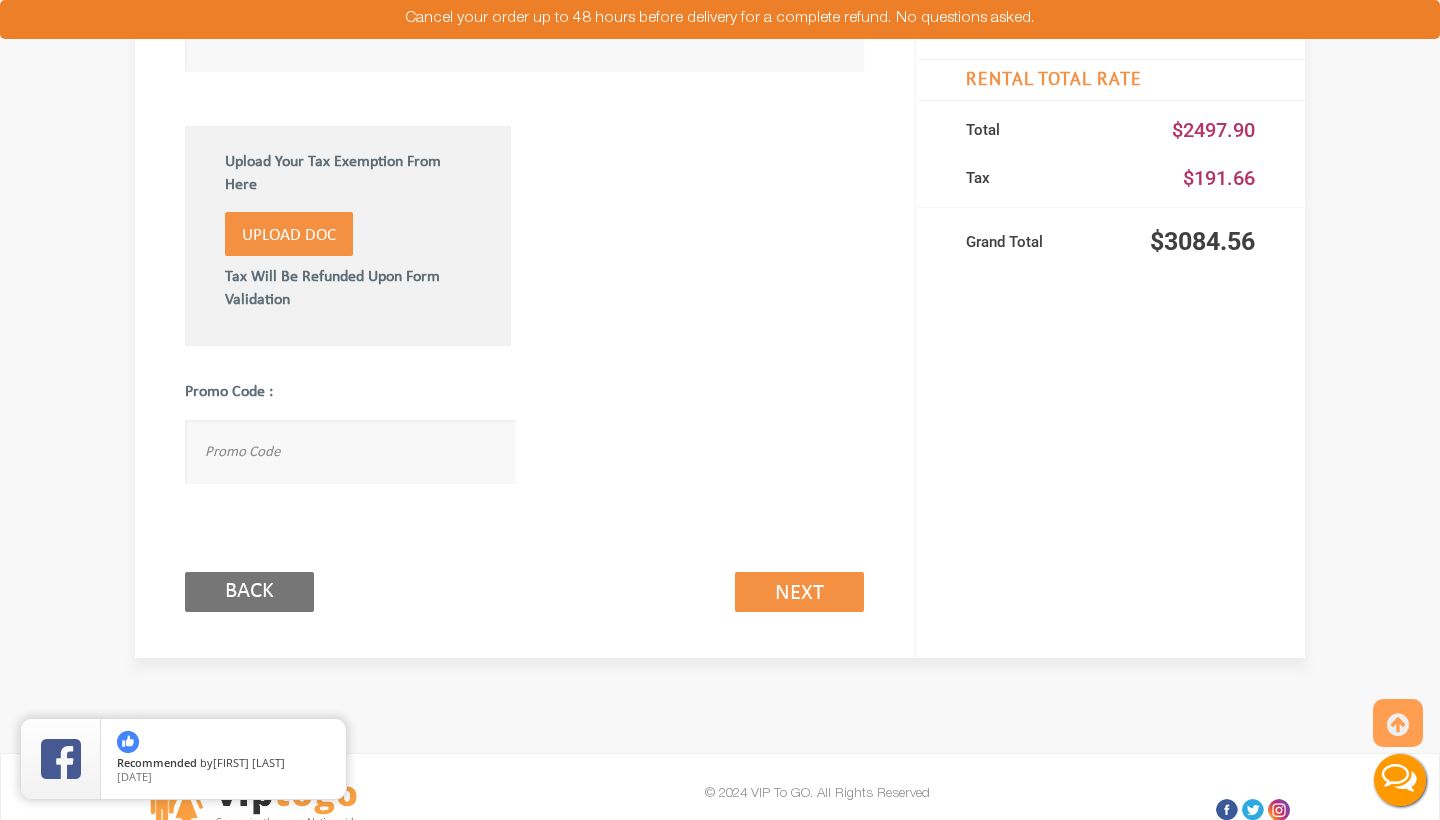 type on "Morning Delivery.... Need electricity for day" 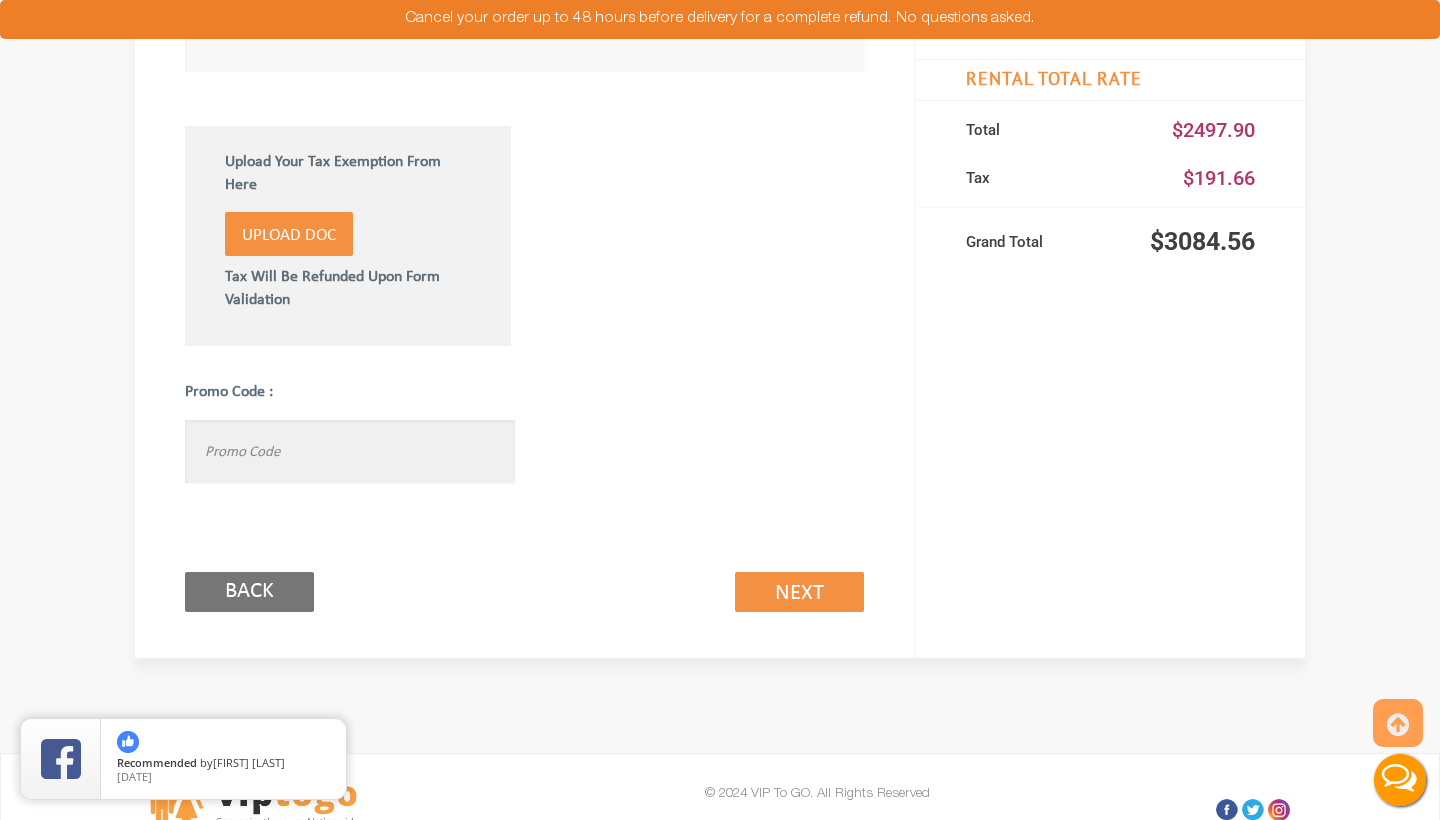 click at bounding box center [350, 451] 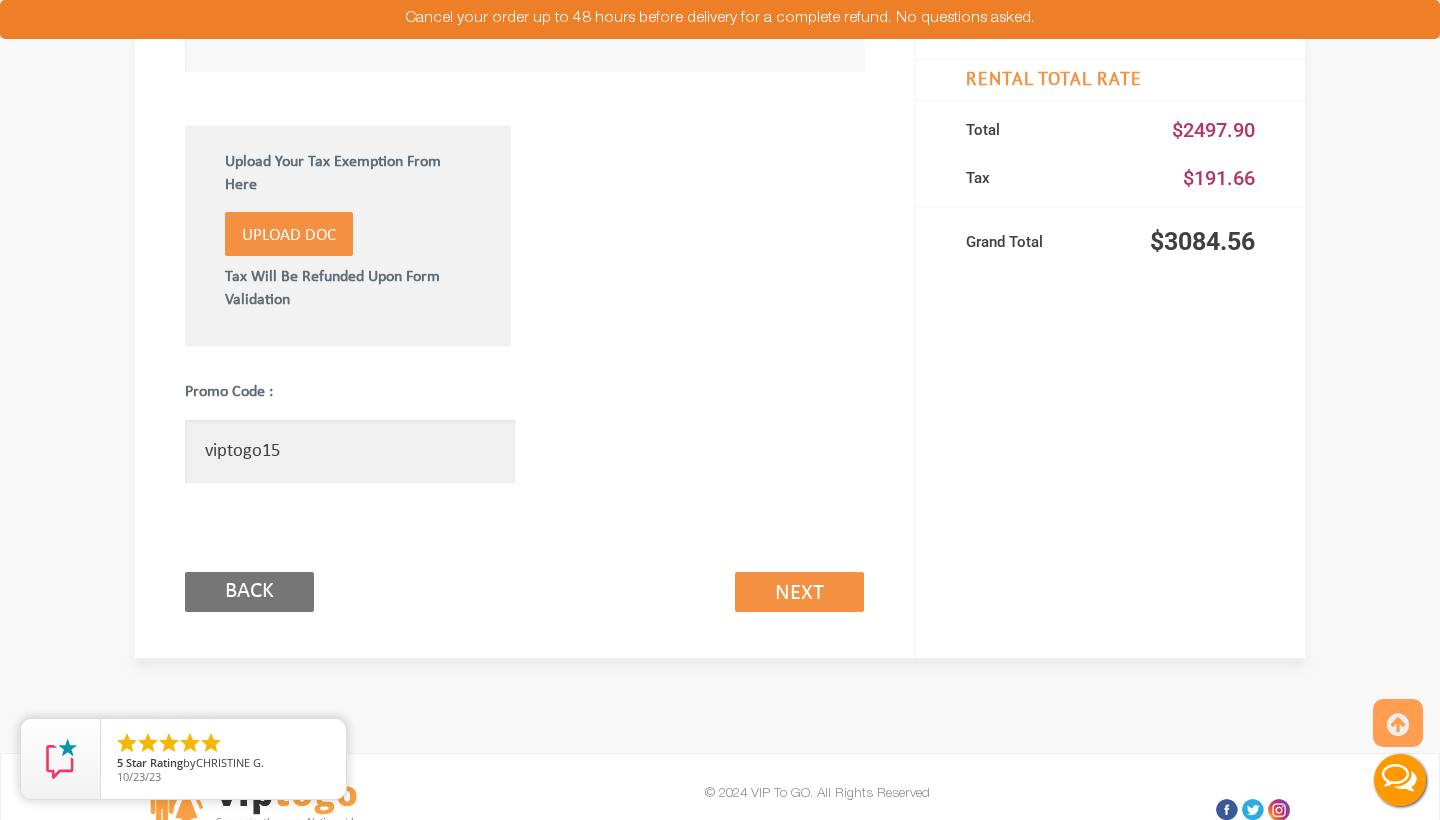 type on "viptogo15" 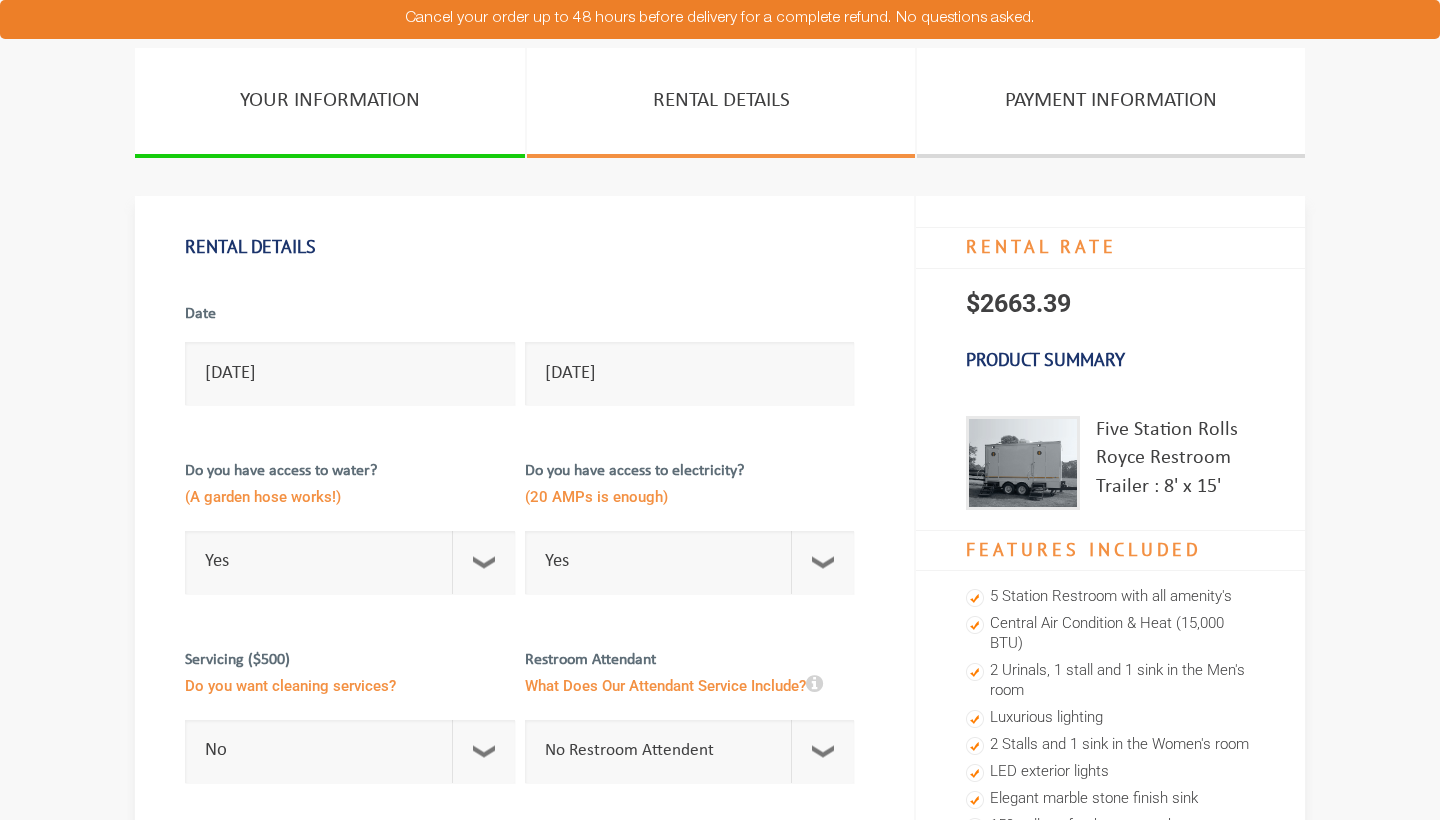 scroll, scrollTop: 0, scrollLeft: 0, axis: both 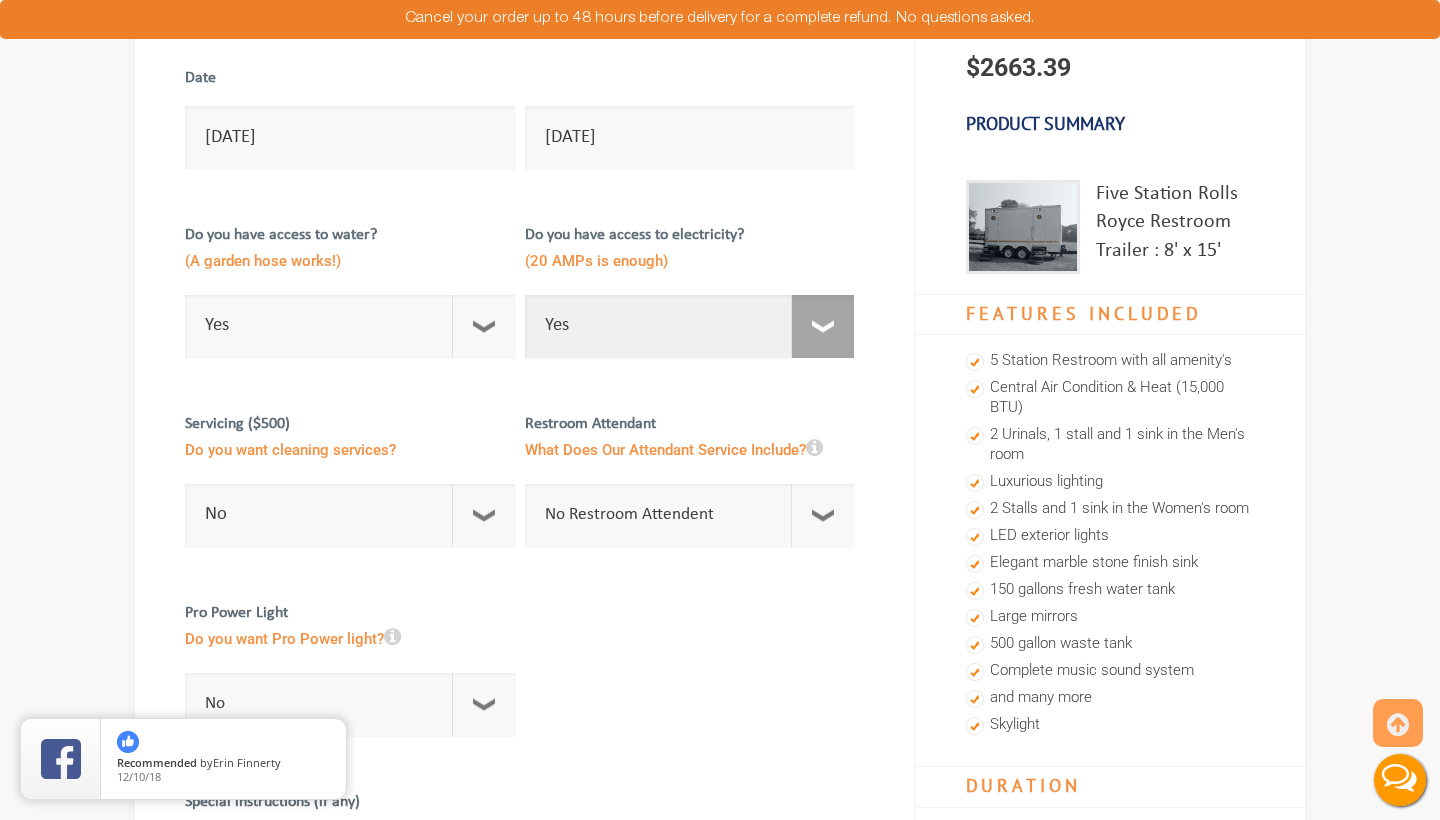 select on "No" 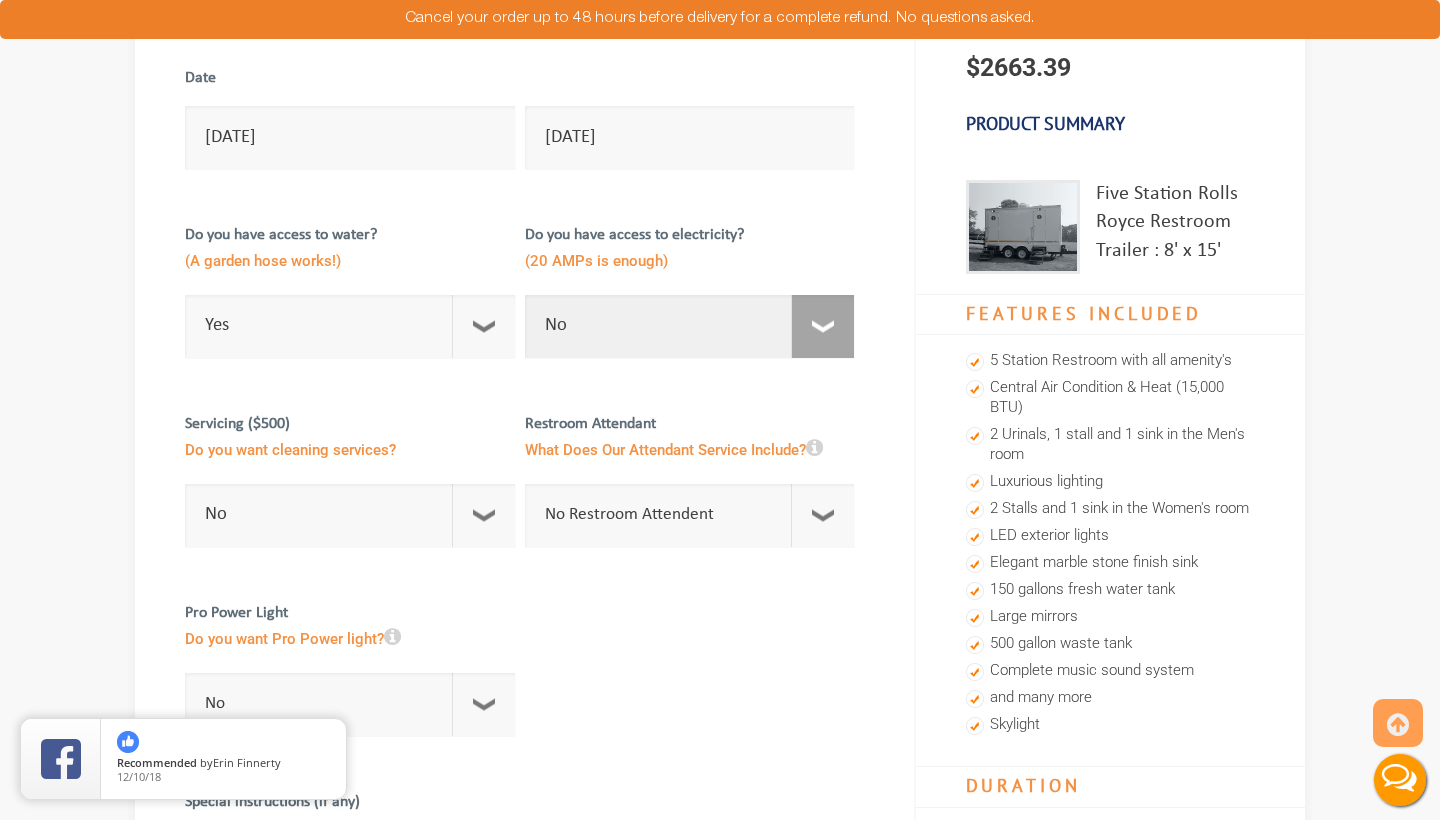 checkbox on "true" 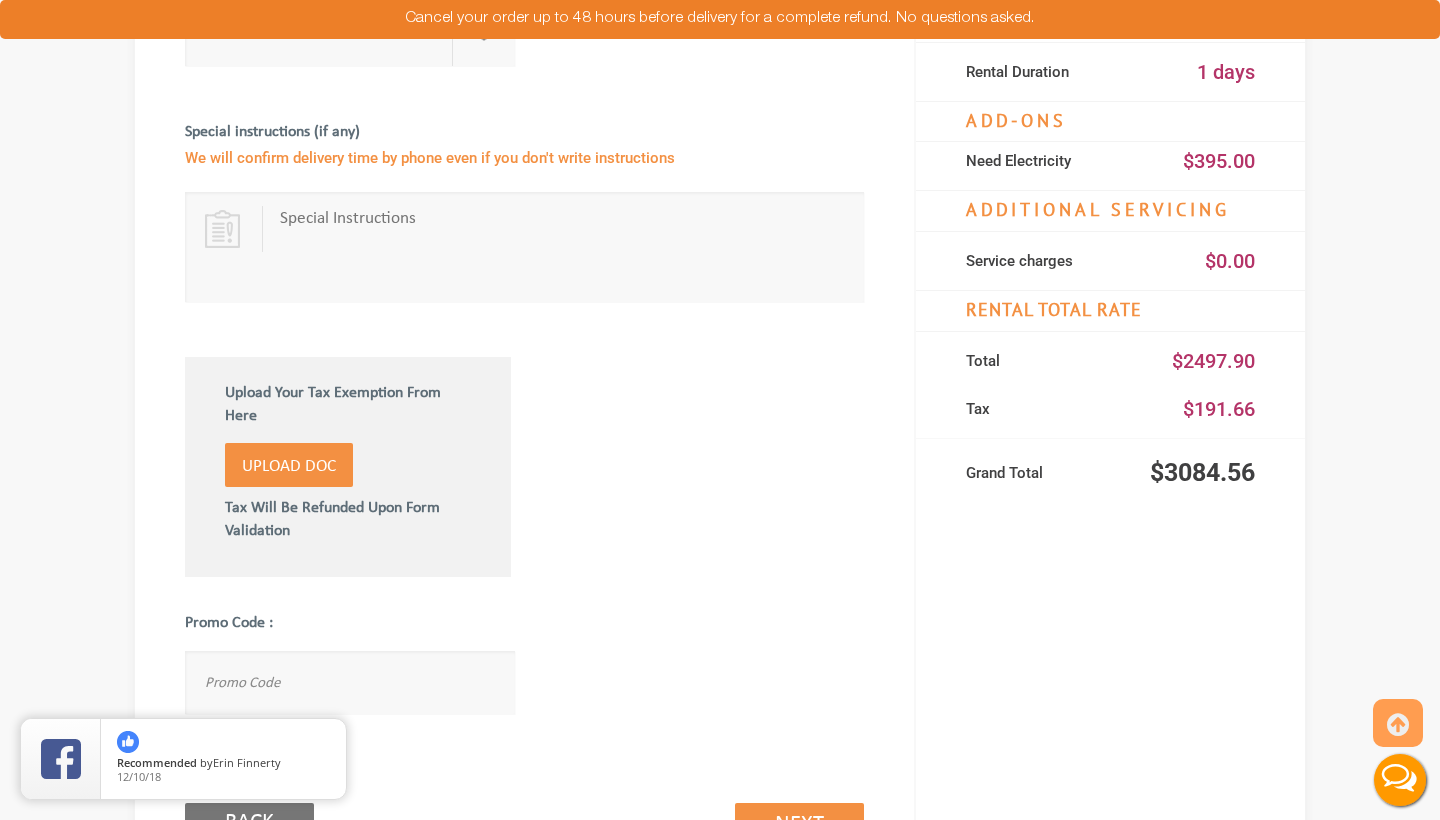 scroll, scrollTop: 1417, scrollLeft: 0, axis: vertical 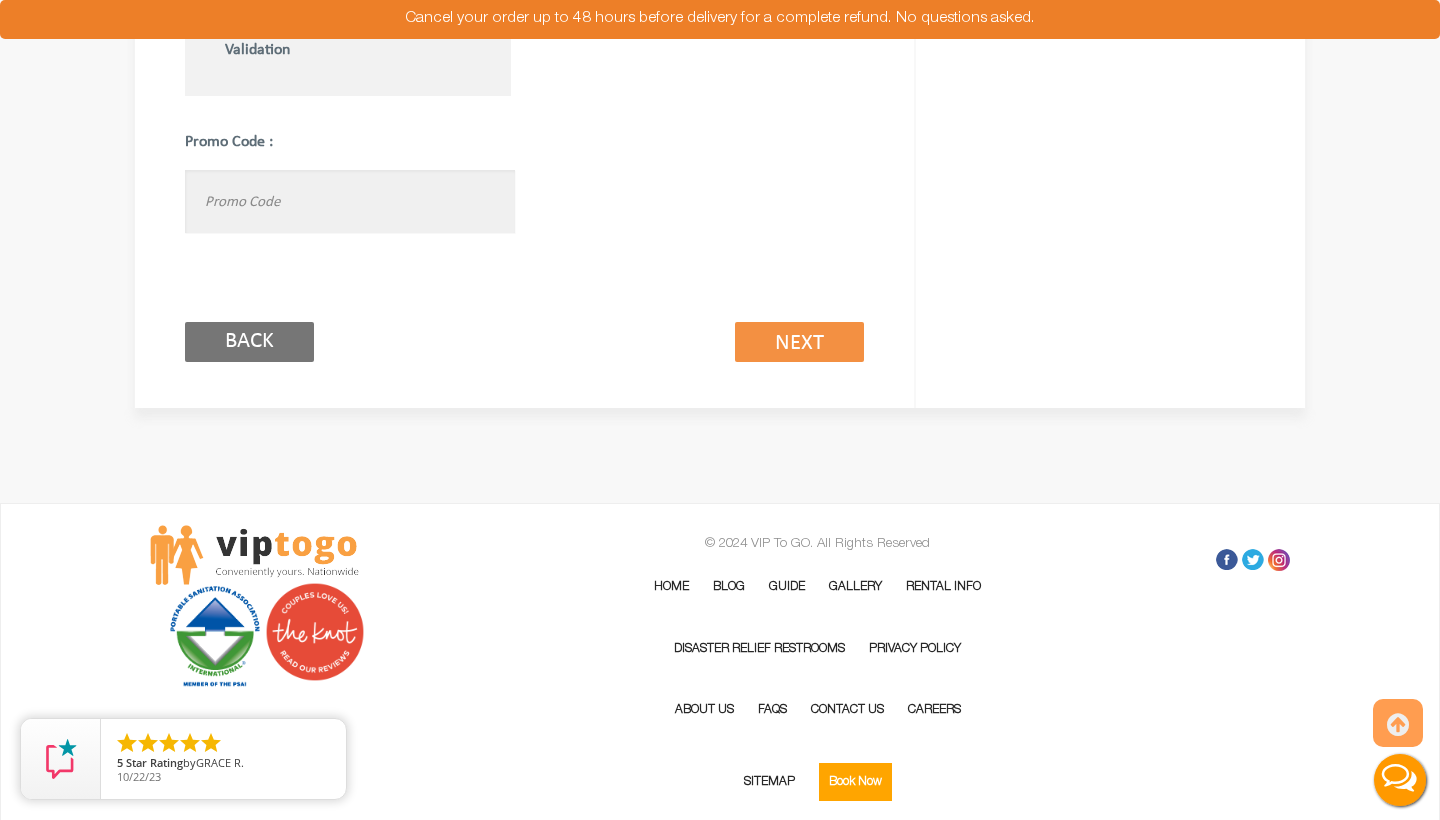 click at bounding box center (350, 201) 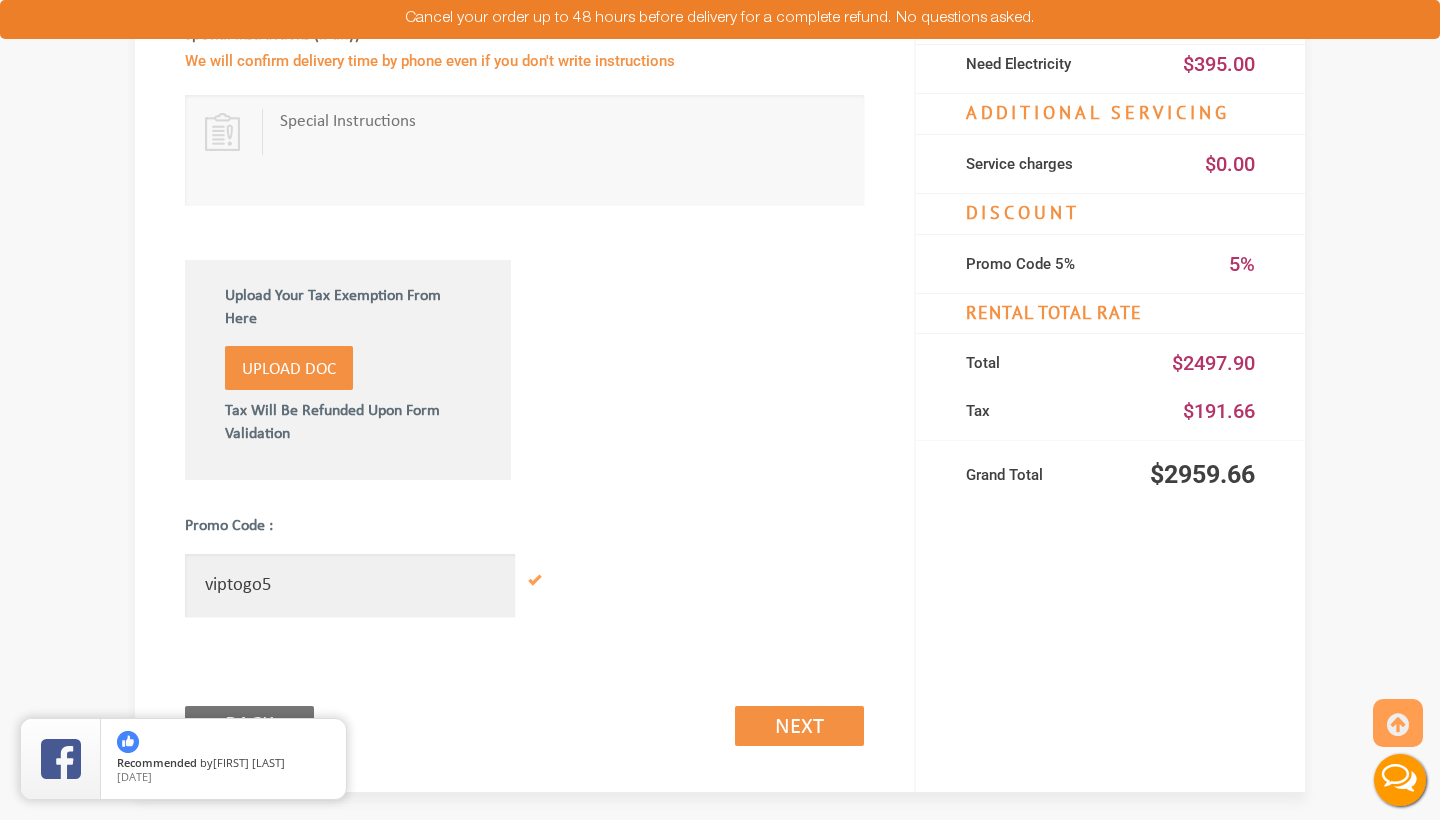 scroll, scrollTop: 1378, scrollLeft: 0, axis: vertical 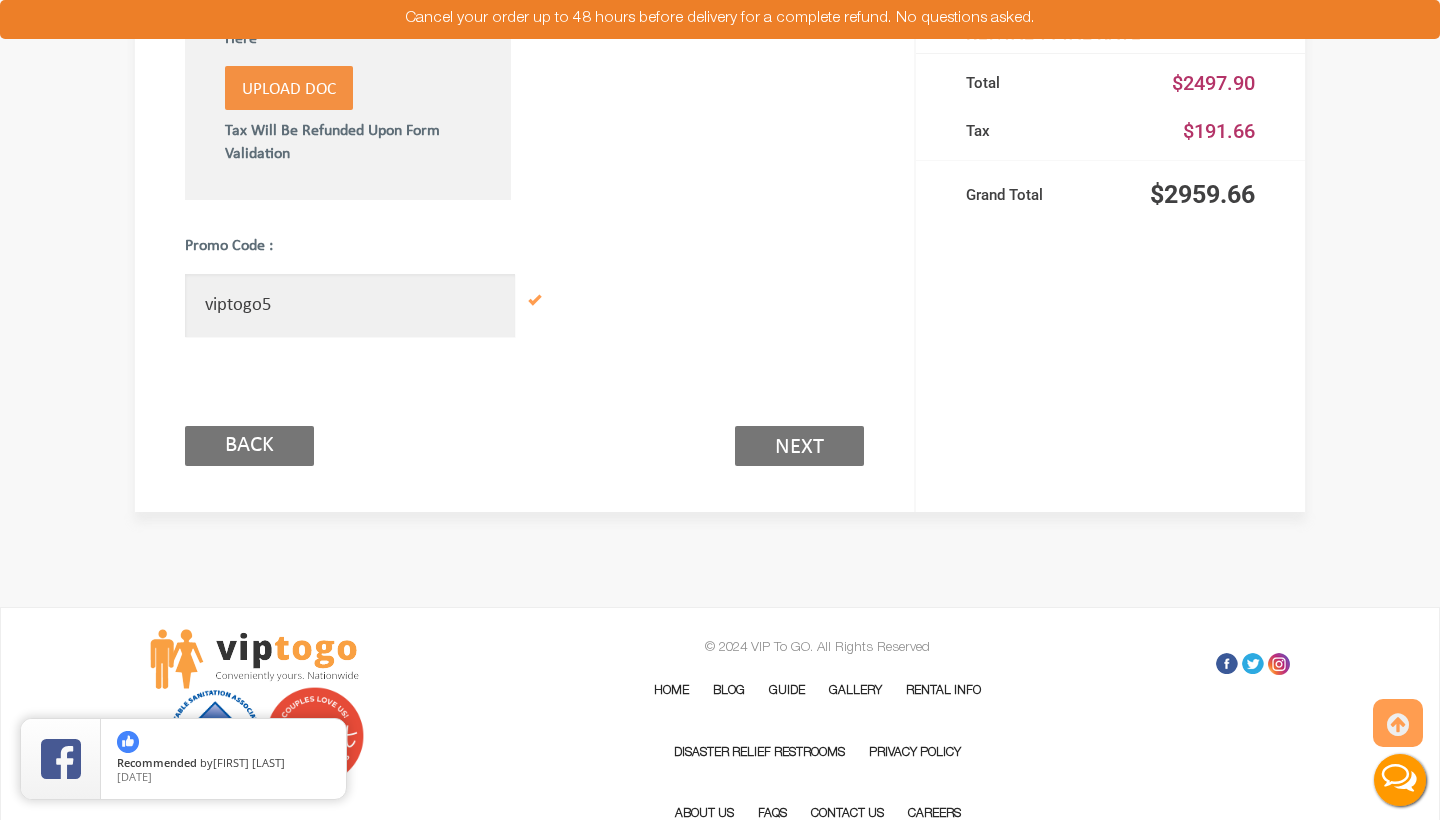 type on "viptogo5" 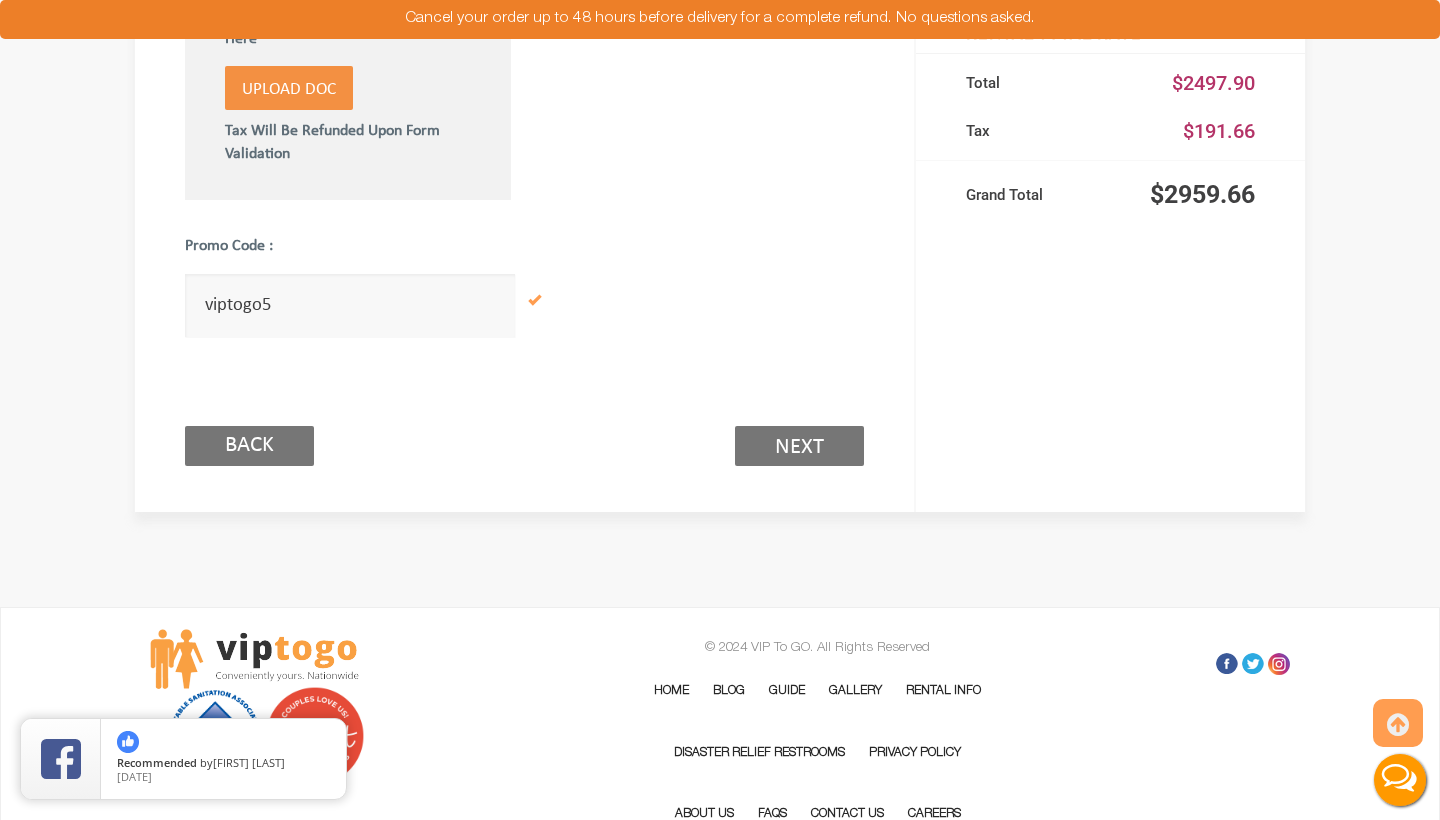 click on "Next (2/3)" at bounding box center [799, 446] 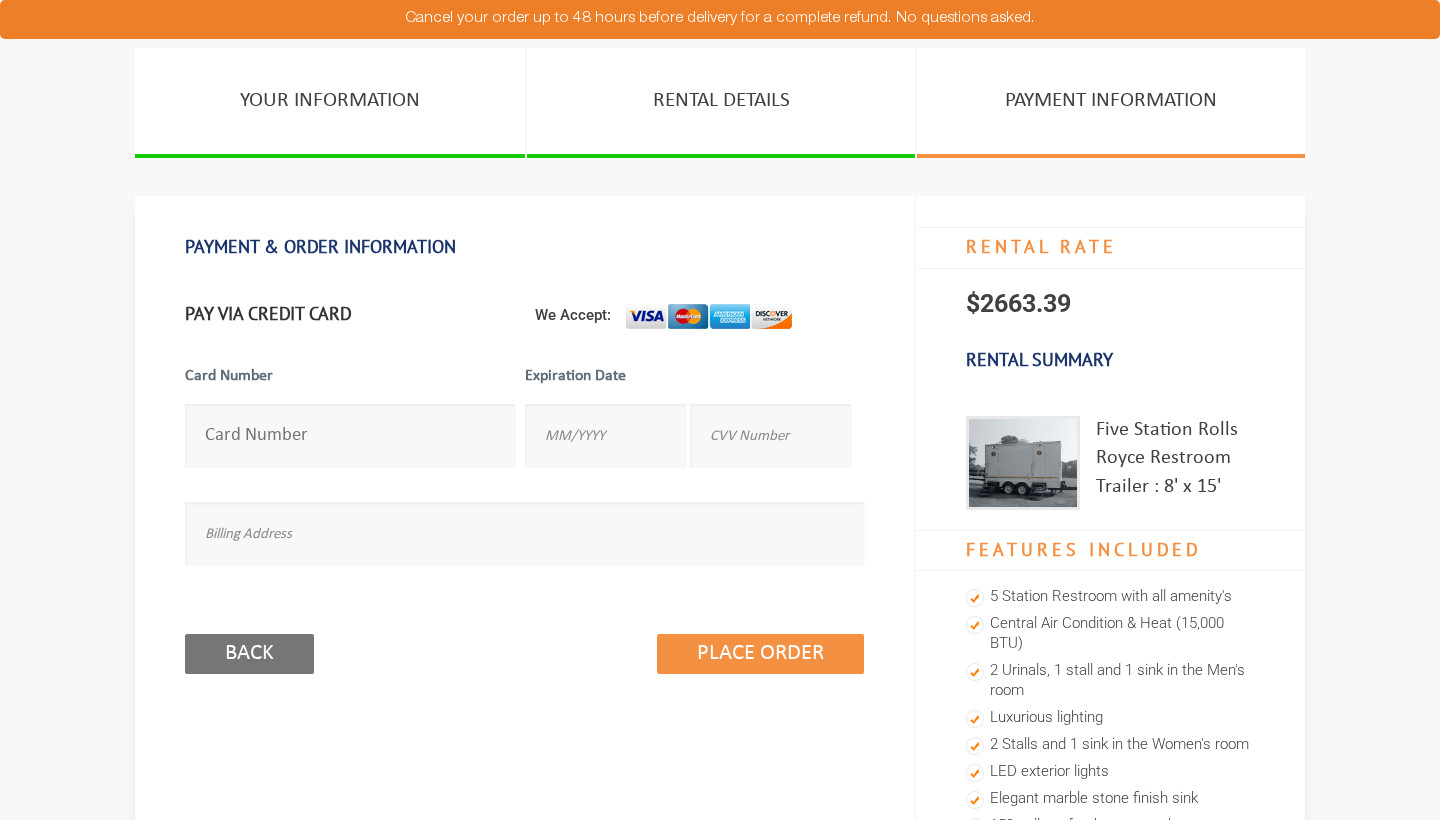 scroll, scrollTop: 0, scrollLeft: 0, axis: both 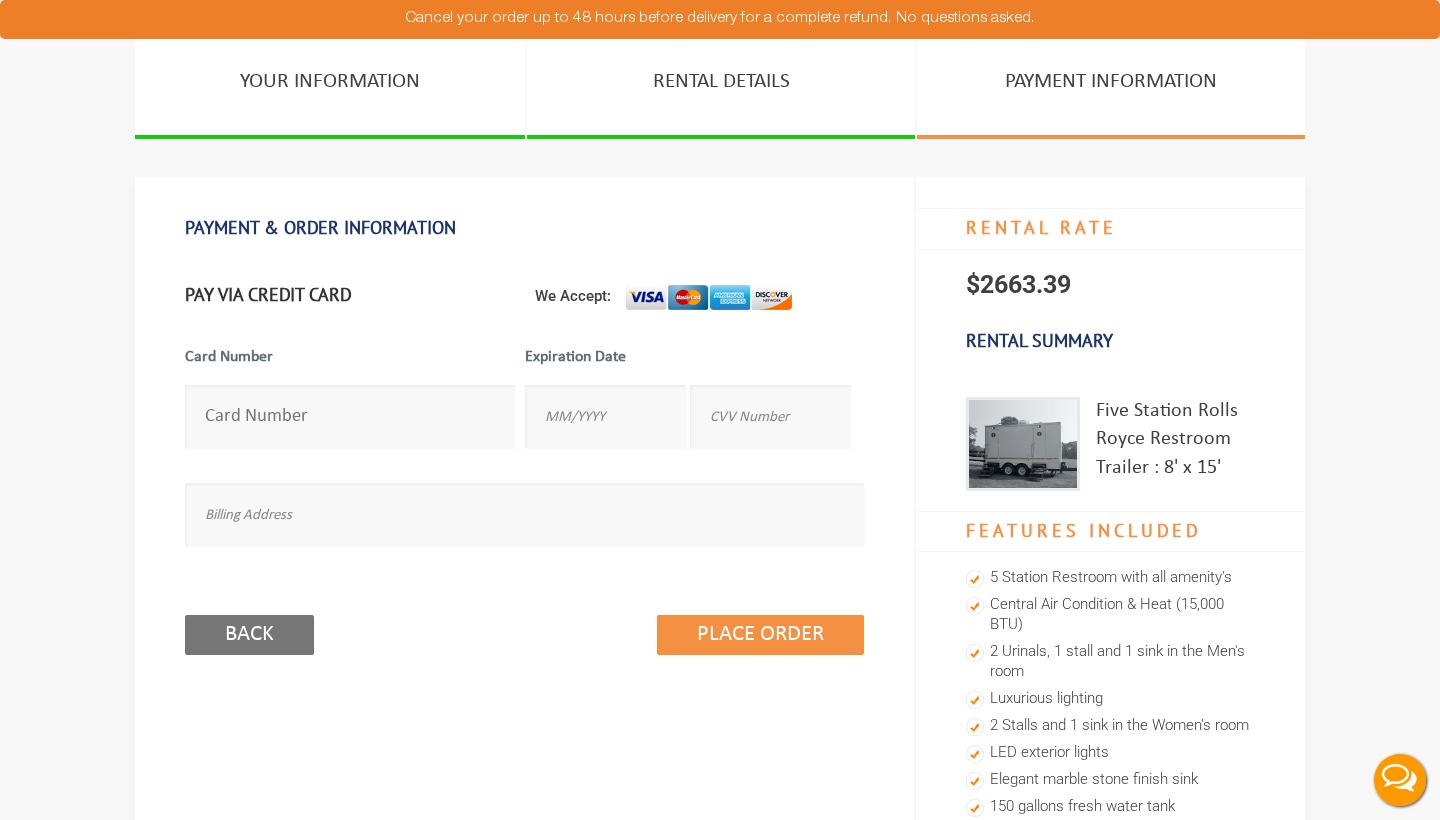 click at bounding box center (350, 416) 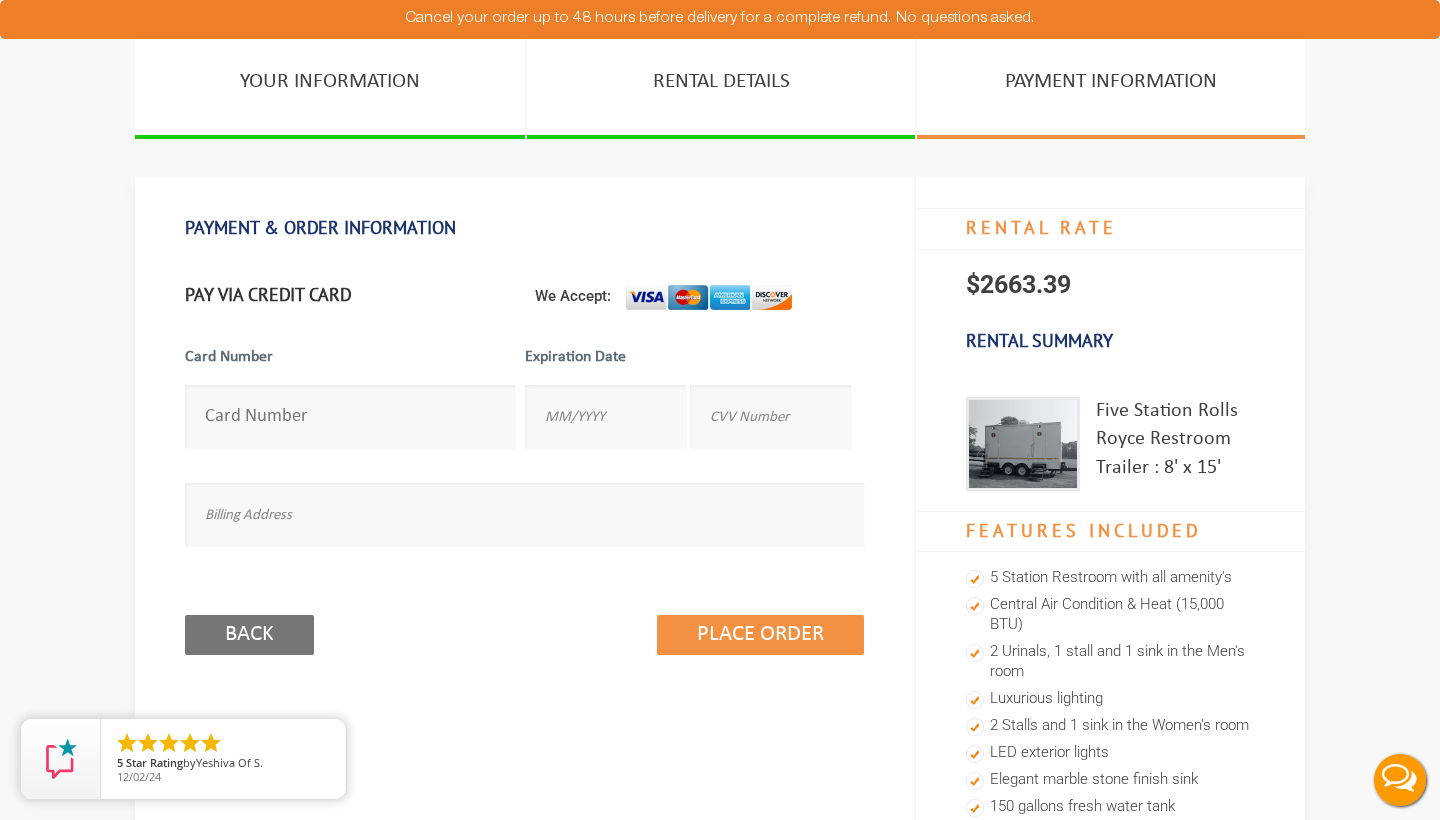 click at bounding box center (524, 507) 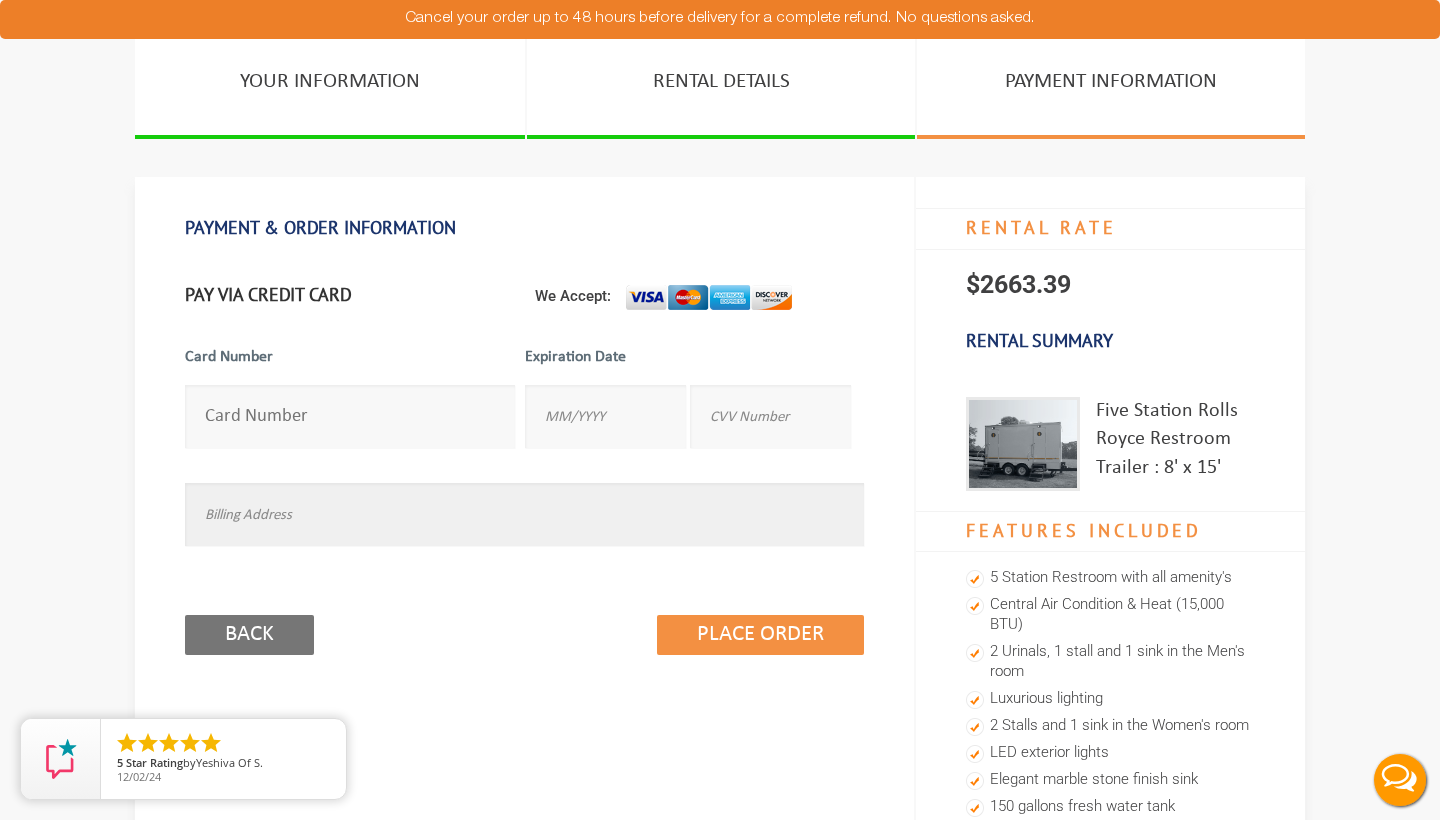 click at bounding box center [524, 514] 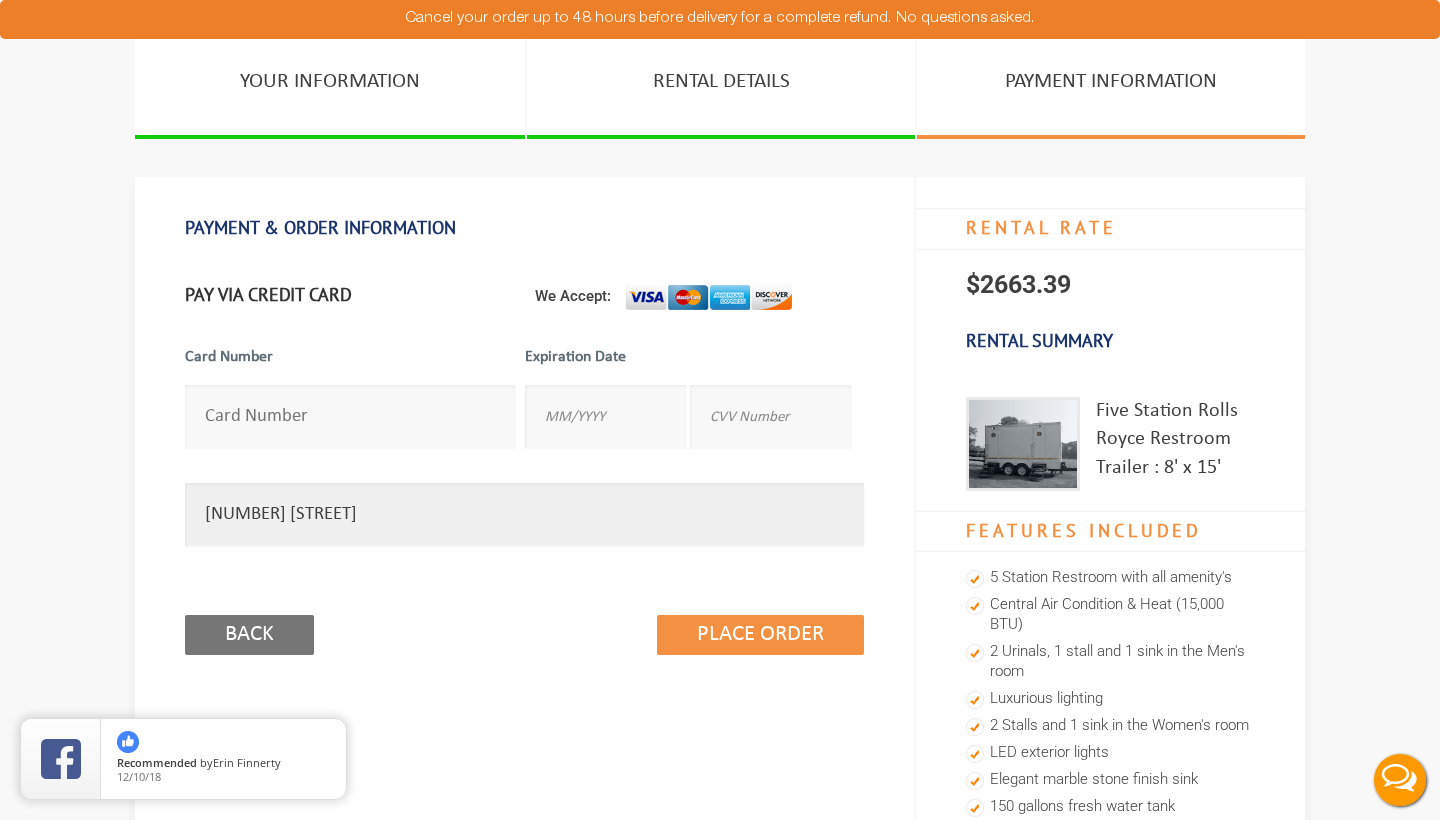 type on "212 Crescent Parkway" 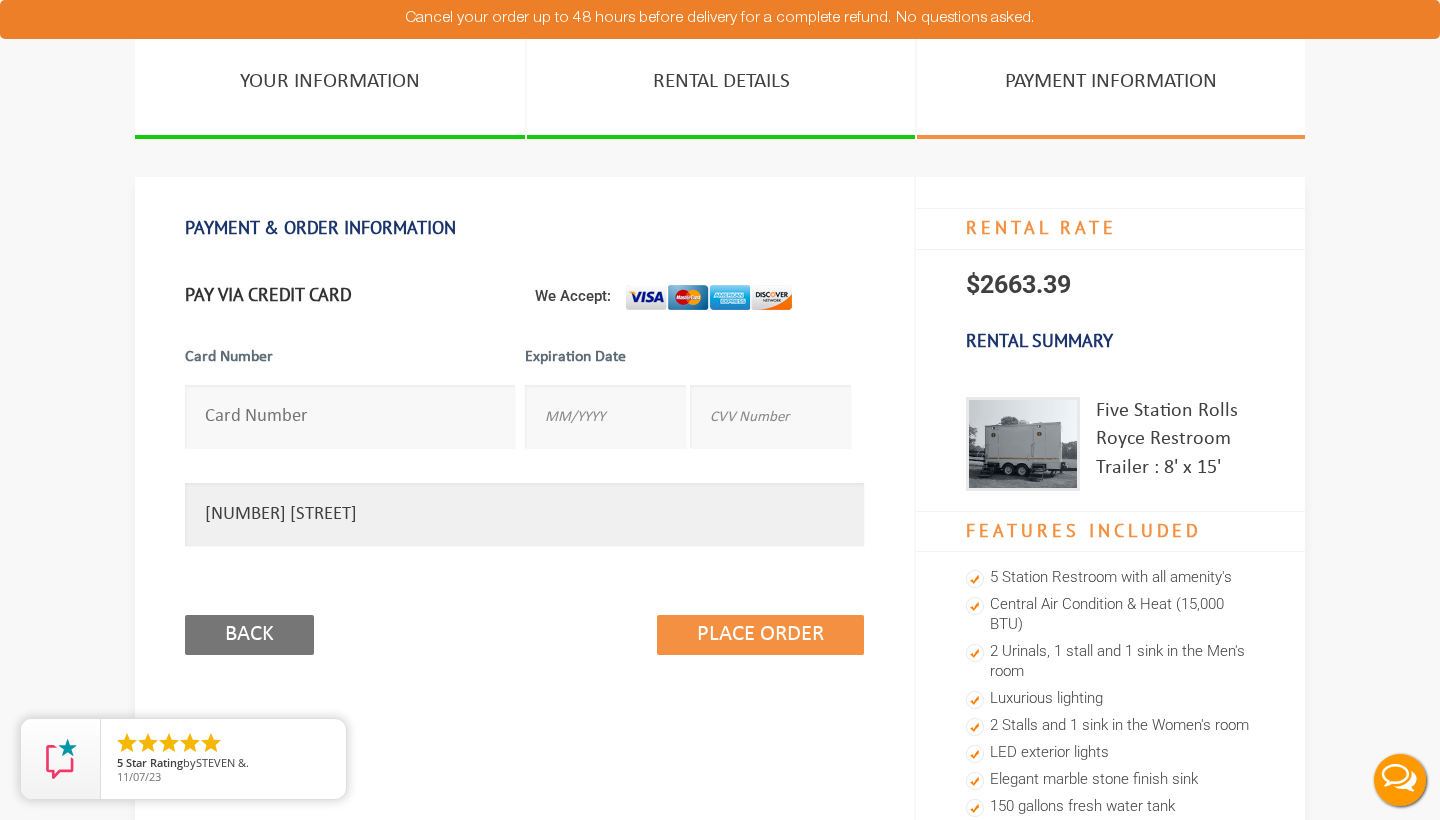 drag, startPoint x: 509, startPoint y: 500, endPoint x: 133, endPoint y: 500, distance: 376 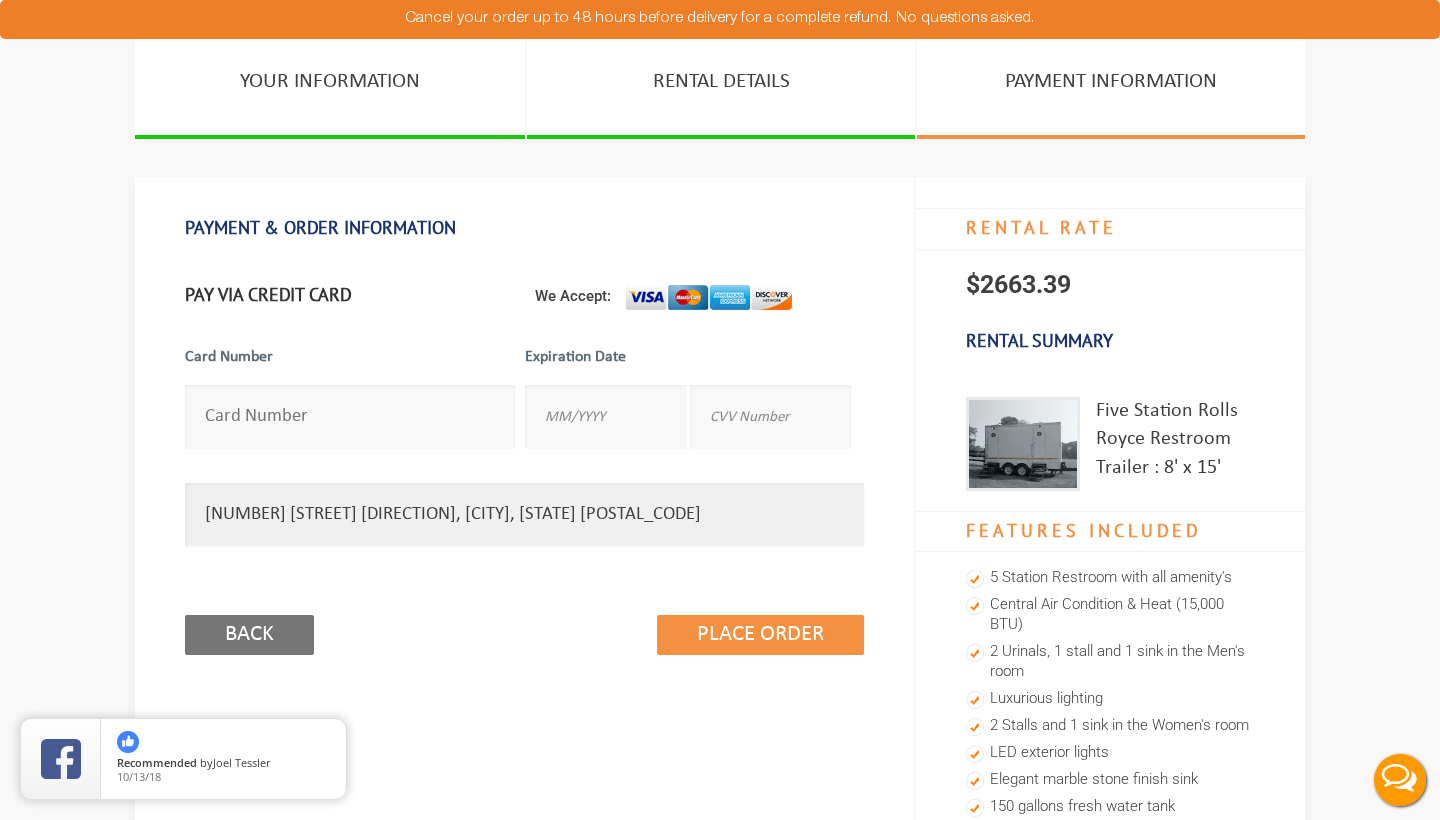 type on "212 Crescent Parkway Sea Girt, NJ 08750" 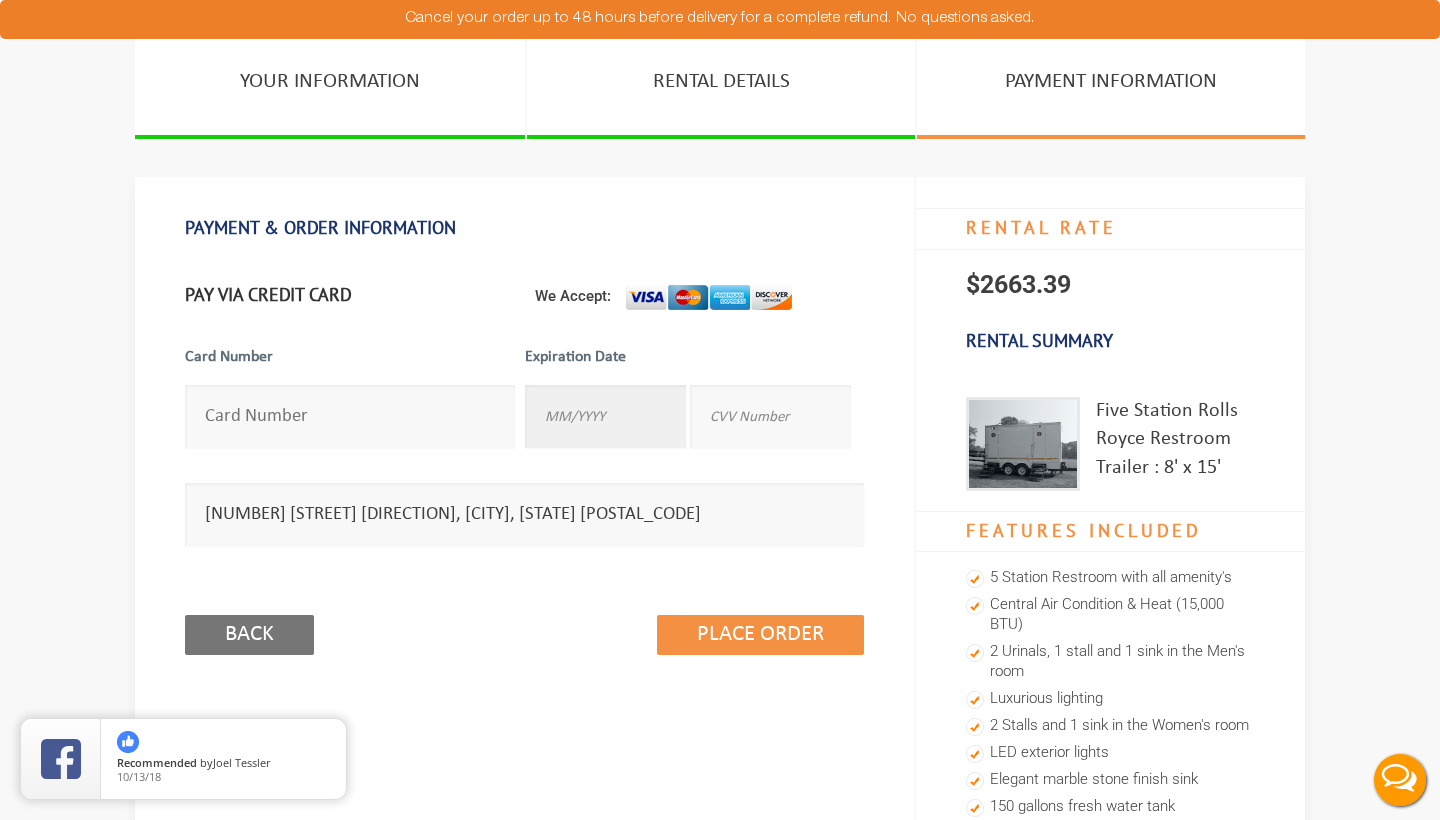 click at bounding box center (605, 416) 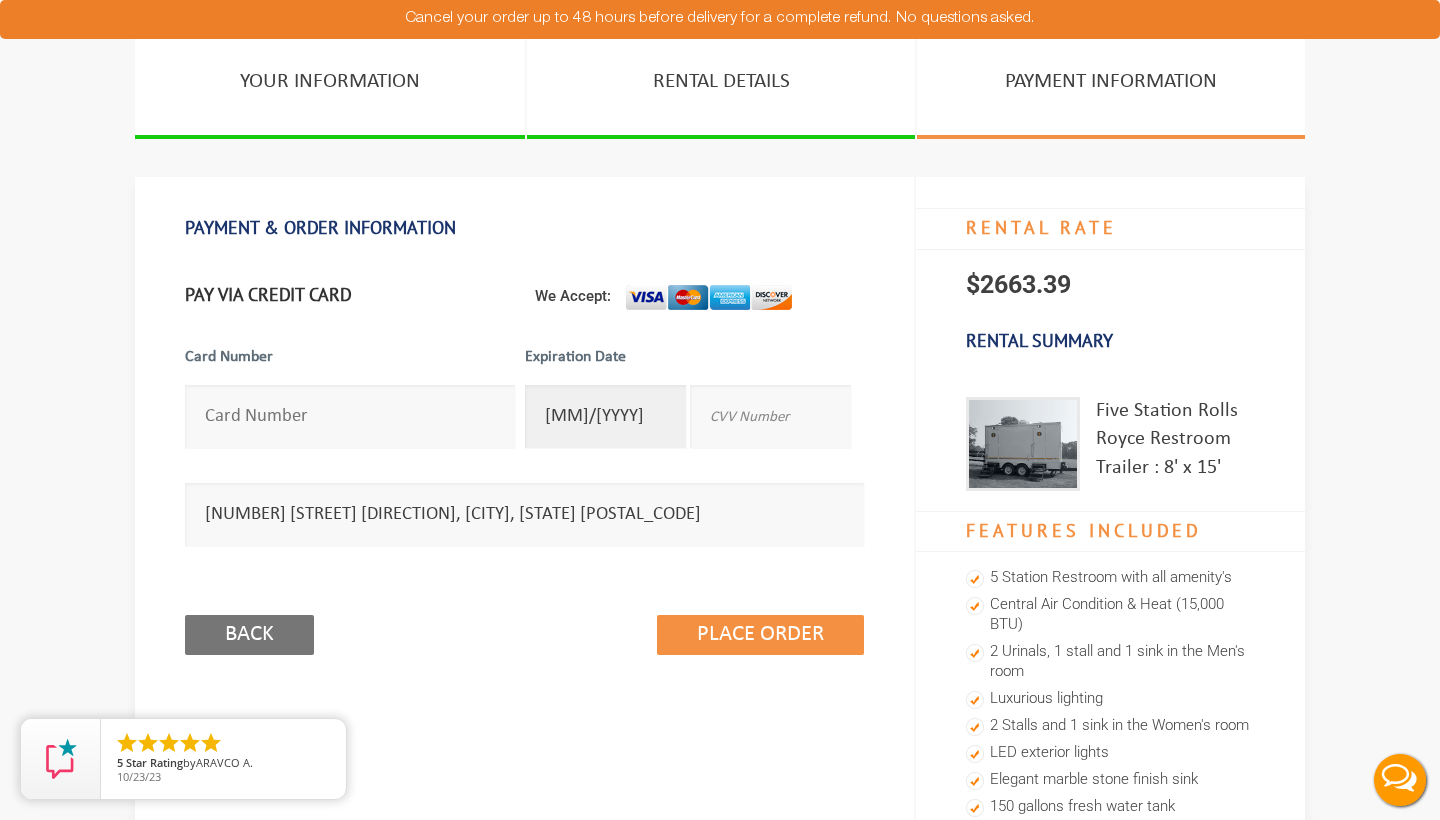 type on "10/2028" 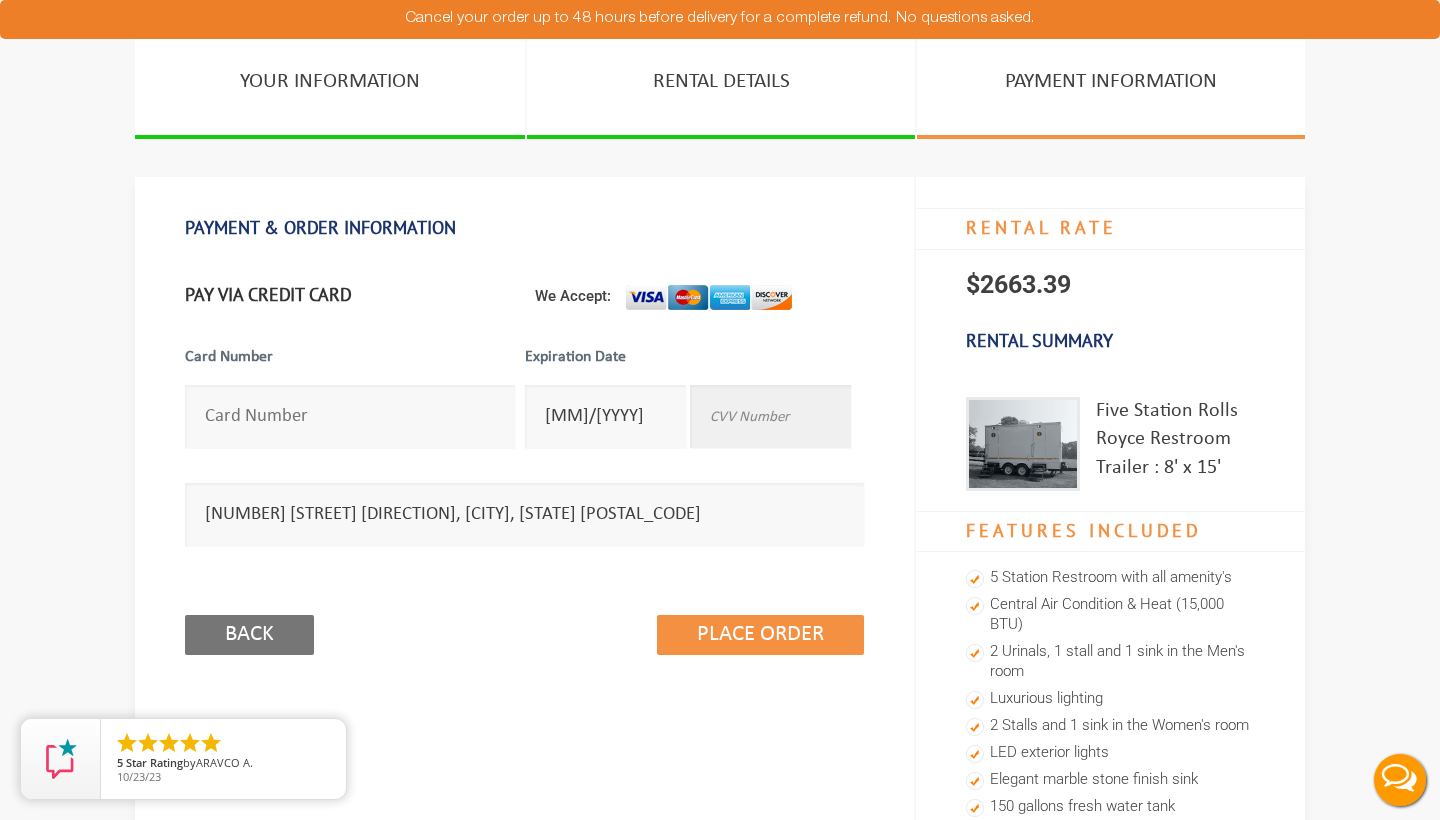 click at bounding box center (770, 416) 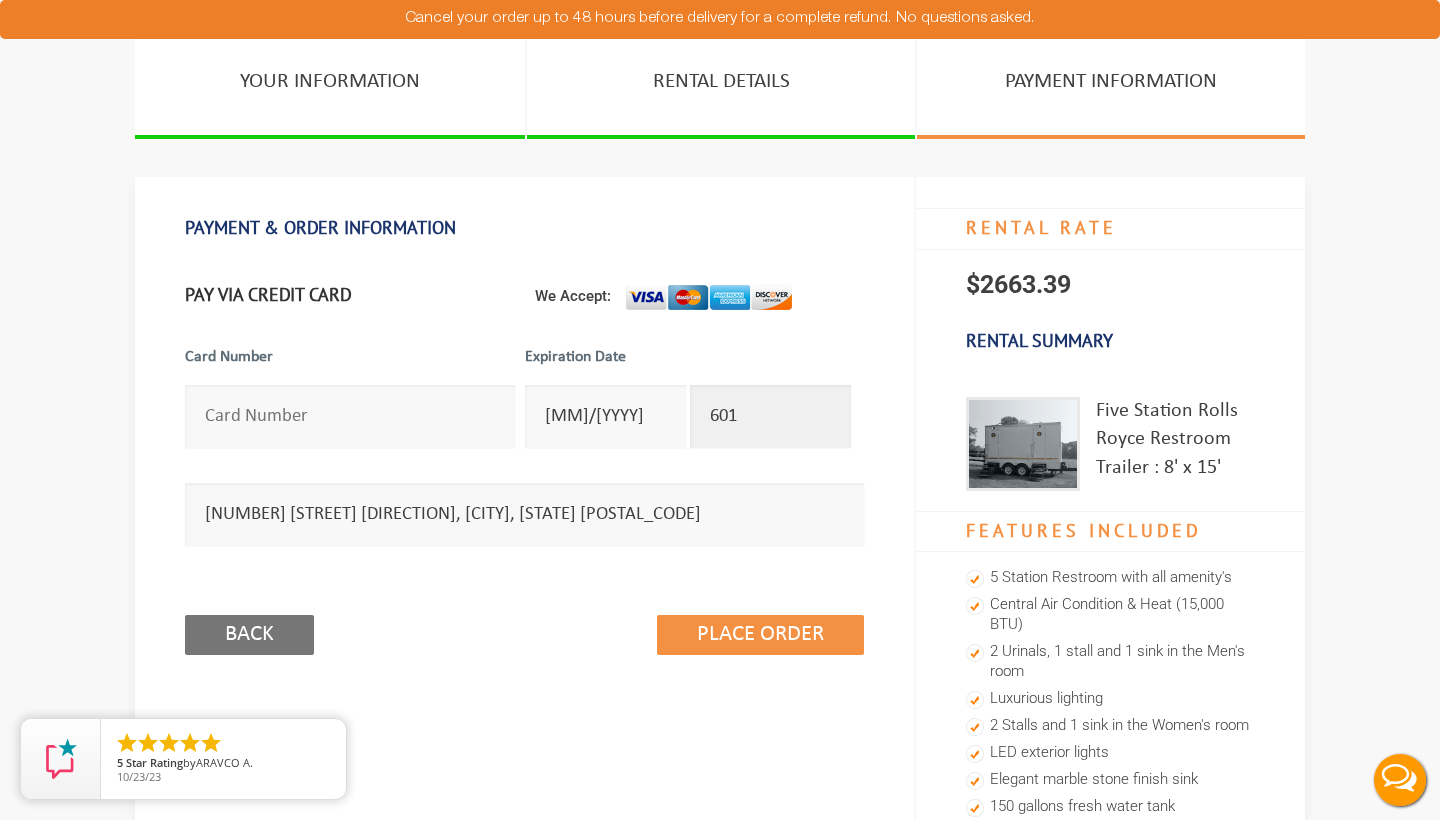 type on "601" 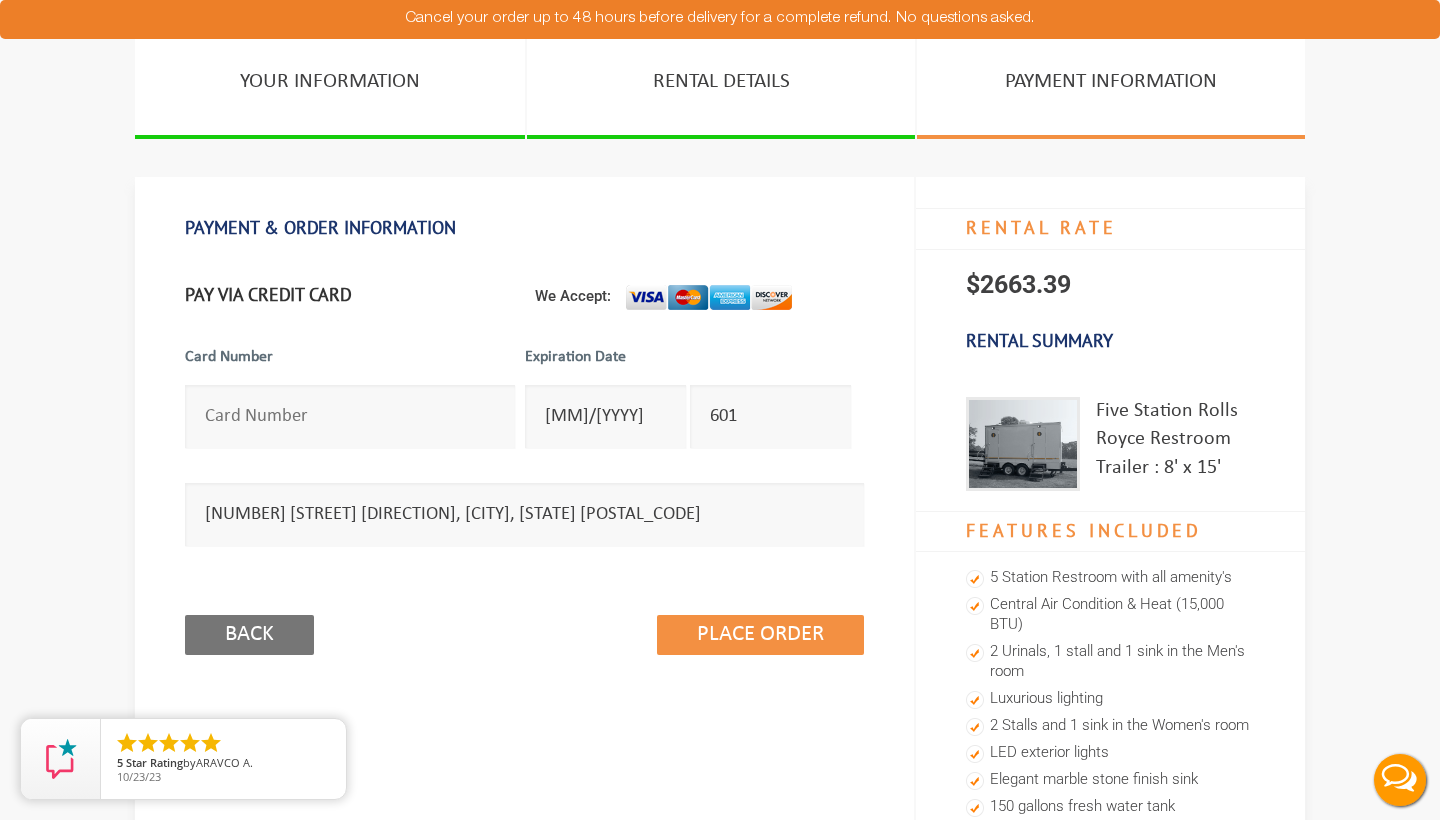 click at bounding box center (350, 416) 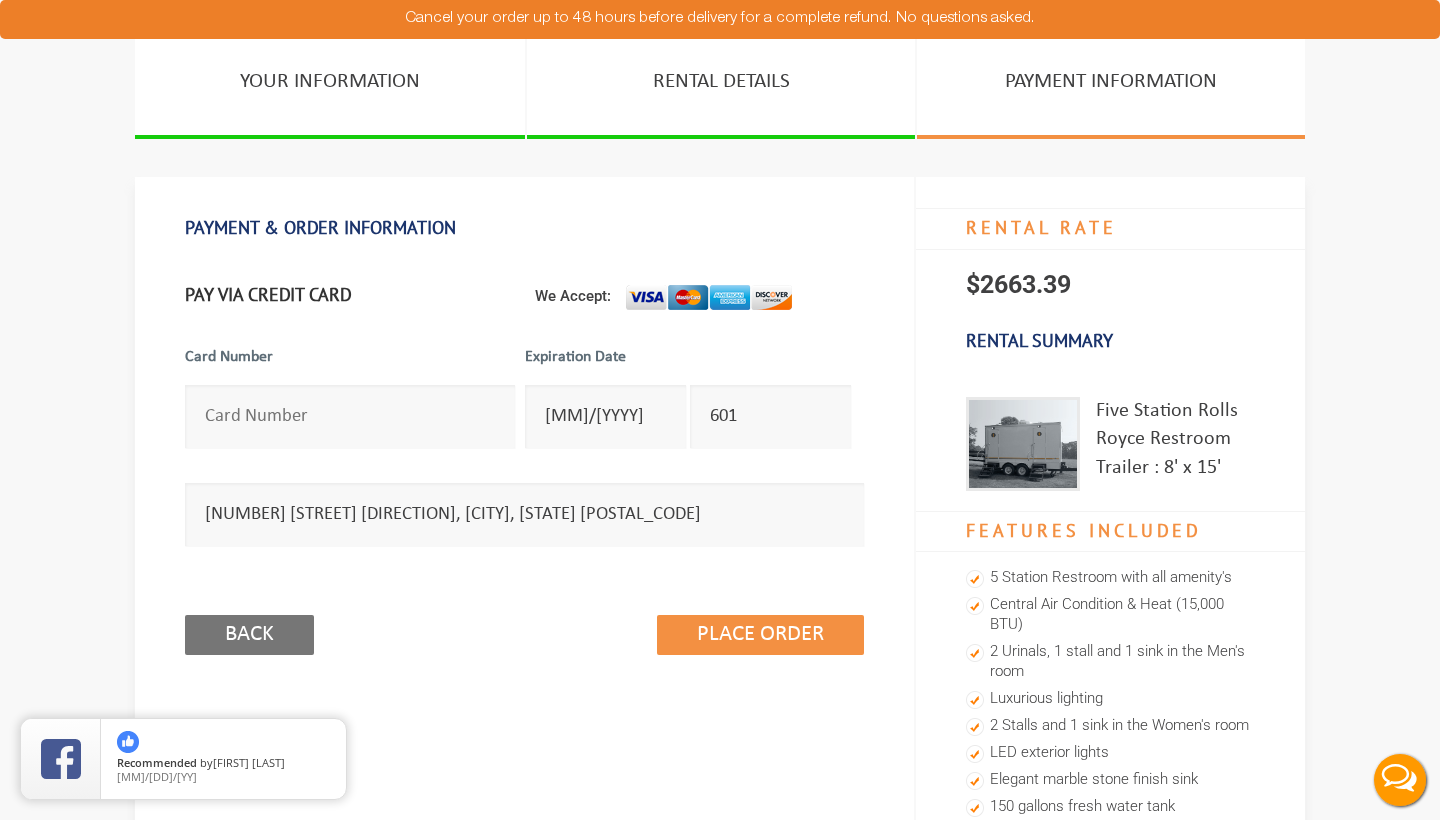 click on "Place Order
Back" at bounding box center (524, 610) 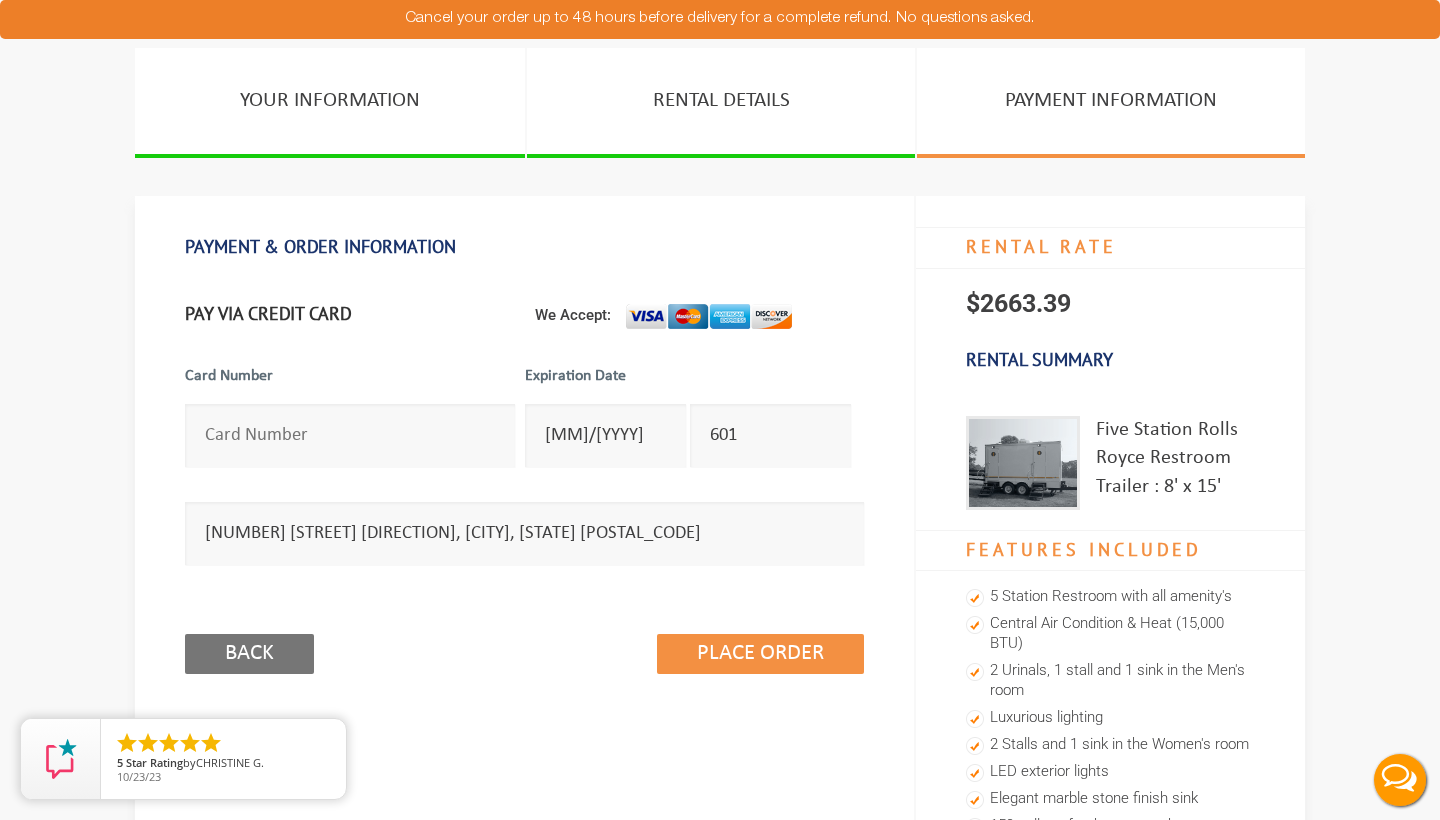 scroll, scrollTop: 0, scrollLeft: 0, axis: both 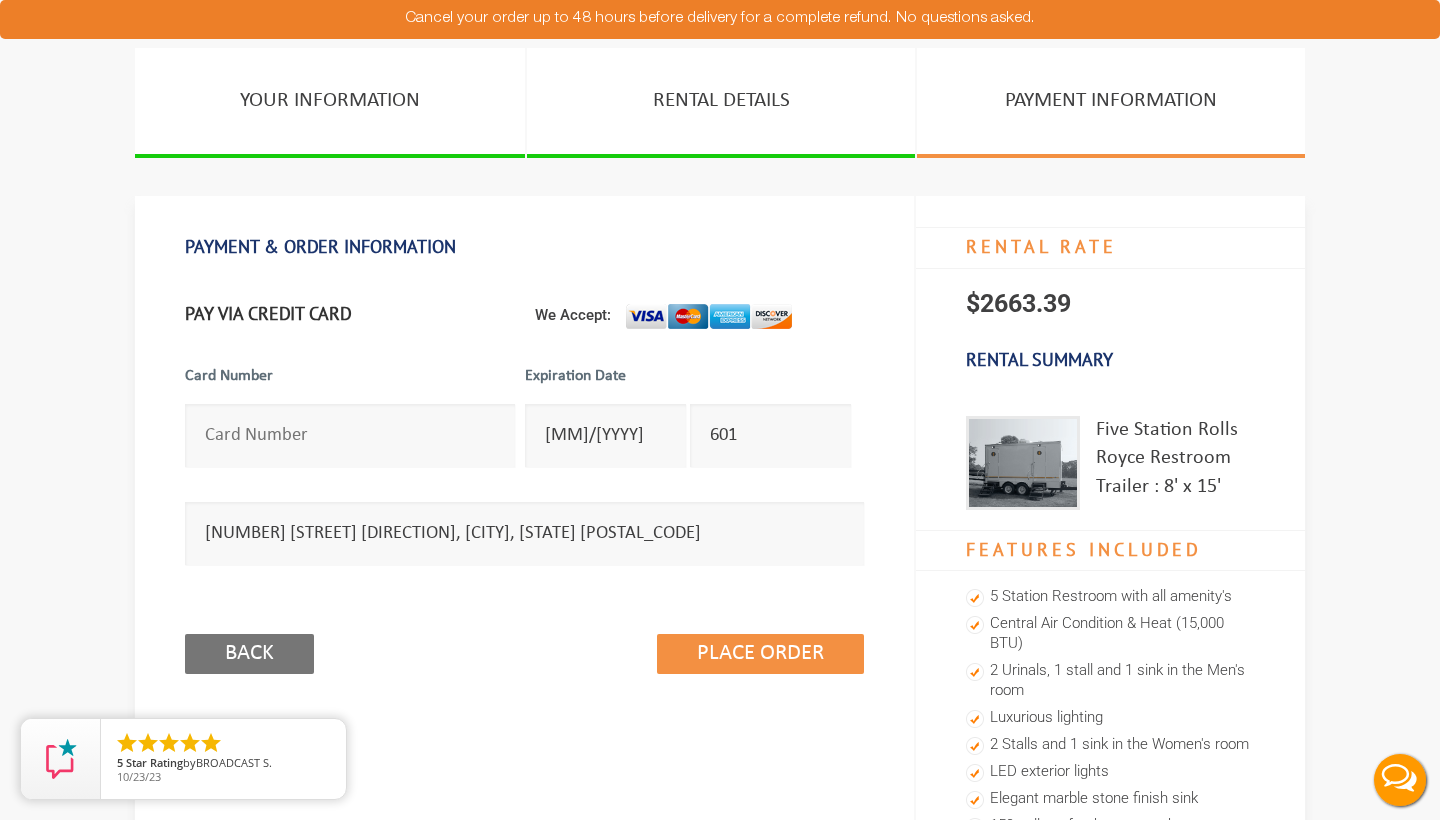 click on "Card Number" at bounding box center [355, 408] 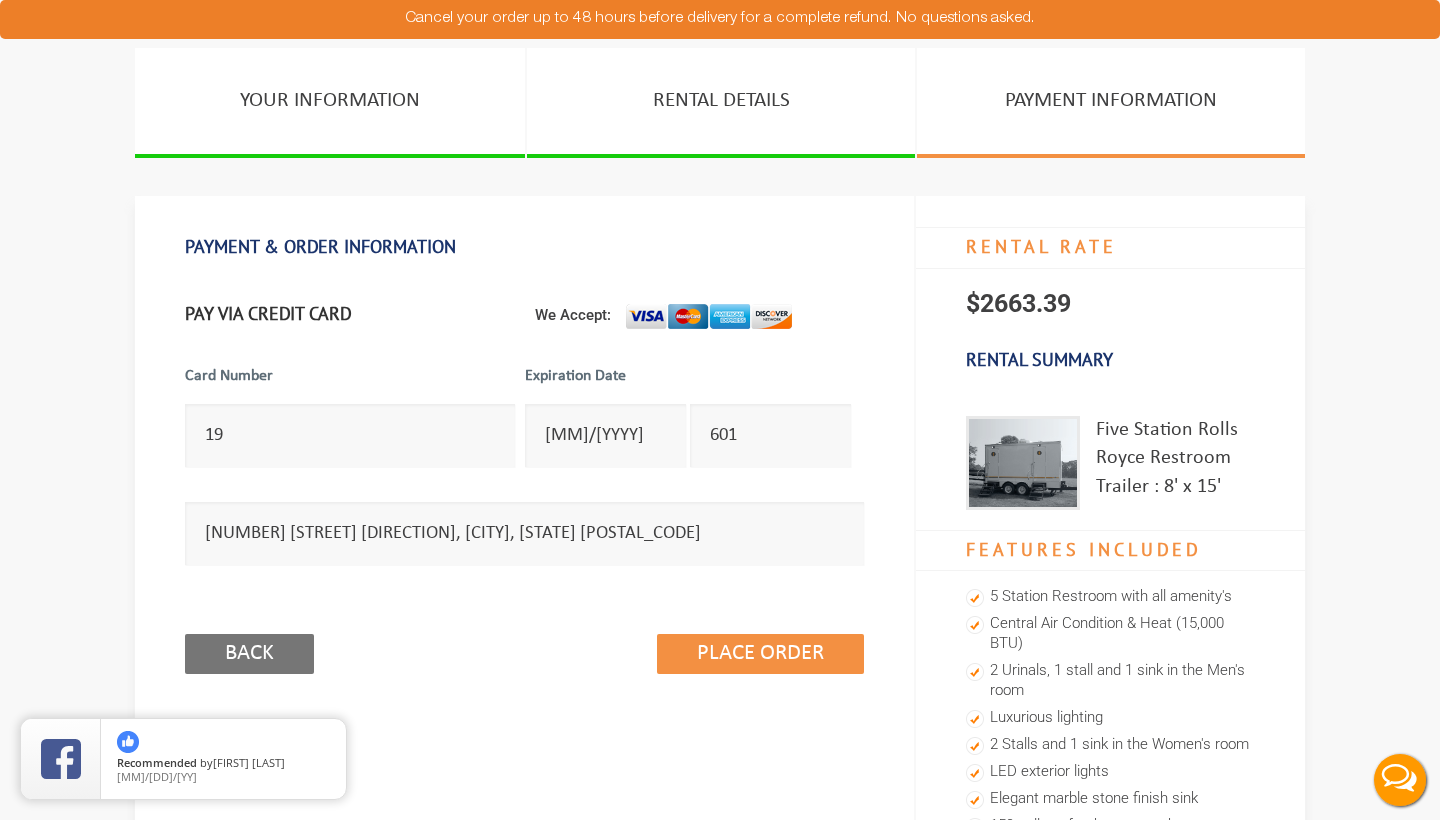 scroll, scrollTop: 0, scrollLeft: 0, axis: both 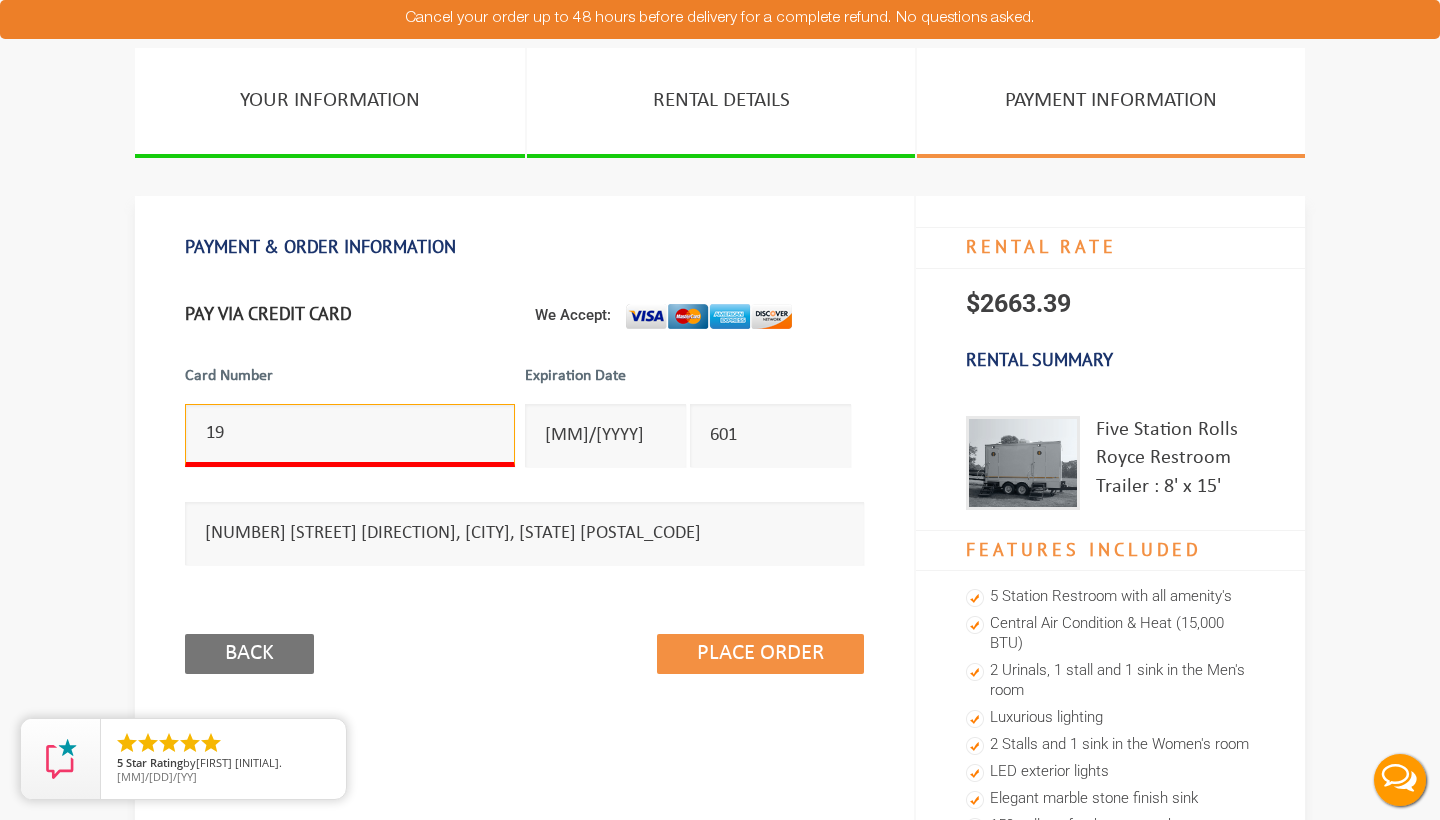 type on "1" 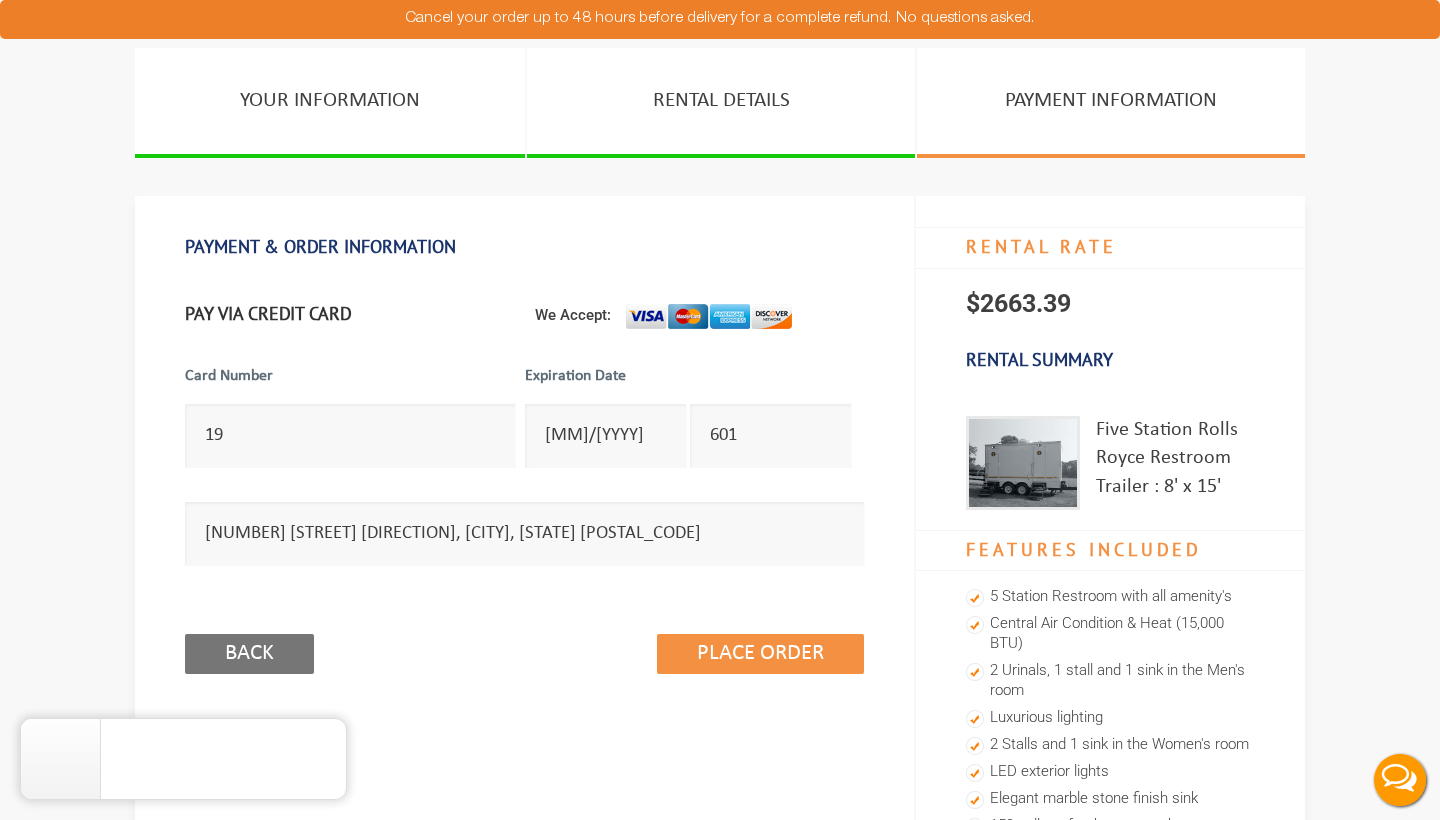 type on "5466160456210218" 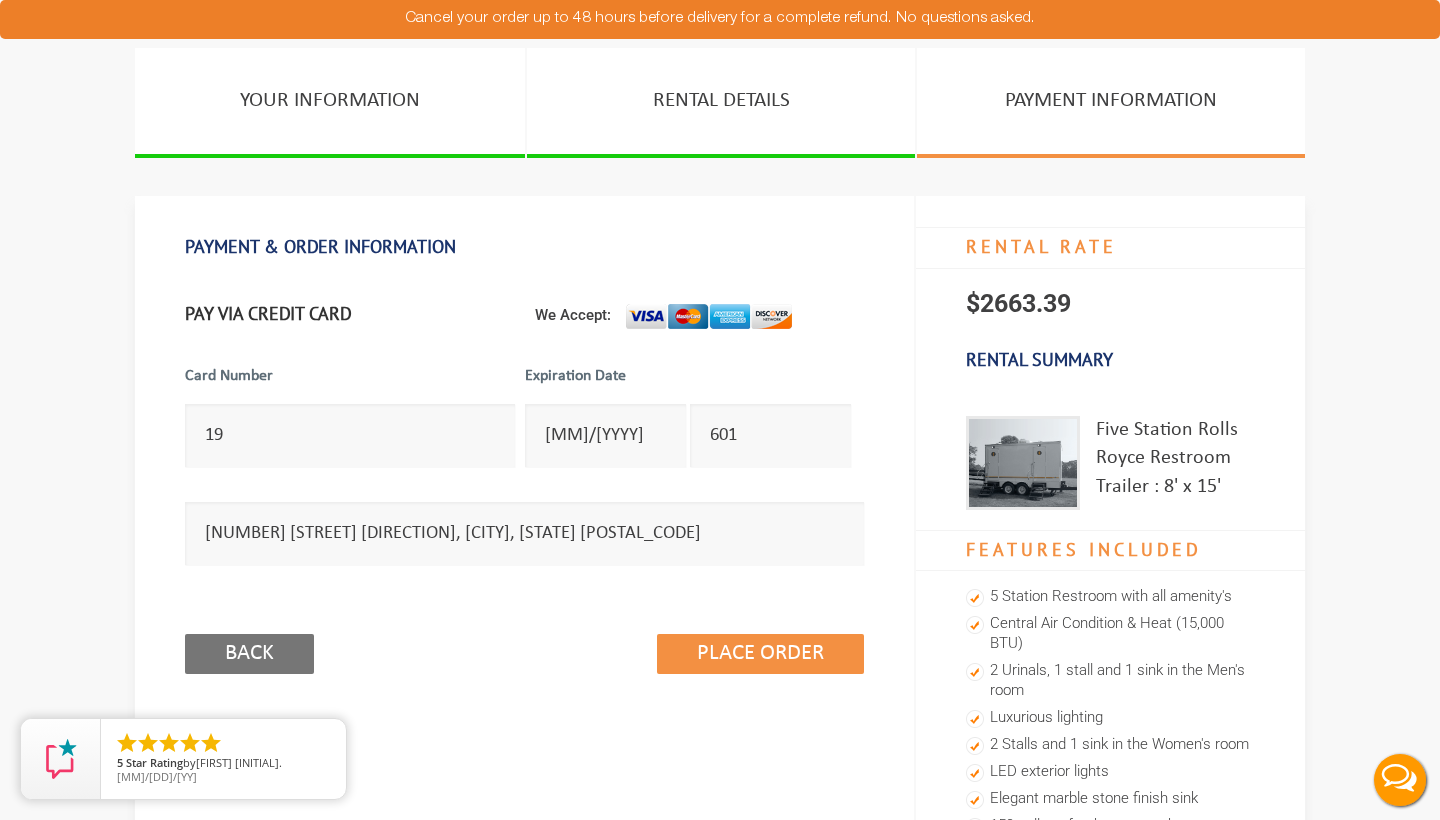 click on "Place Order
Back" at bounding box center [524, 629] 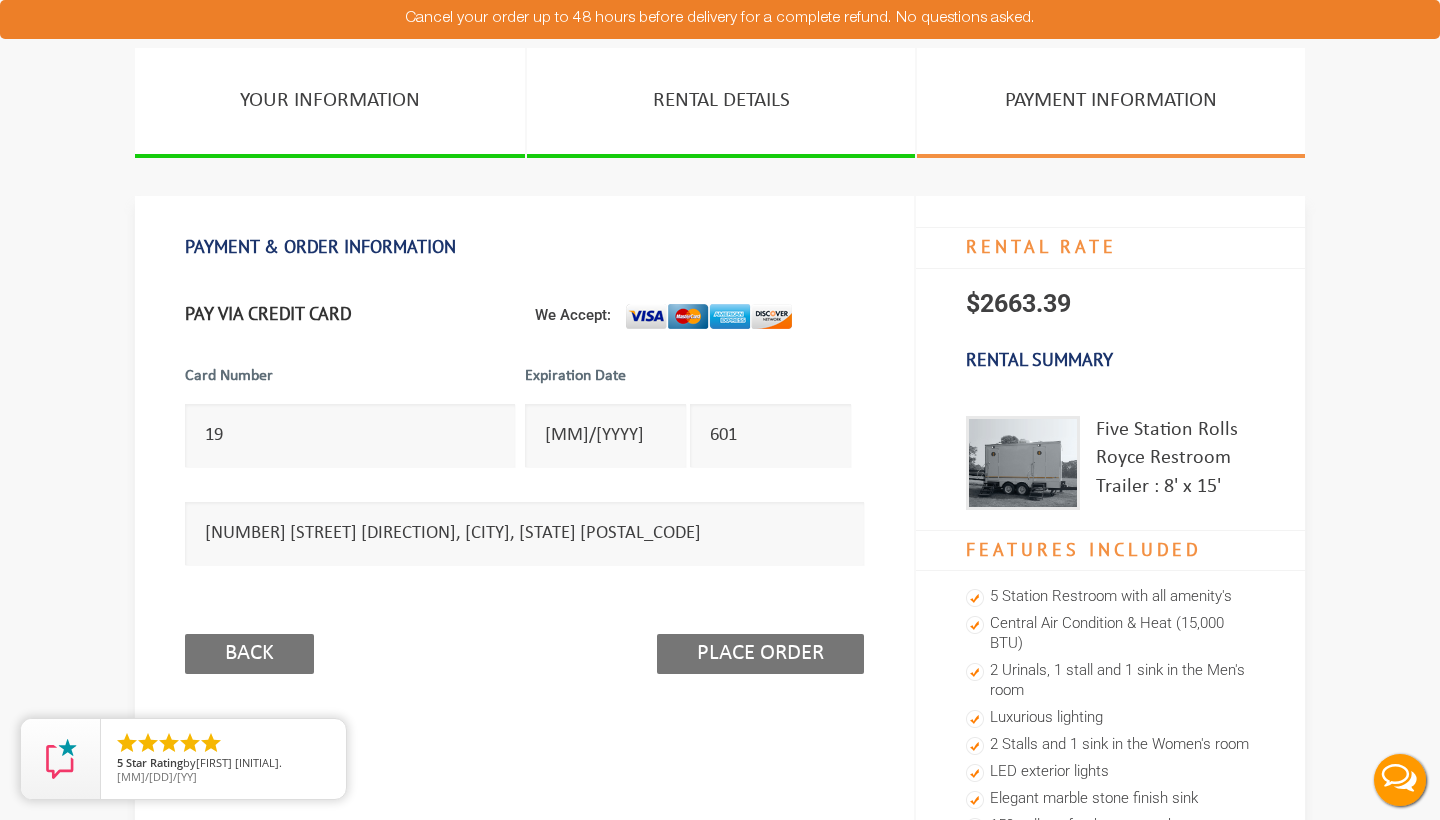 click on "Place Order" at bounding box center [760, 654] 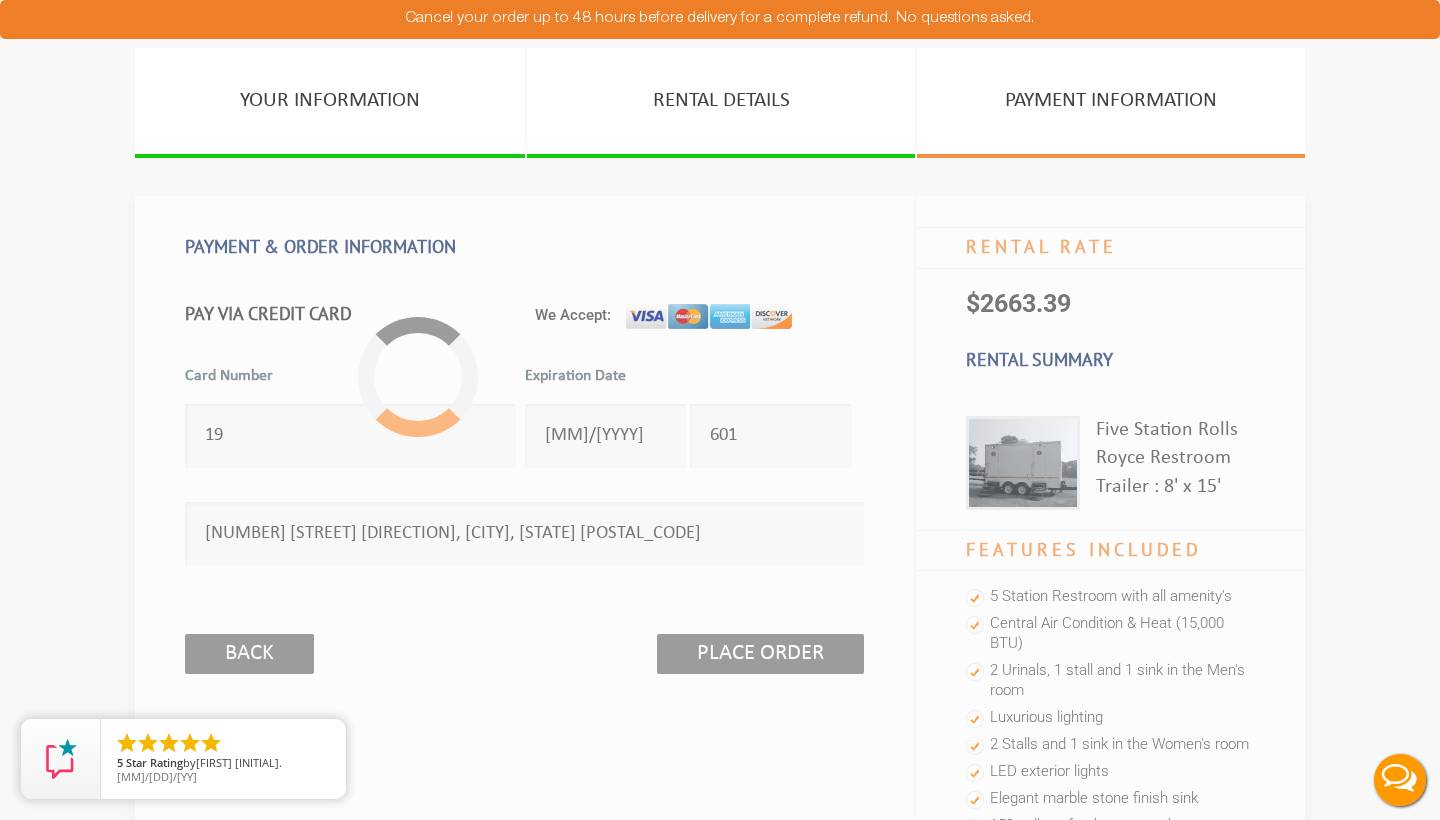 scroll, scrollTop: 0, scrollLeft: 0, axis: both 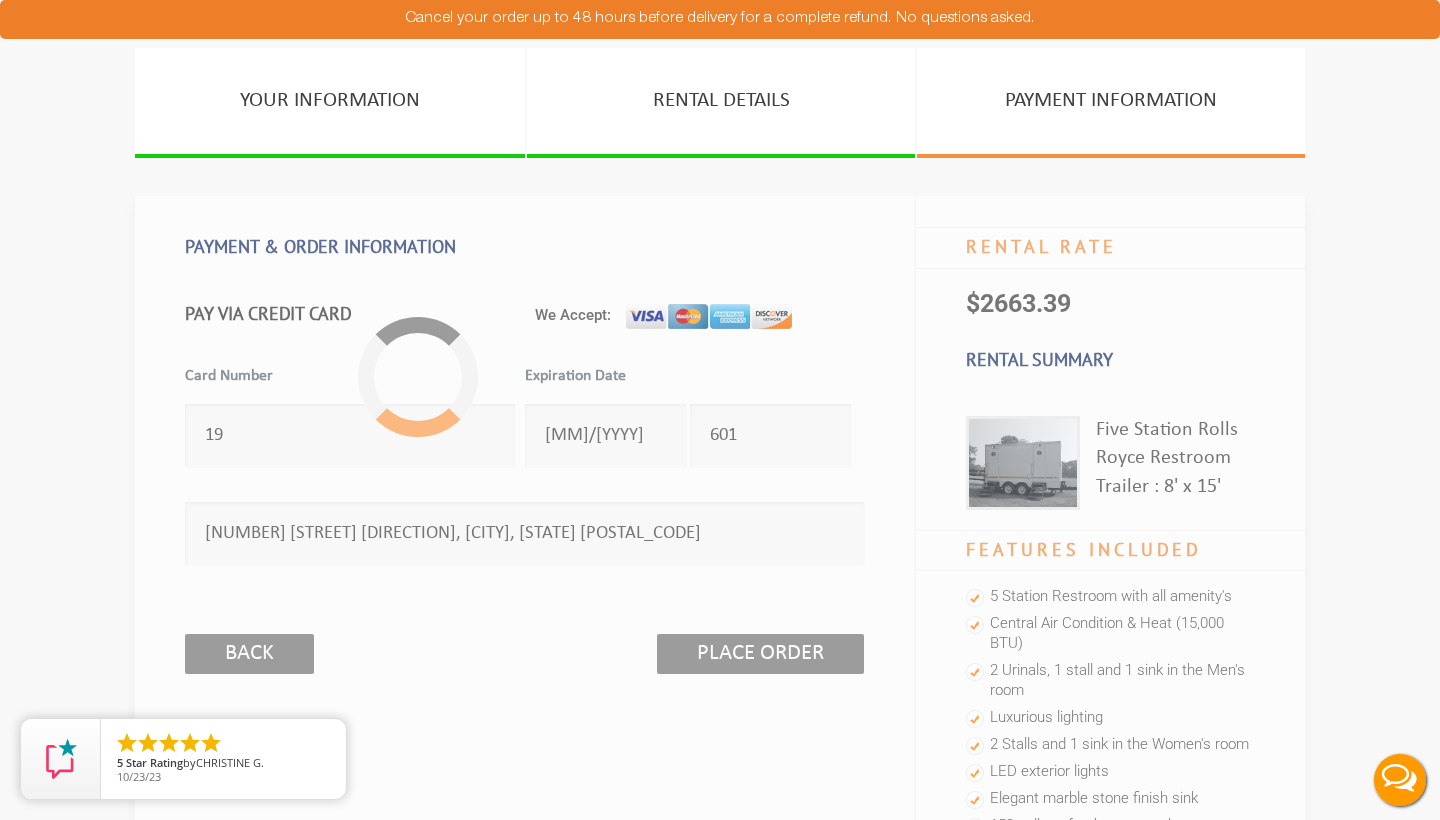 click on "Place Order" at bounding box center (760, 654) 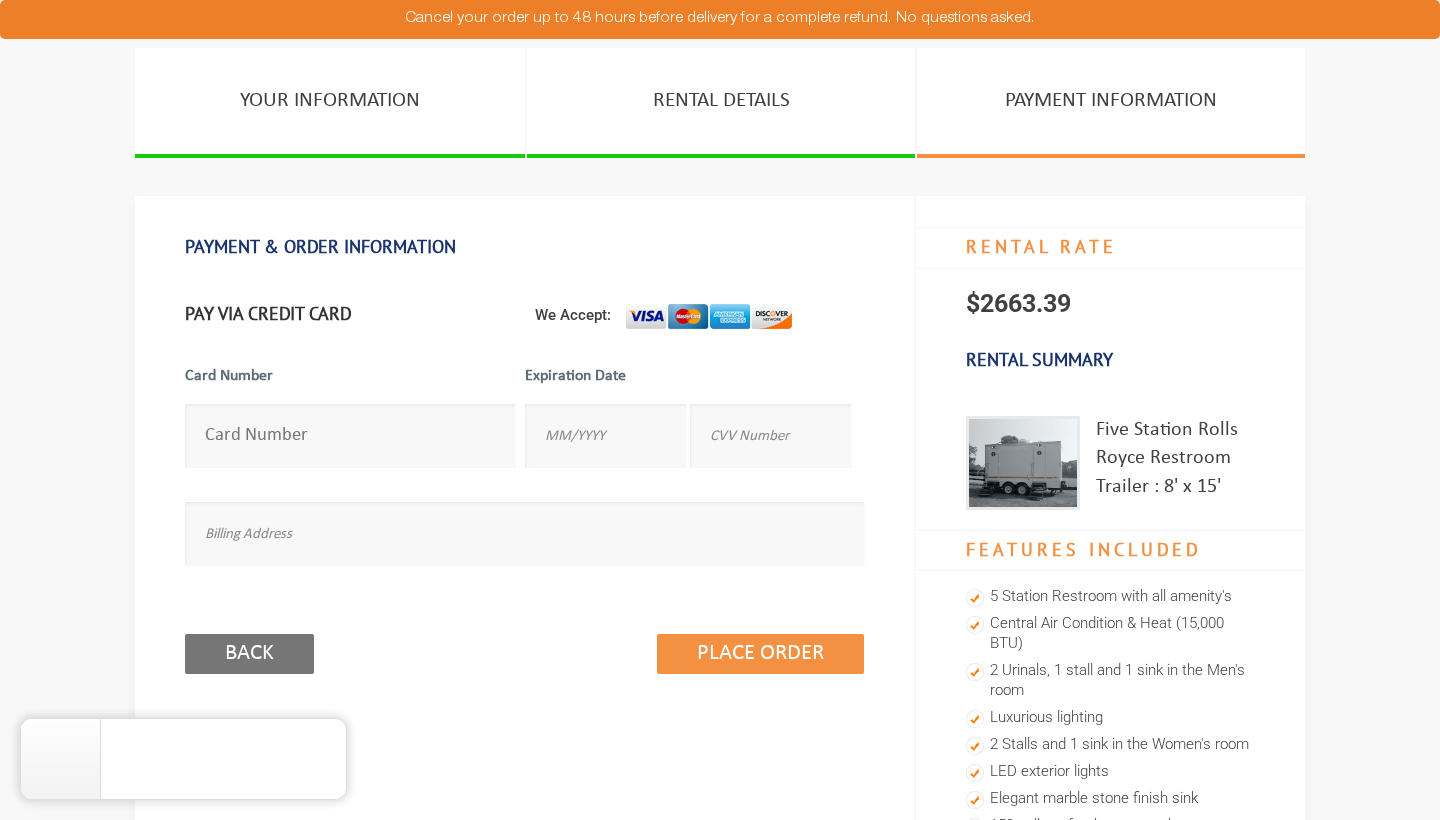 scroll, scrollTop: 0, scrollLeft: 0, axis: both 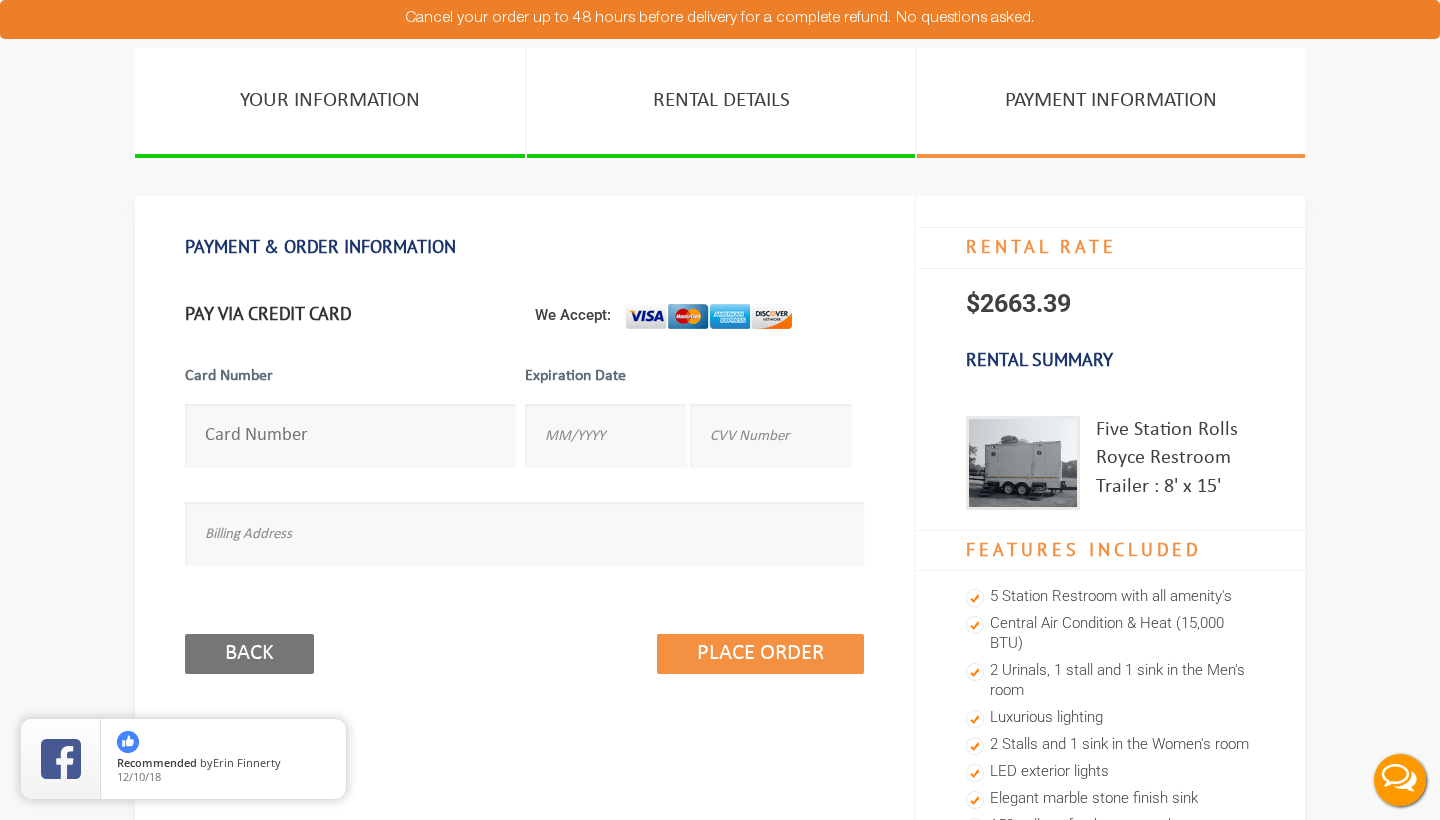 click at bounding box center (350, 435) 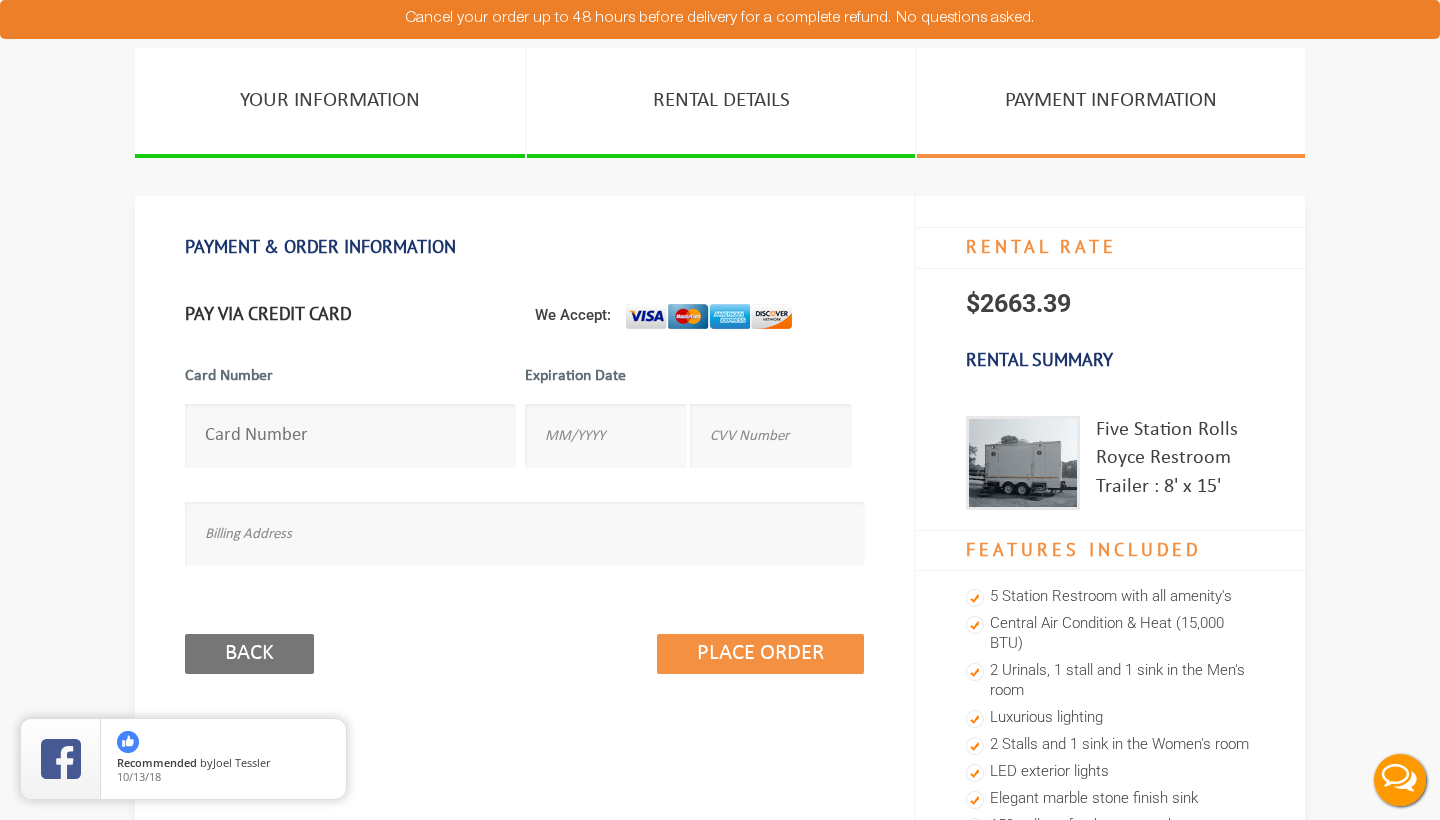 type on "[CREDIT_CARD_NUMBER]" 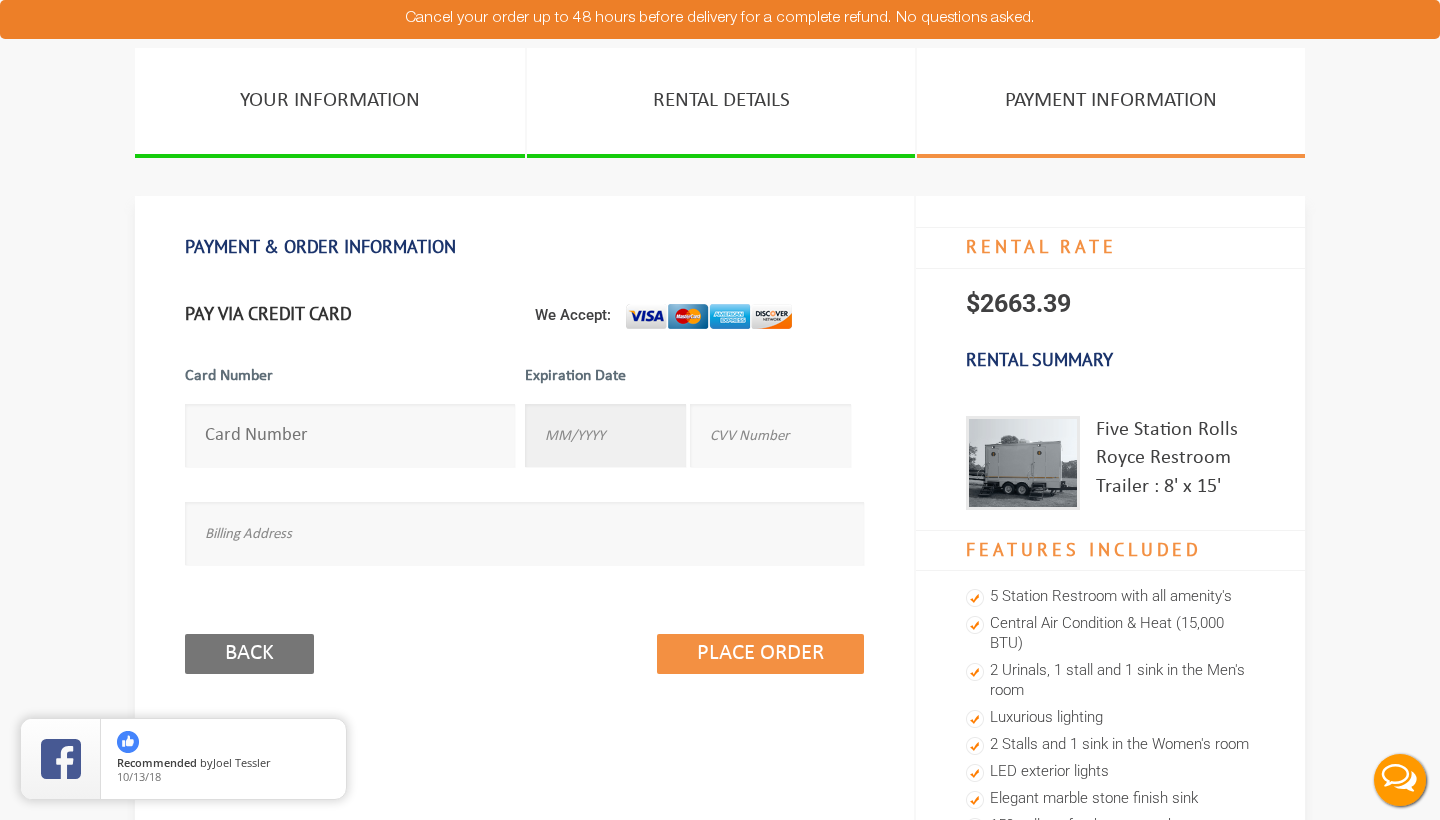 click at bounding box center [605, 435] 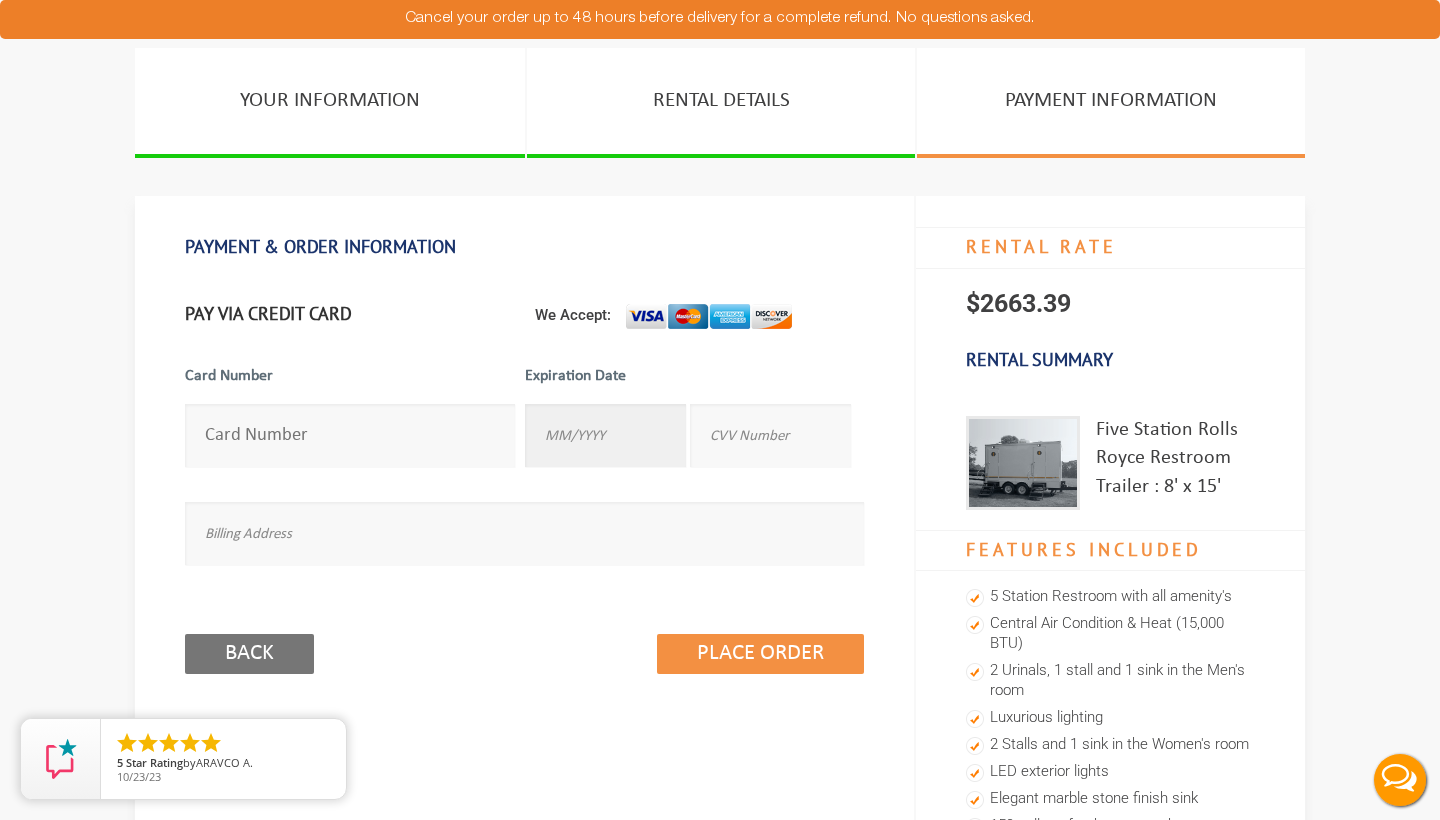 scroll, scrollTop: 0, scrollLeft: 0, axis: both 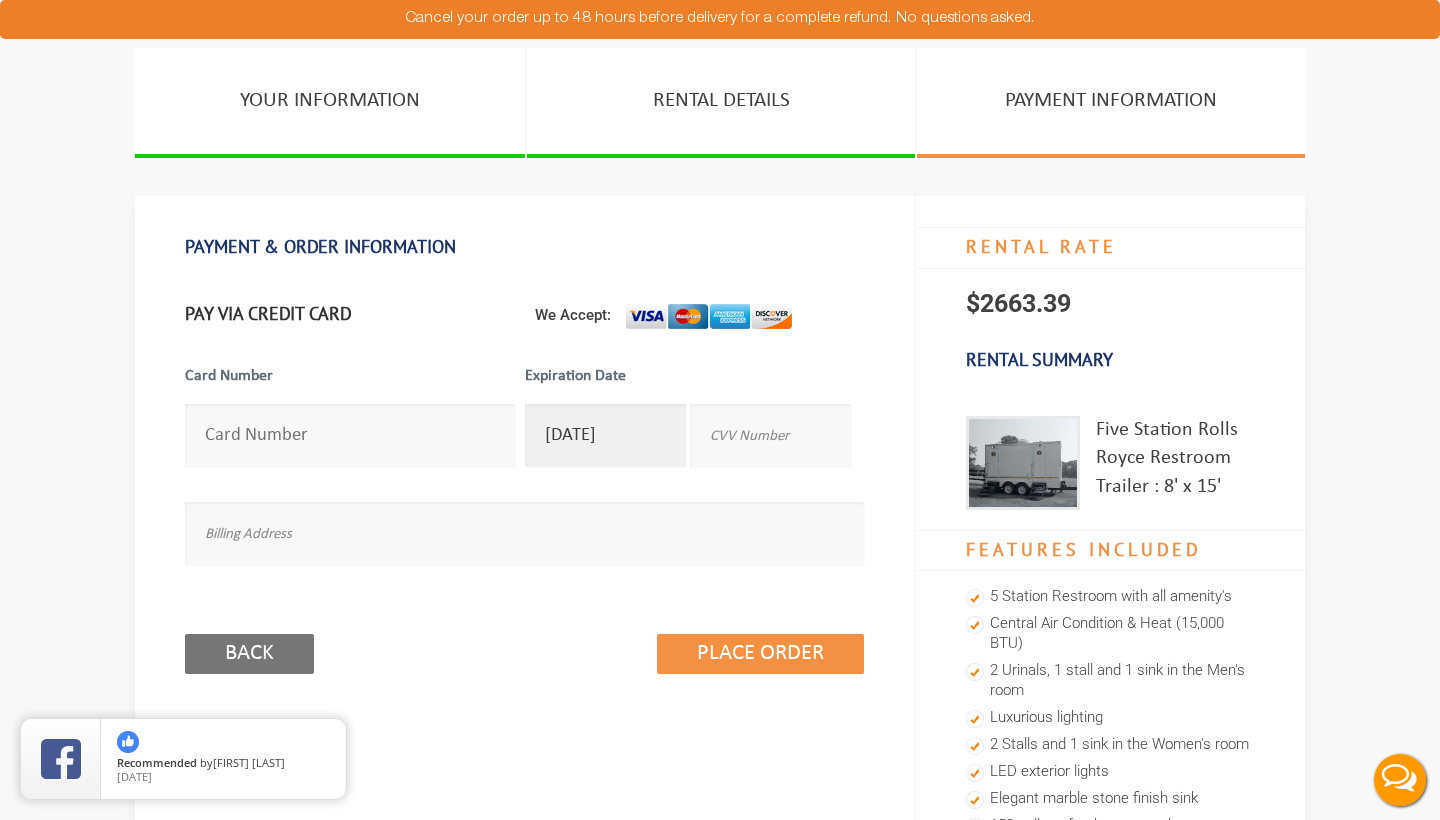 type on "10/28" 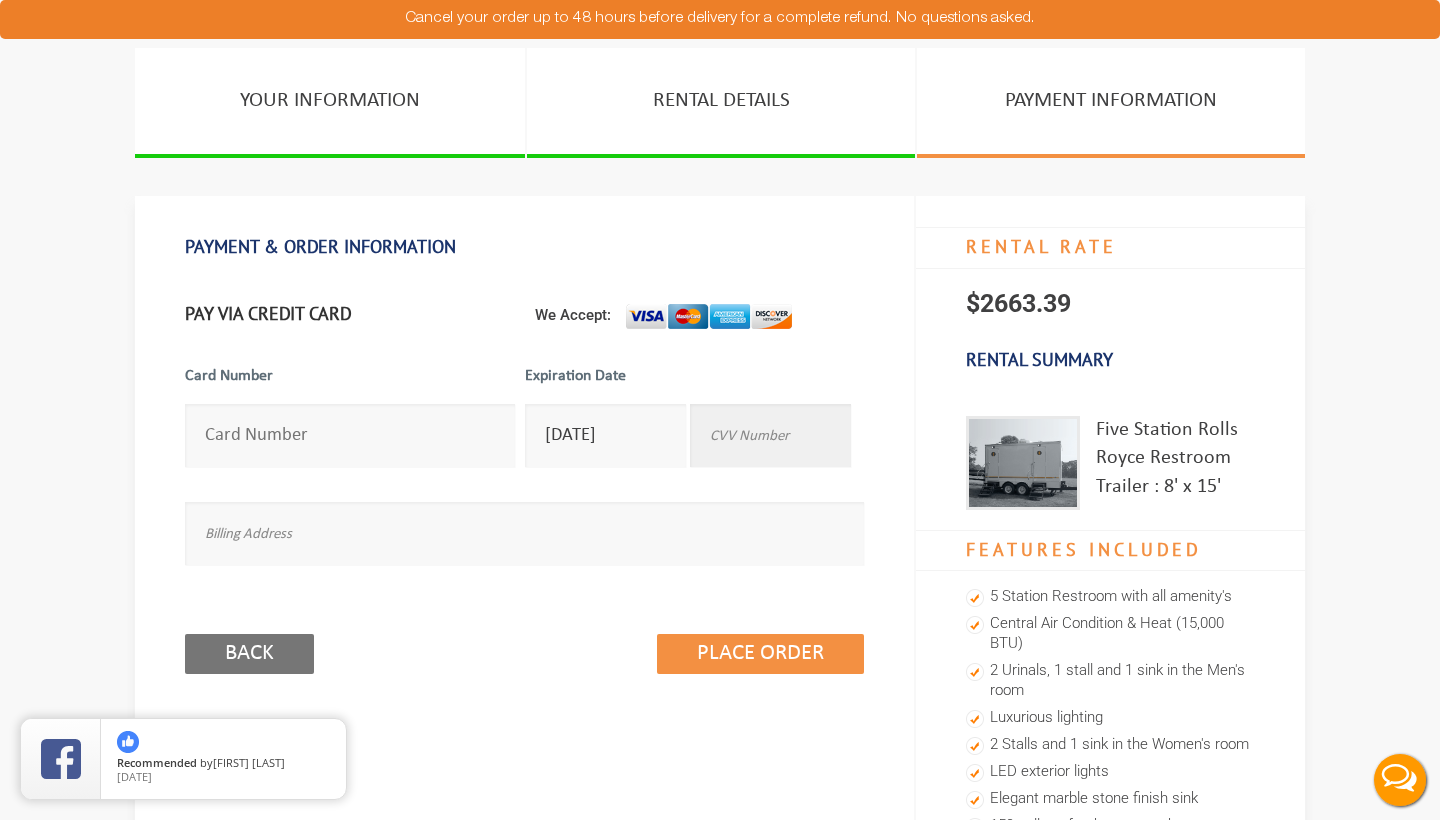 click at bounding box center (770, 435) 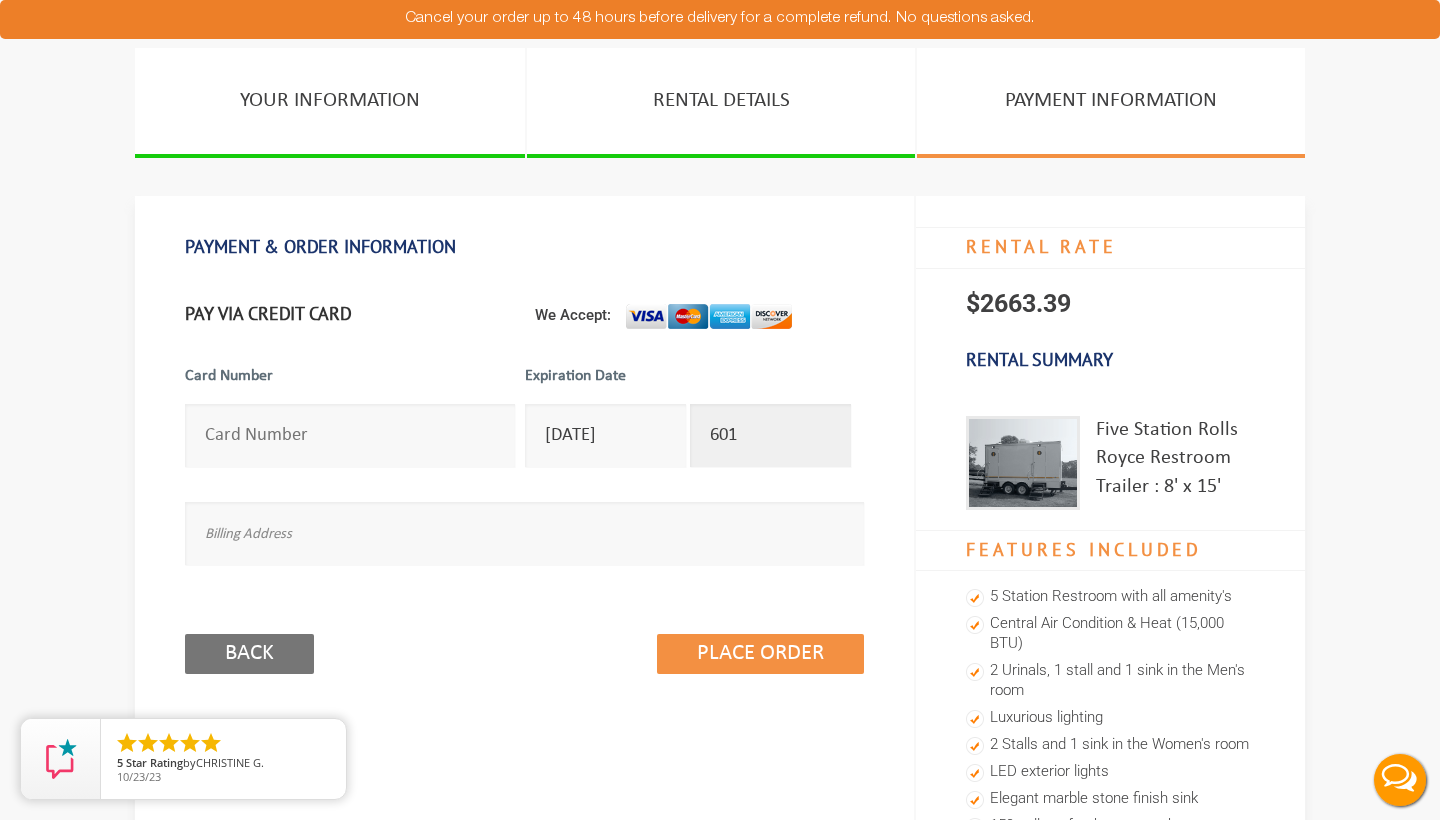 type on "601" 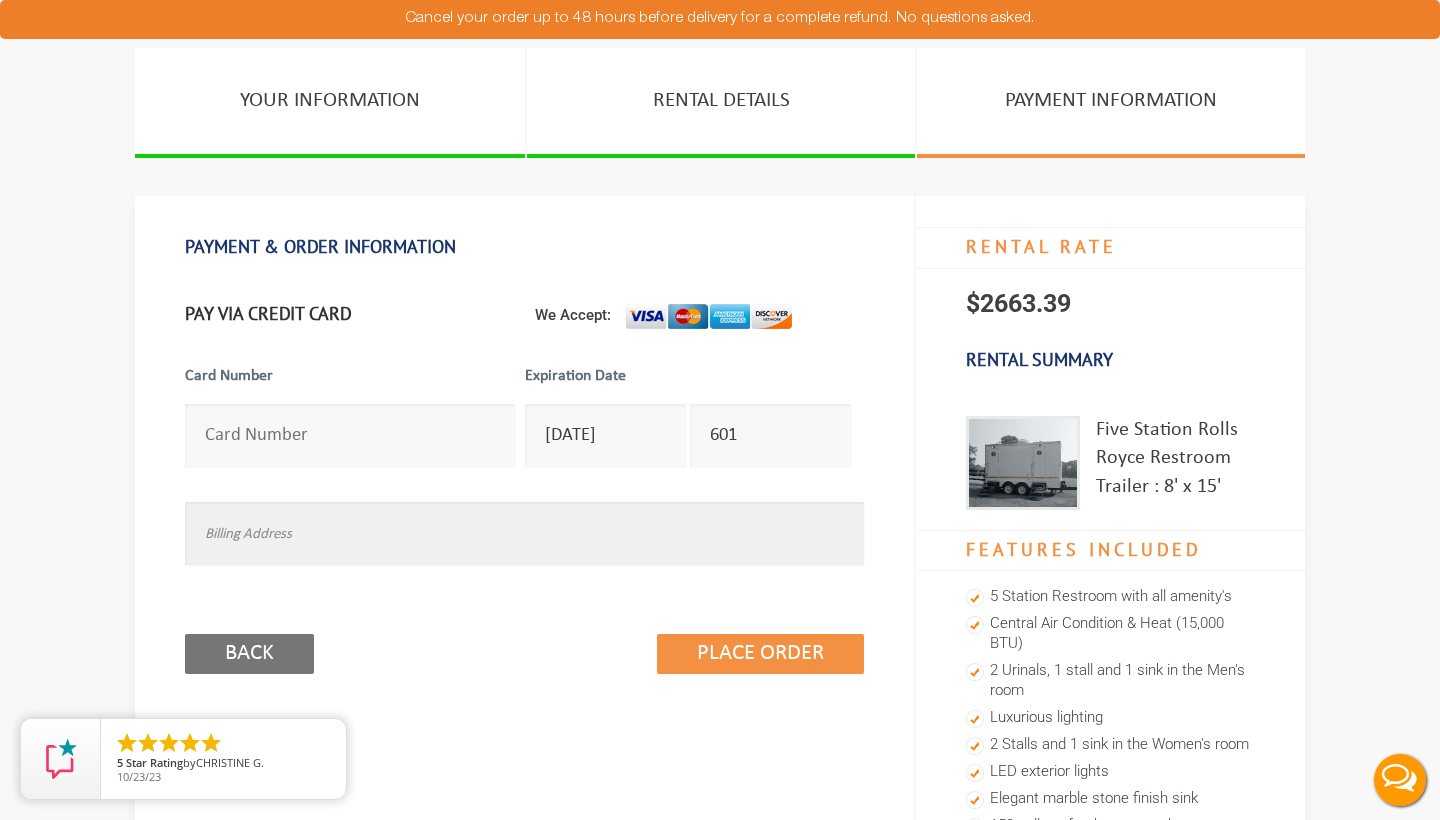 click at bounding box center (524, 533) 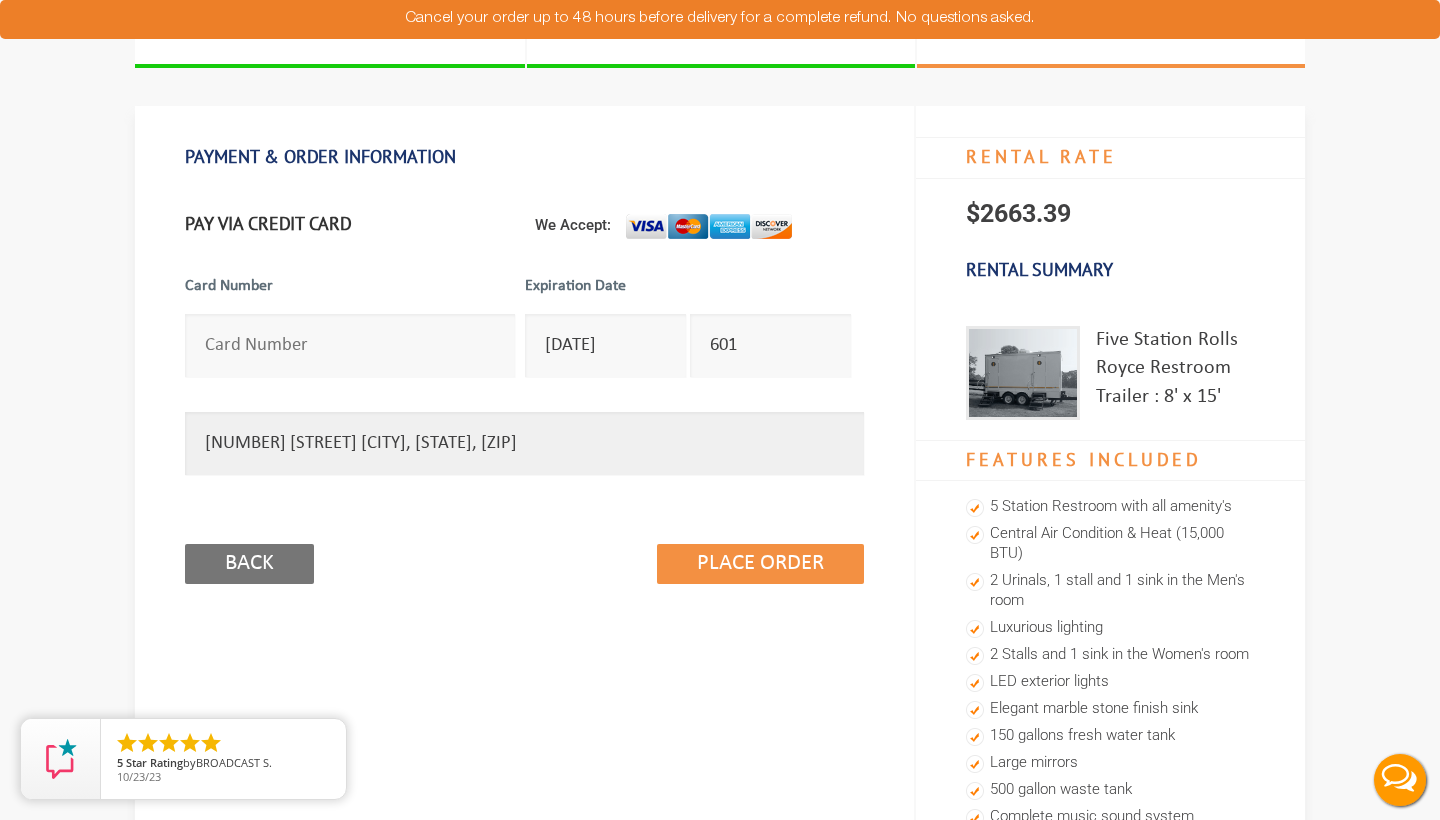 scroll, scrollTop: 115, scrollLeft: 0, axis: vertical 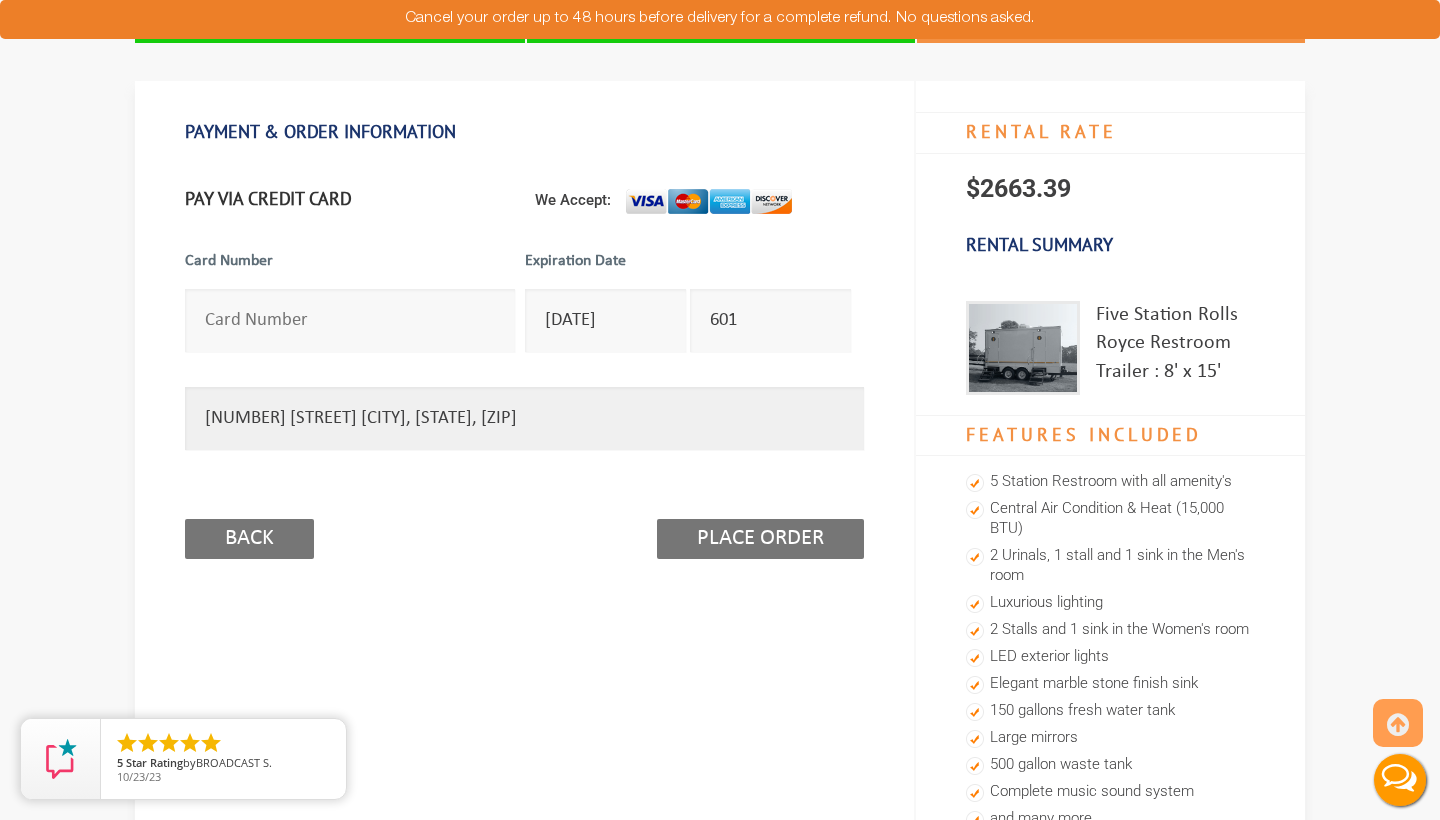 type on "212 Crescent Parkway Sea Girt, New Jersey, 08750" 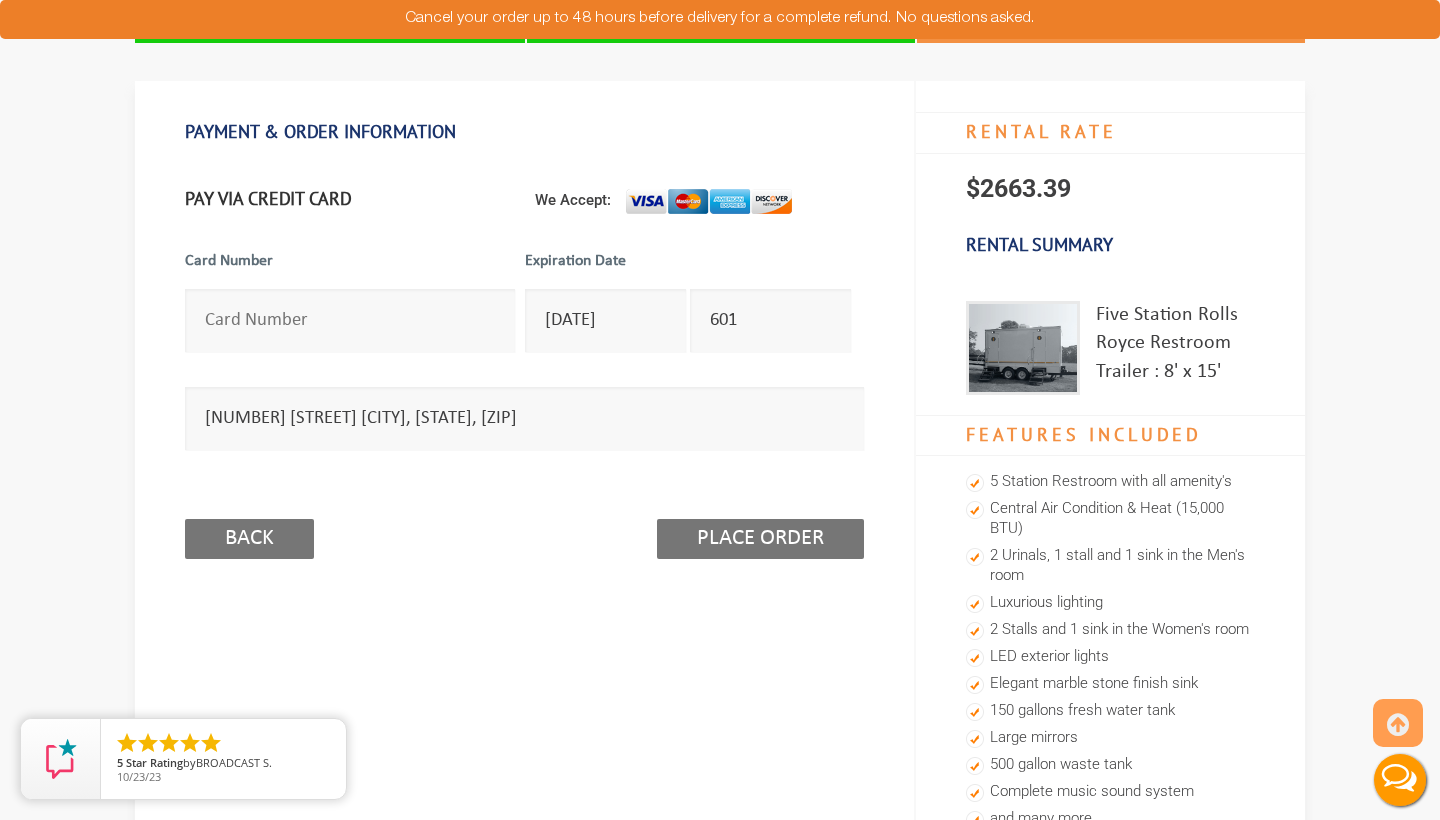 click on "Place Order" at bounding box center [760, 539] 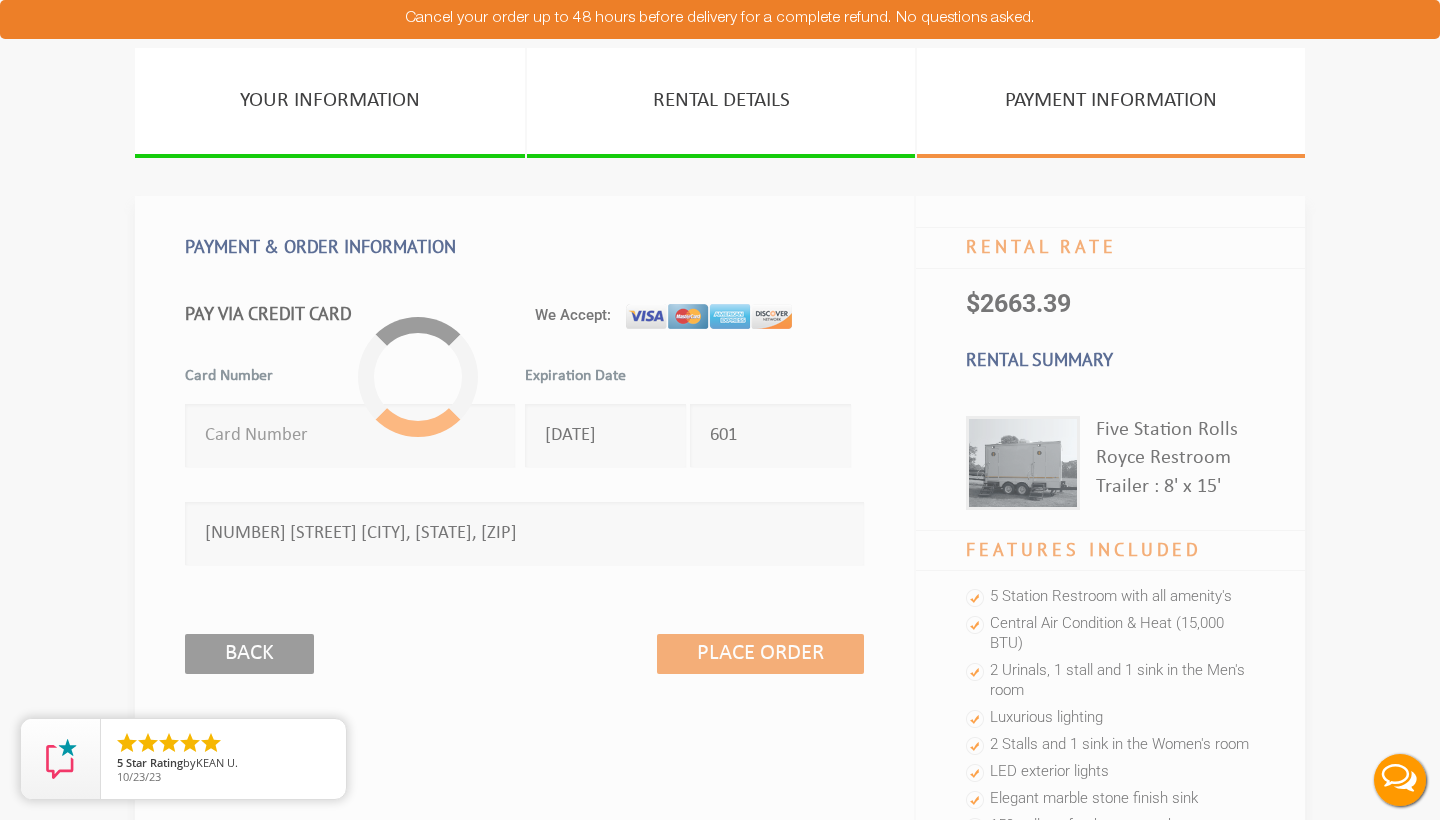 scroll, scrollTop: 0, scrollLeft: 0, axis: both 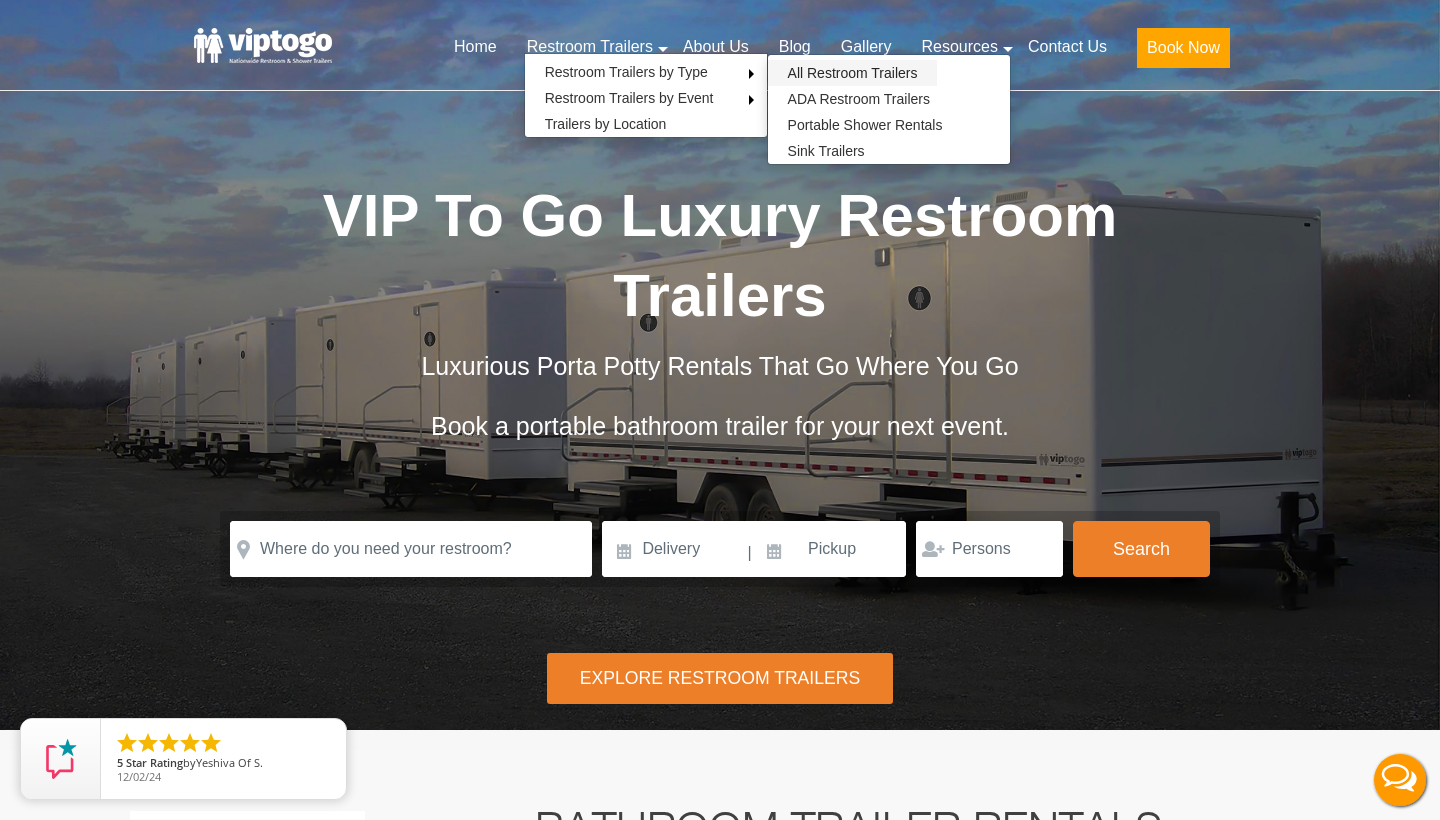 click on "All Restroom Trailers" at bounding box center [853, 73] 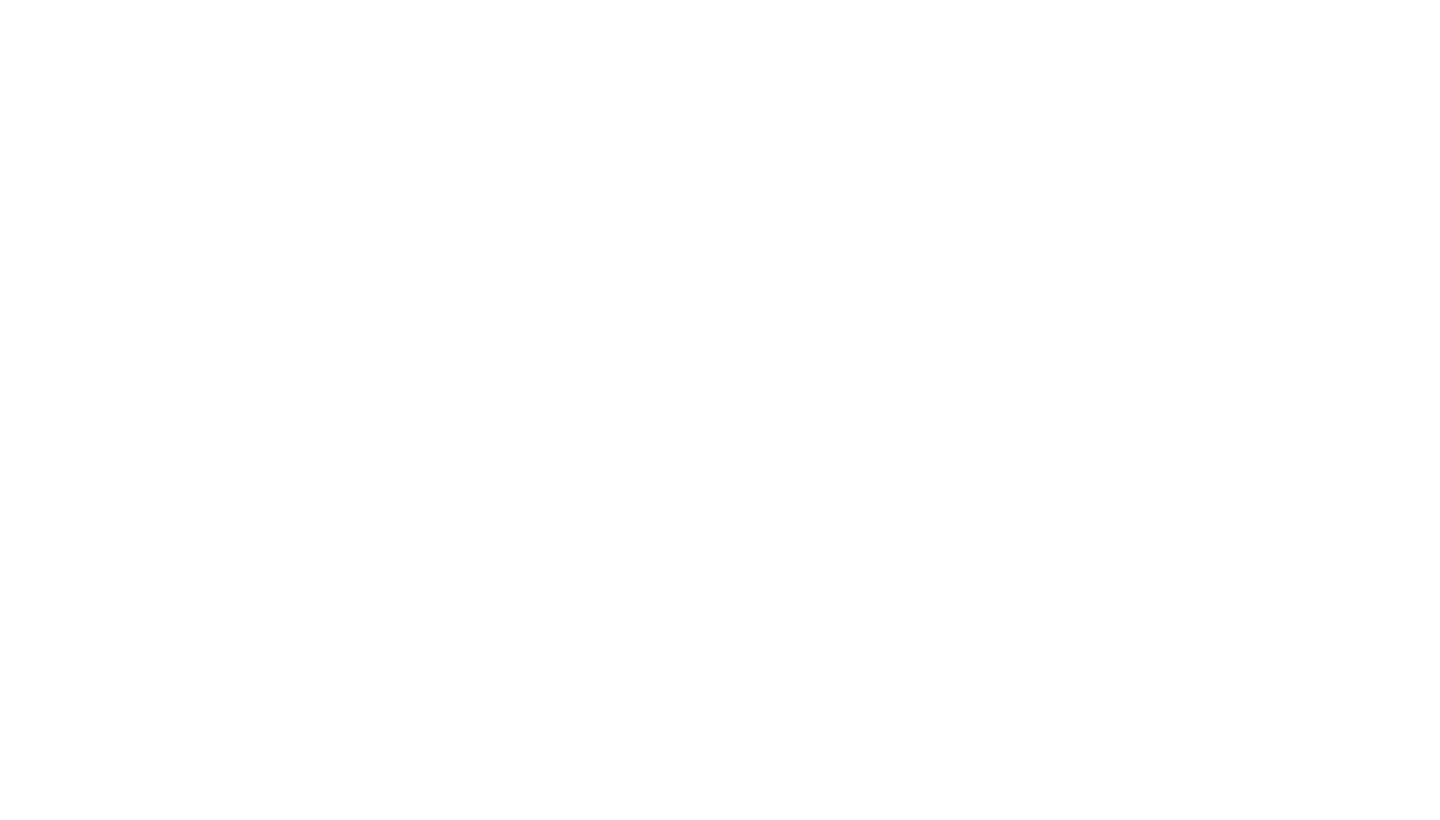 scroll, scrollTop: 0, scrollLeft: 0, axis: both 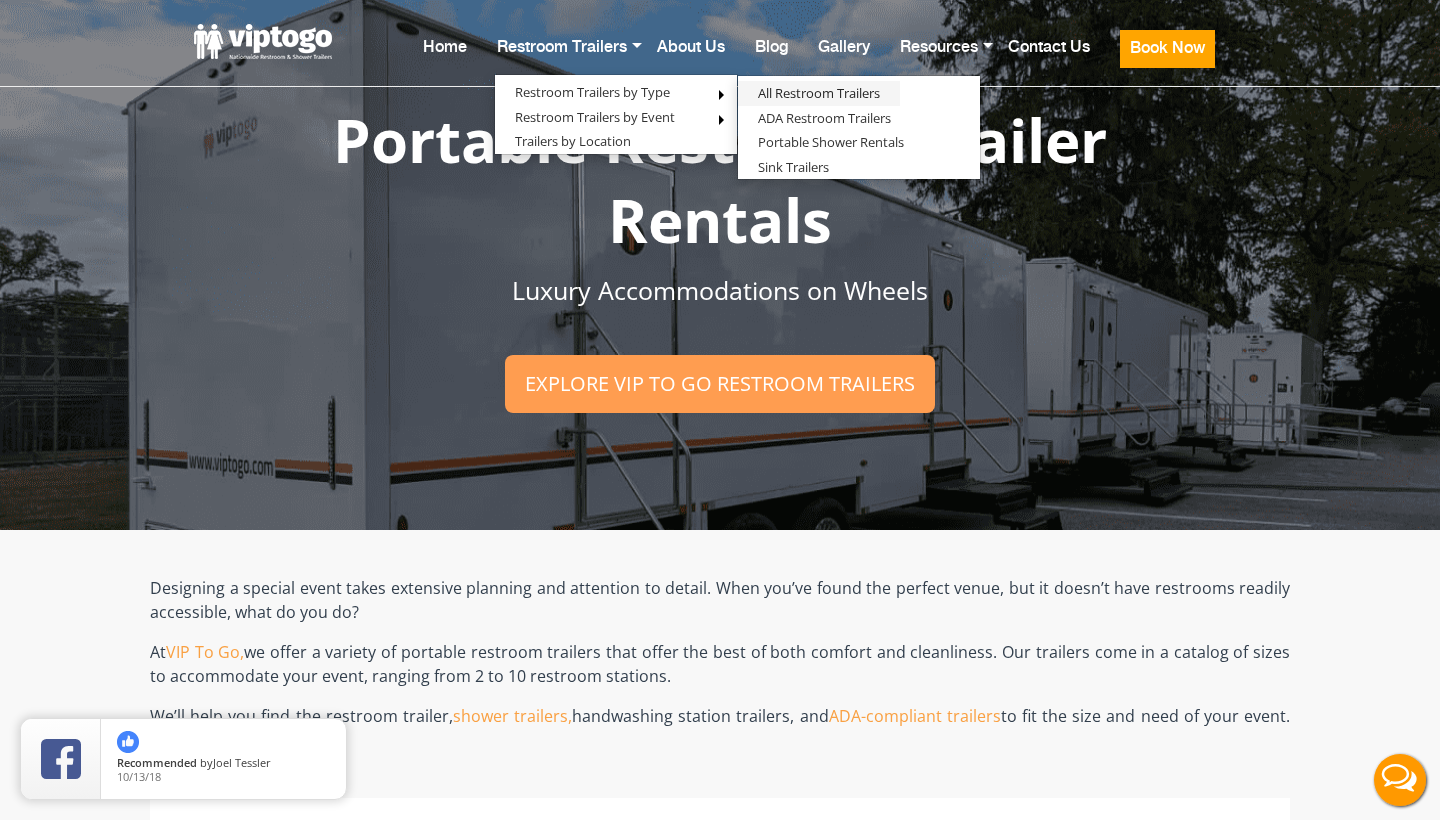 click on "All Restroom Trailers" at bounding box center [819, 93] 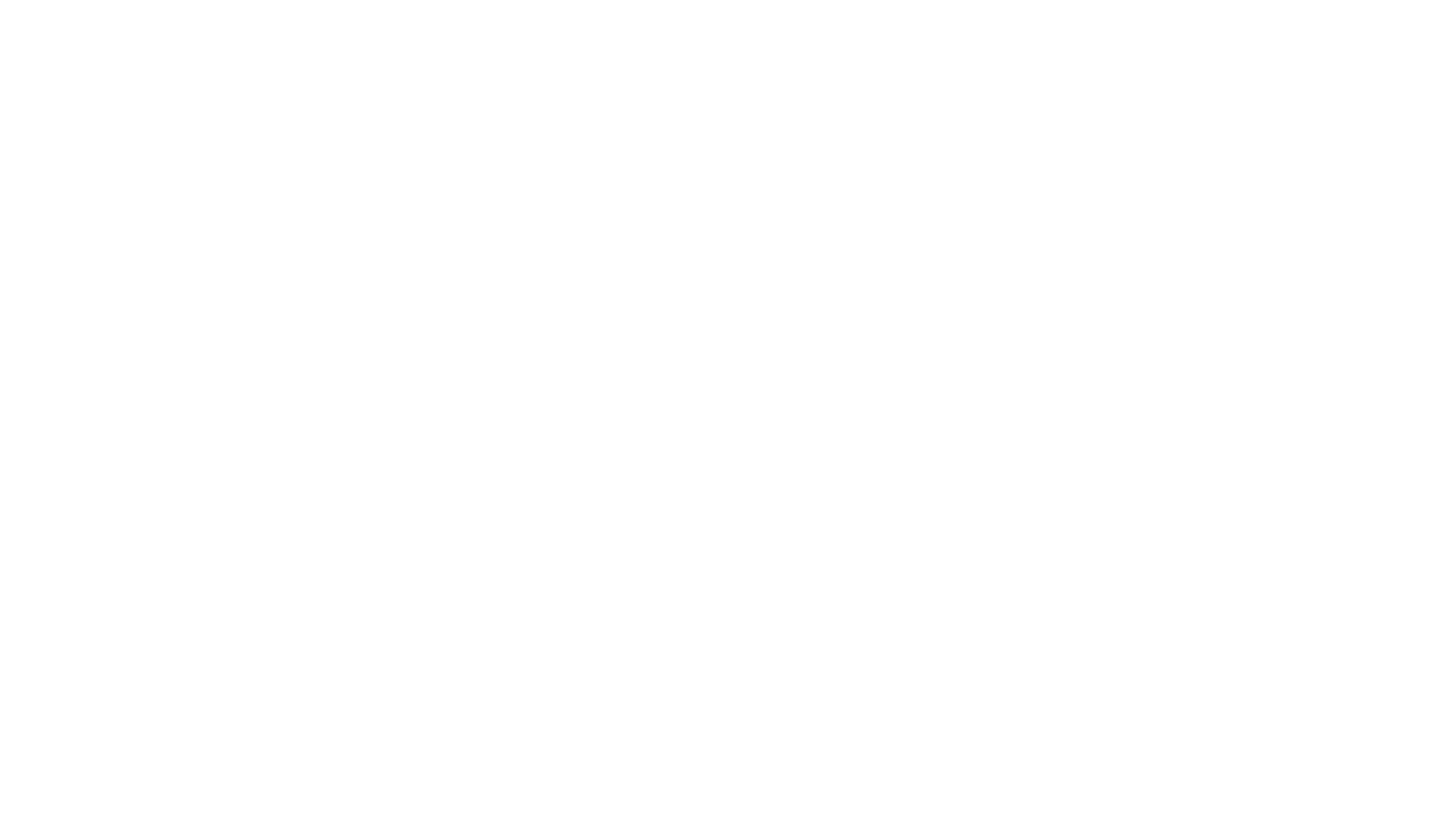 scroll, scrollTop: 0, scrollLeft: 0, axis: both 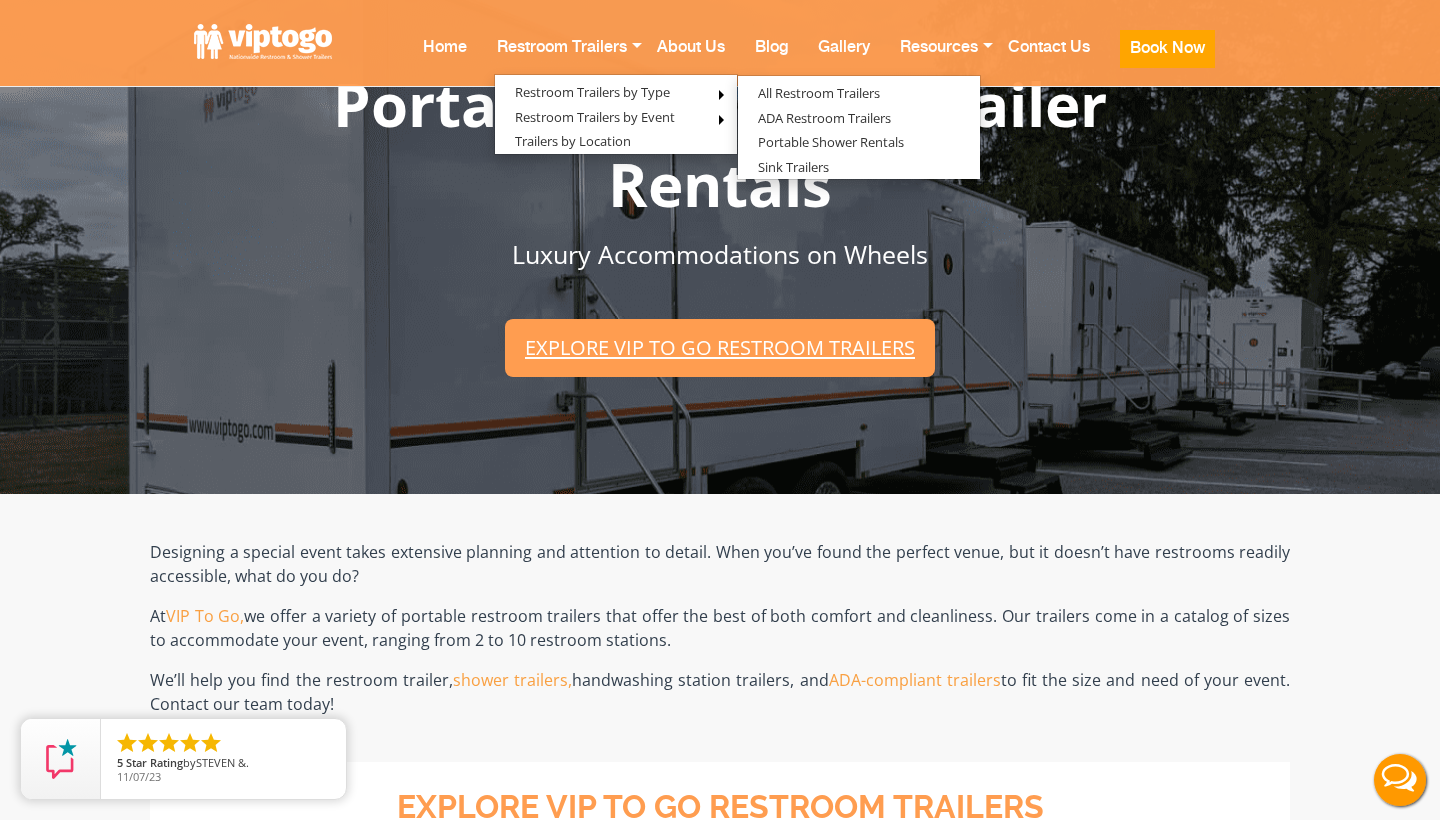 click on "Explore VIP To Go restroom trailers" at bounding box center [720, 347] 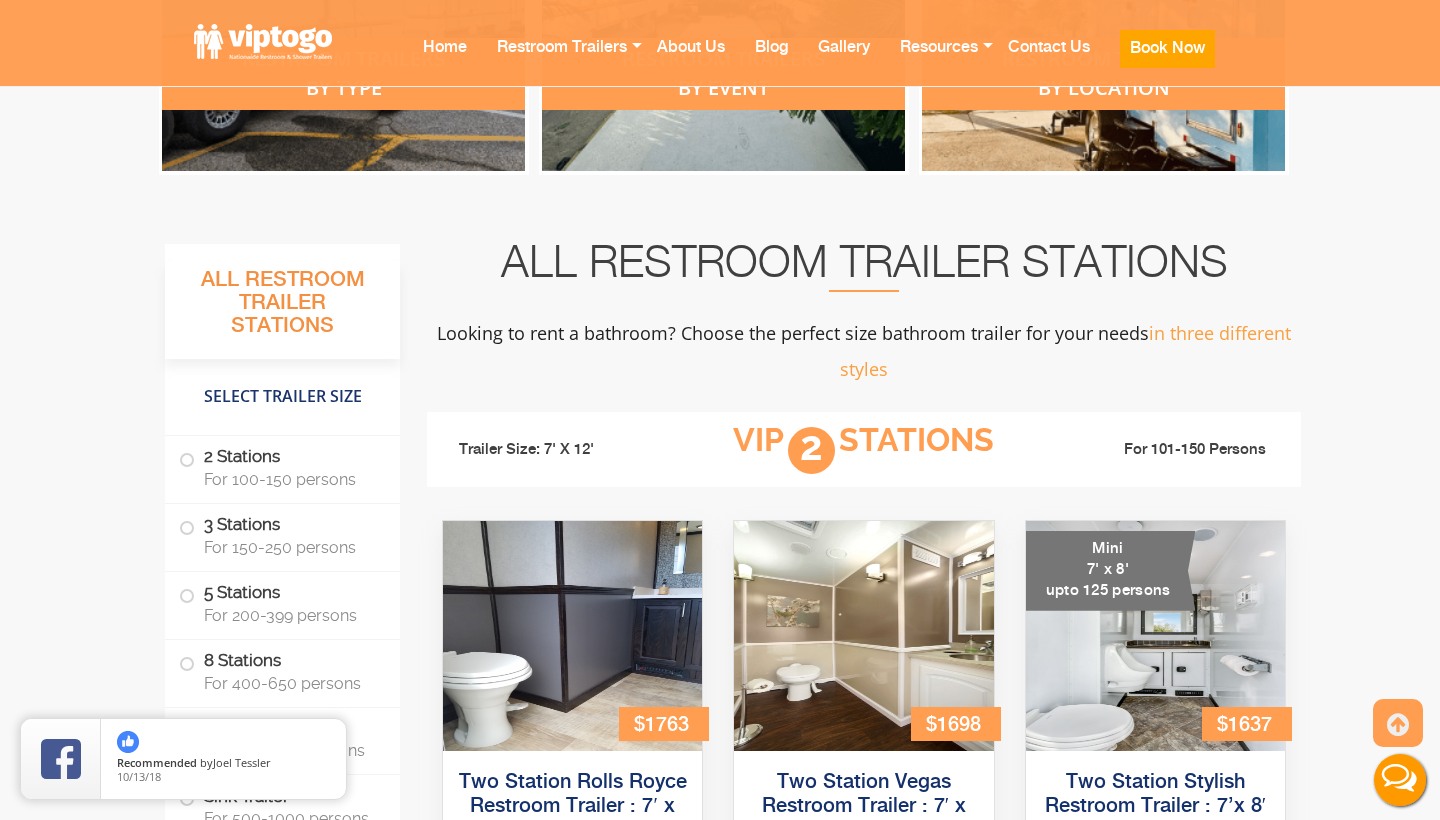 scroll, scrollTop: 1153, scrollLeft: 0, axis: vertical 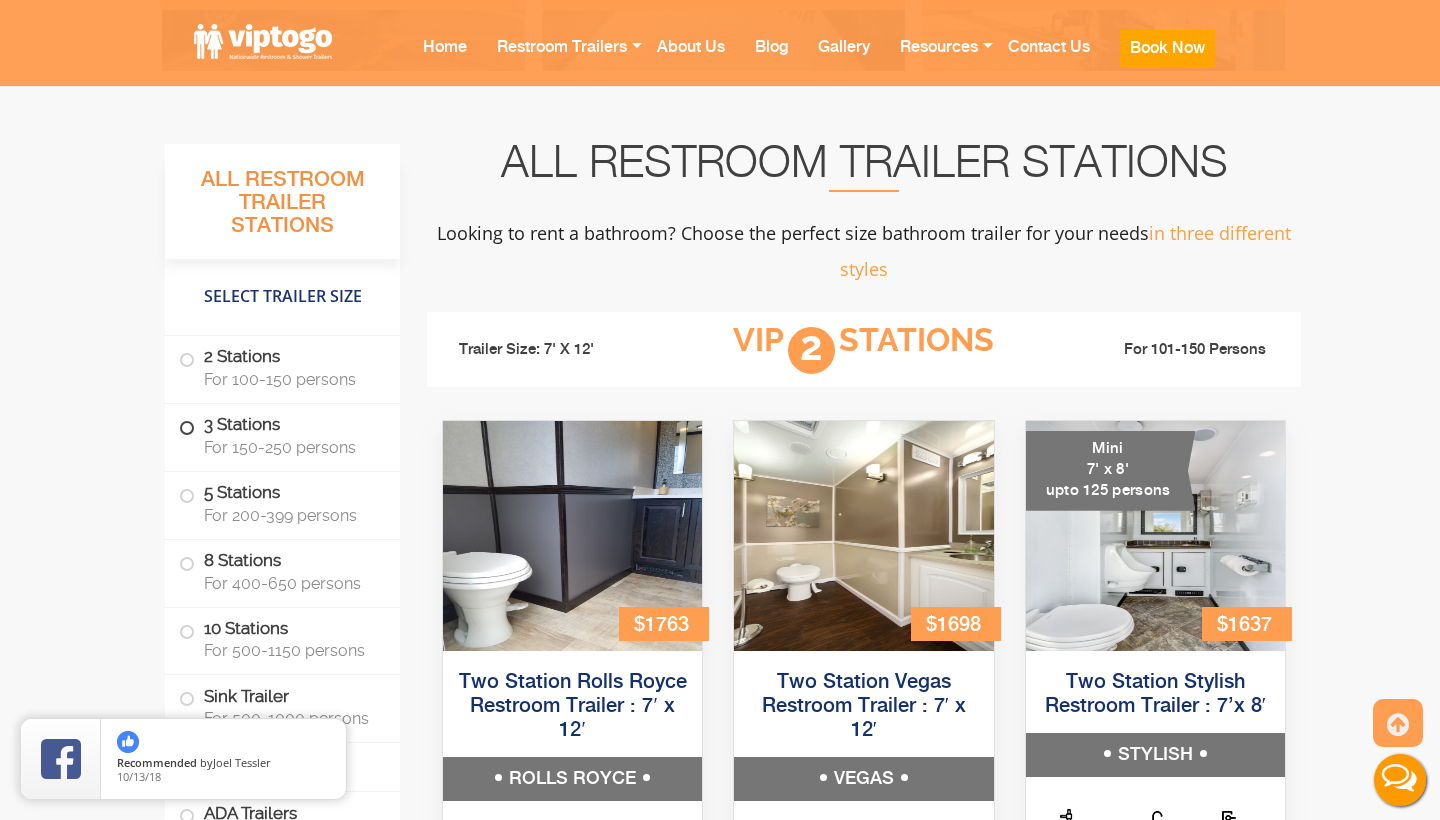 click on "For 150-250 persons" at bounding box center (290, 447) 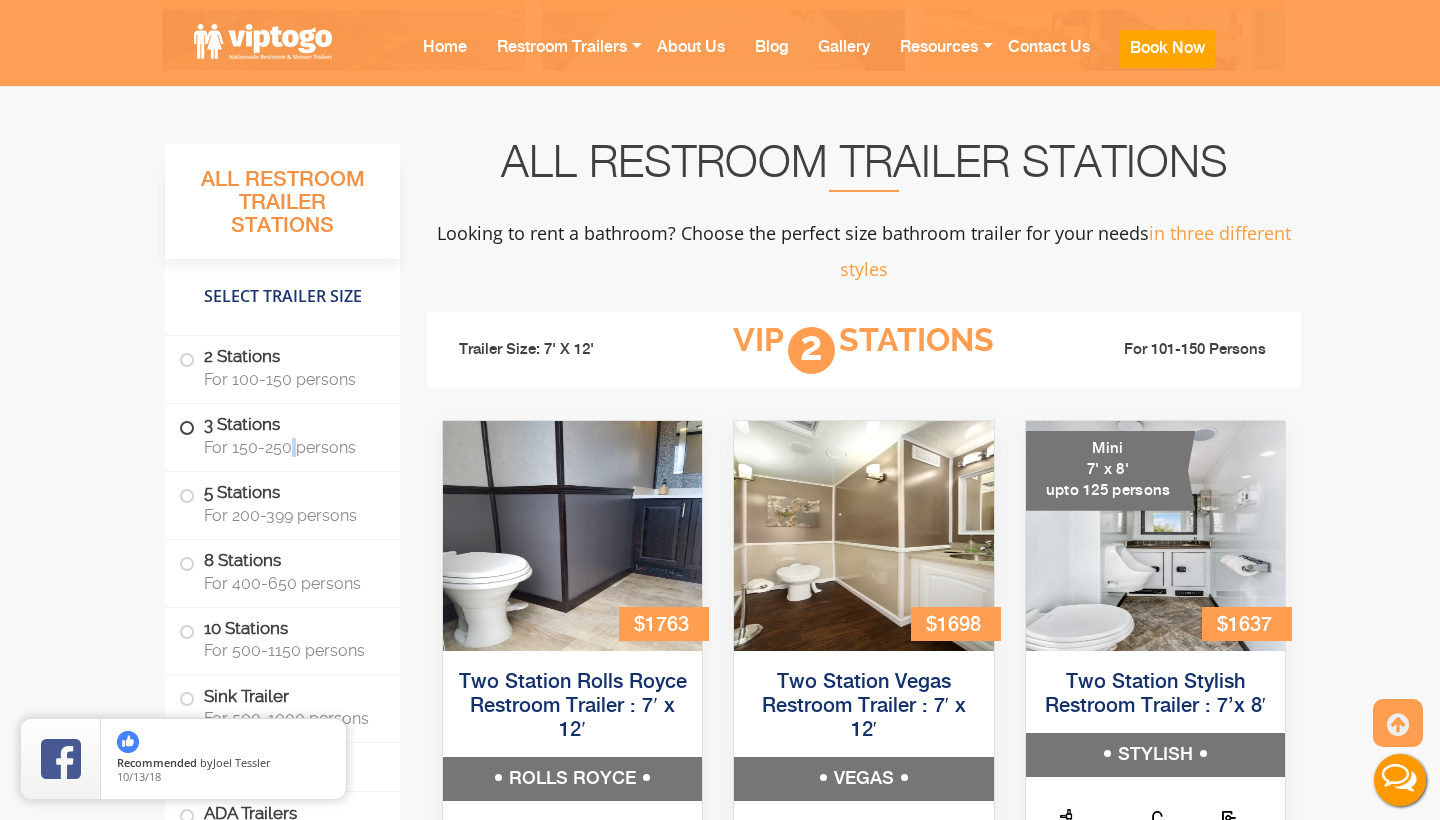 click on "For 150-250 persons" at bounding box center (290, 447) 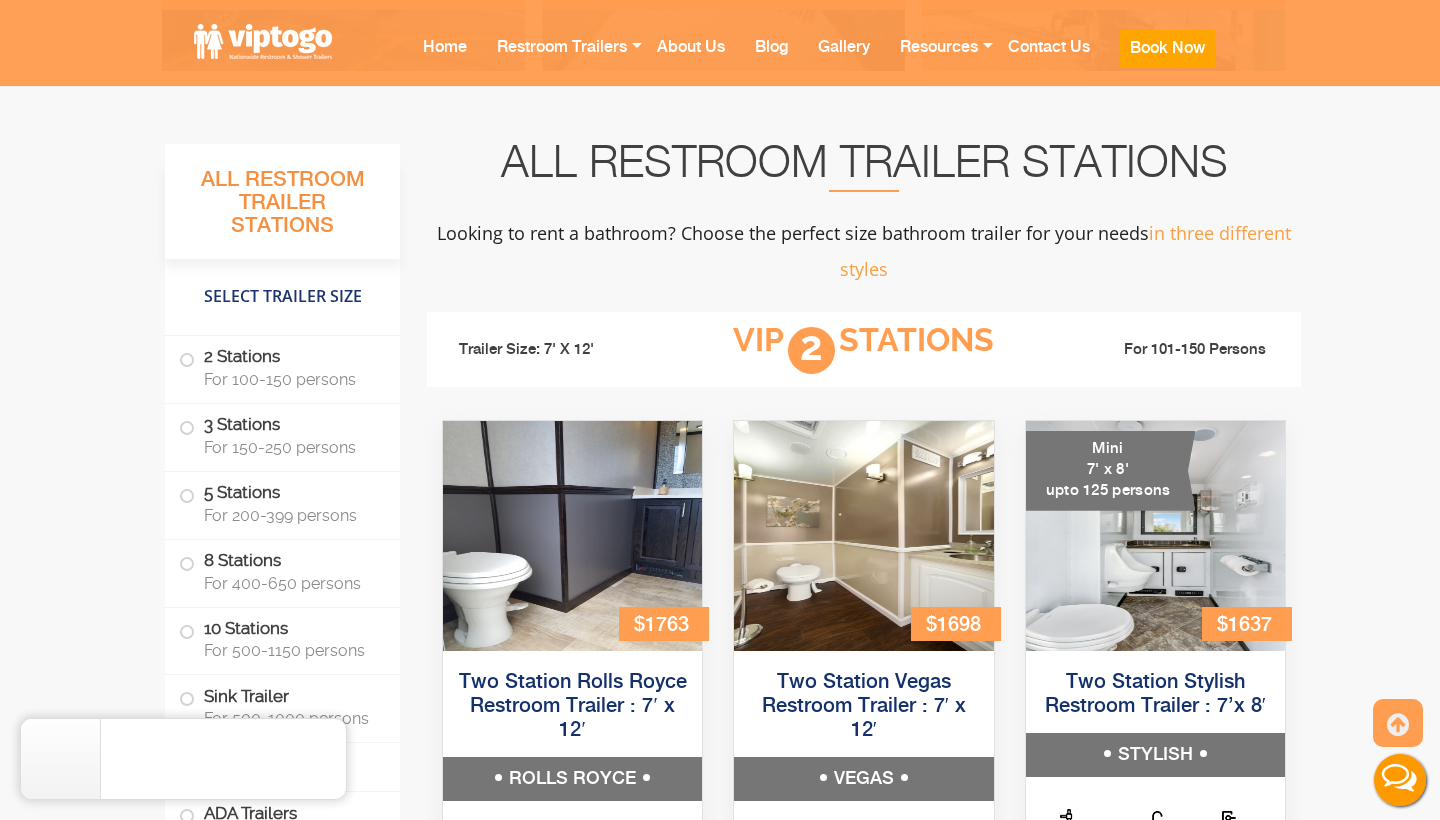 click on "3 Stations
For 150-250 persons" at bounding box center (282, 438) 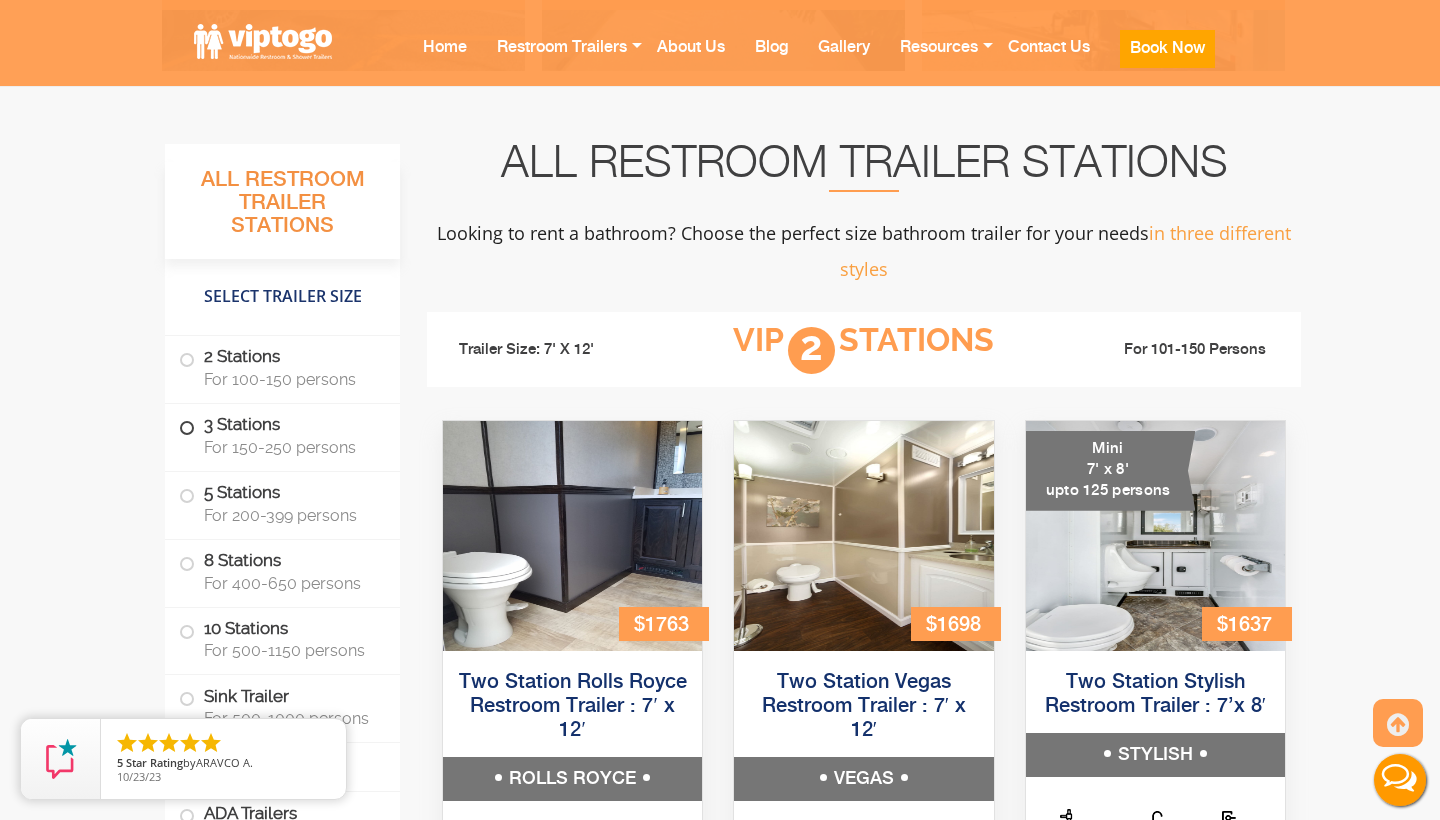 click on "3 Stations
For 150-250 persons" at bounding box center (282, 435) 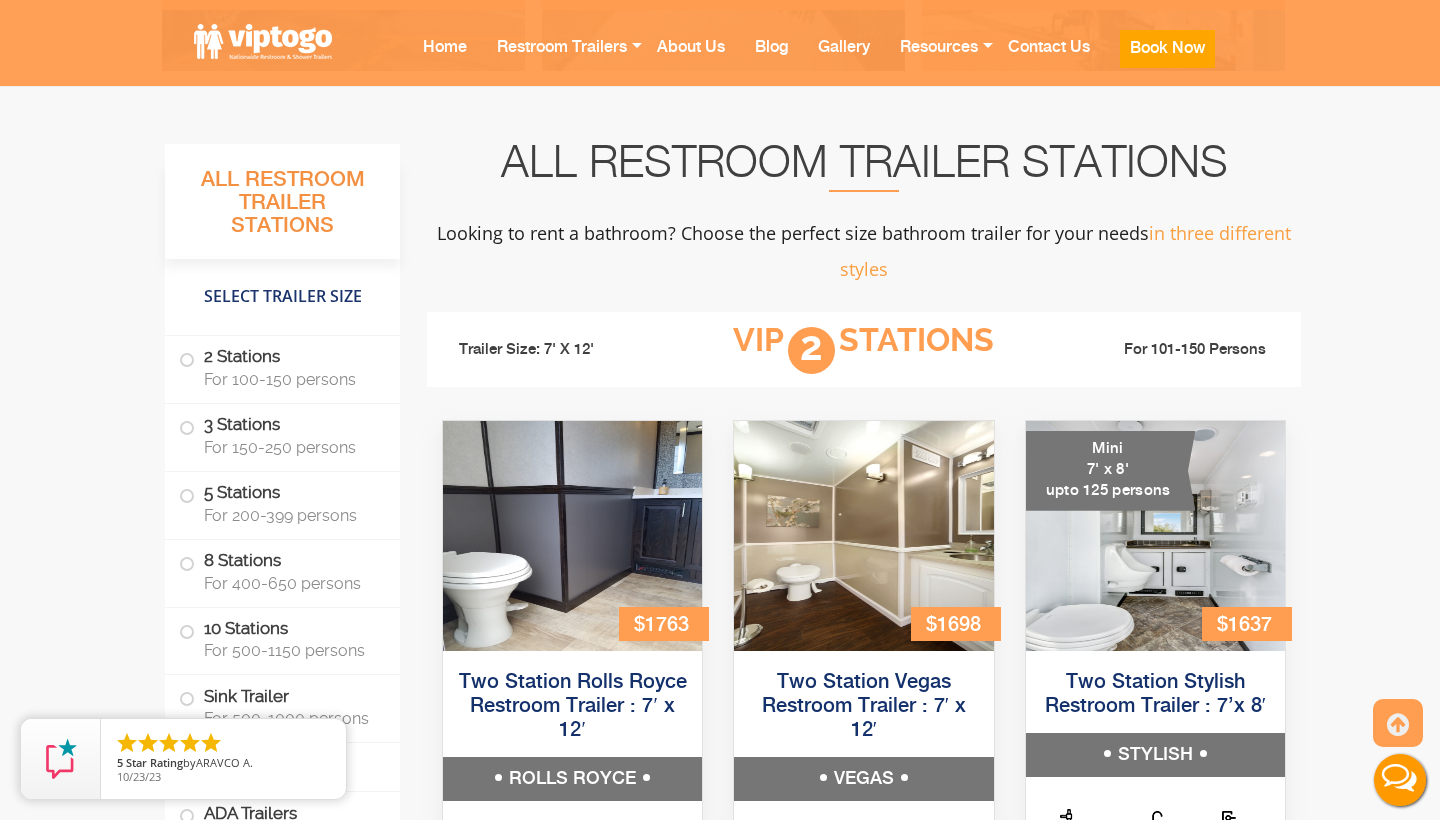 scroll, scrollTop: 1401, scrollLeft: 0, axis: vertical 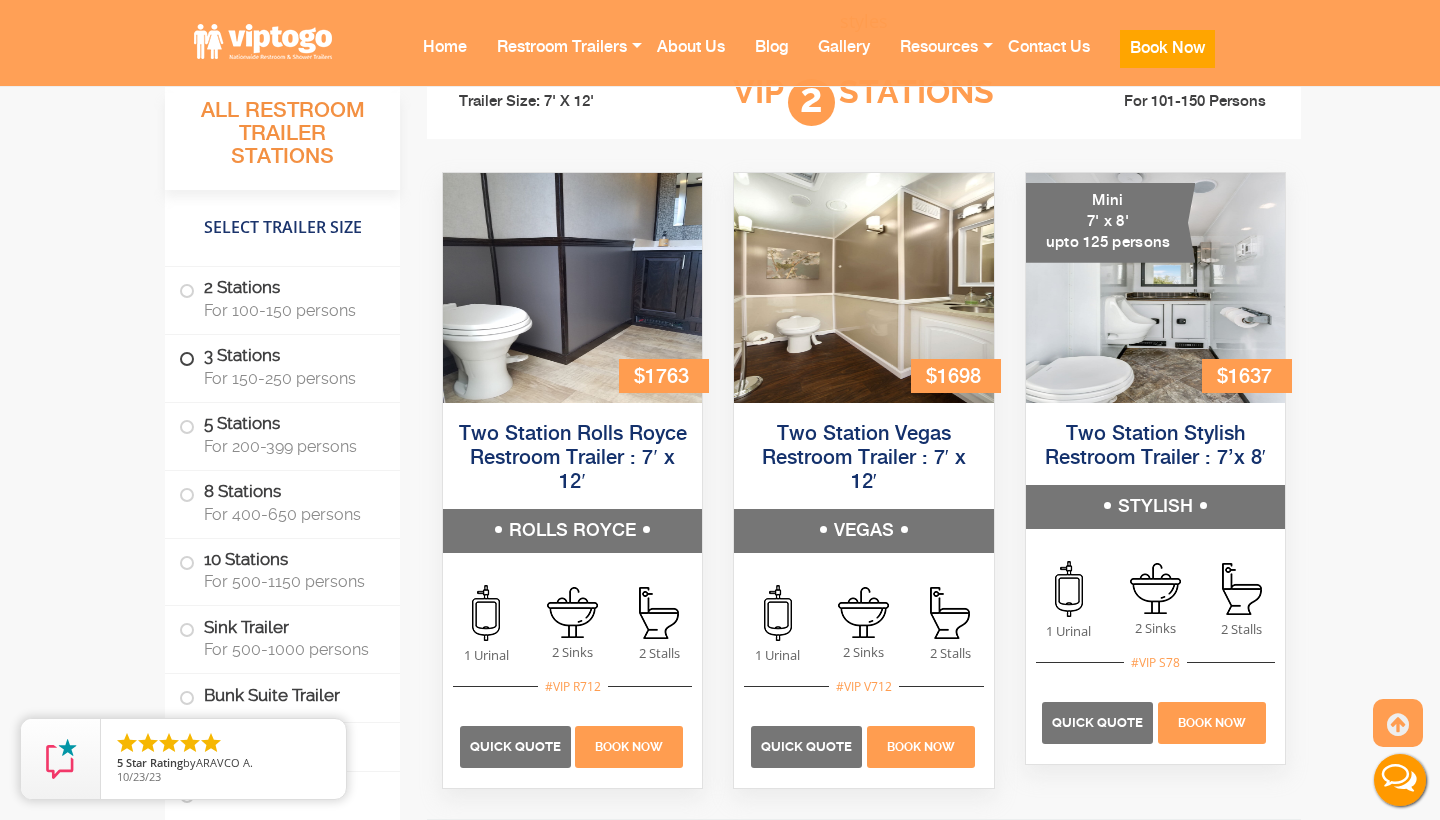 click on "3 Stations
For 150-250 persons" at bounding box center [282, 366] 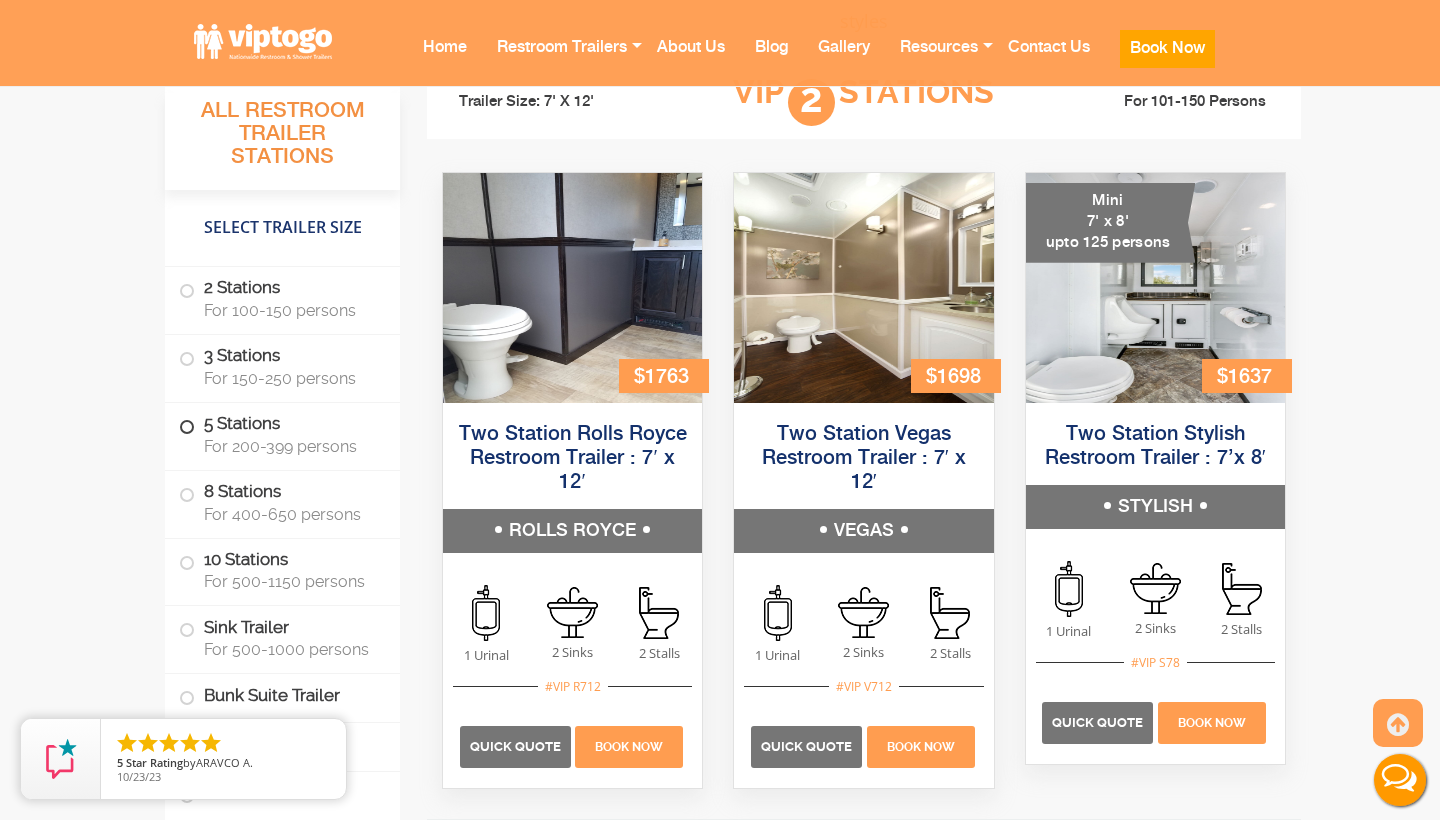 click on "For 200-399 persons" at bounding box center (290, 446) 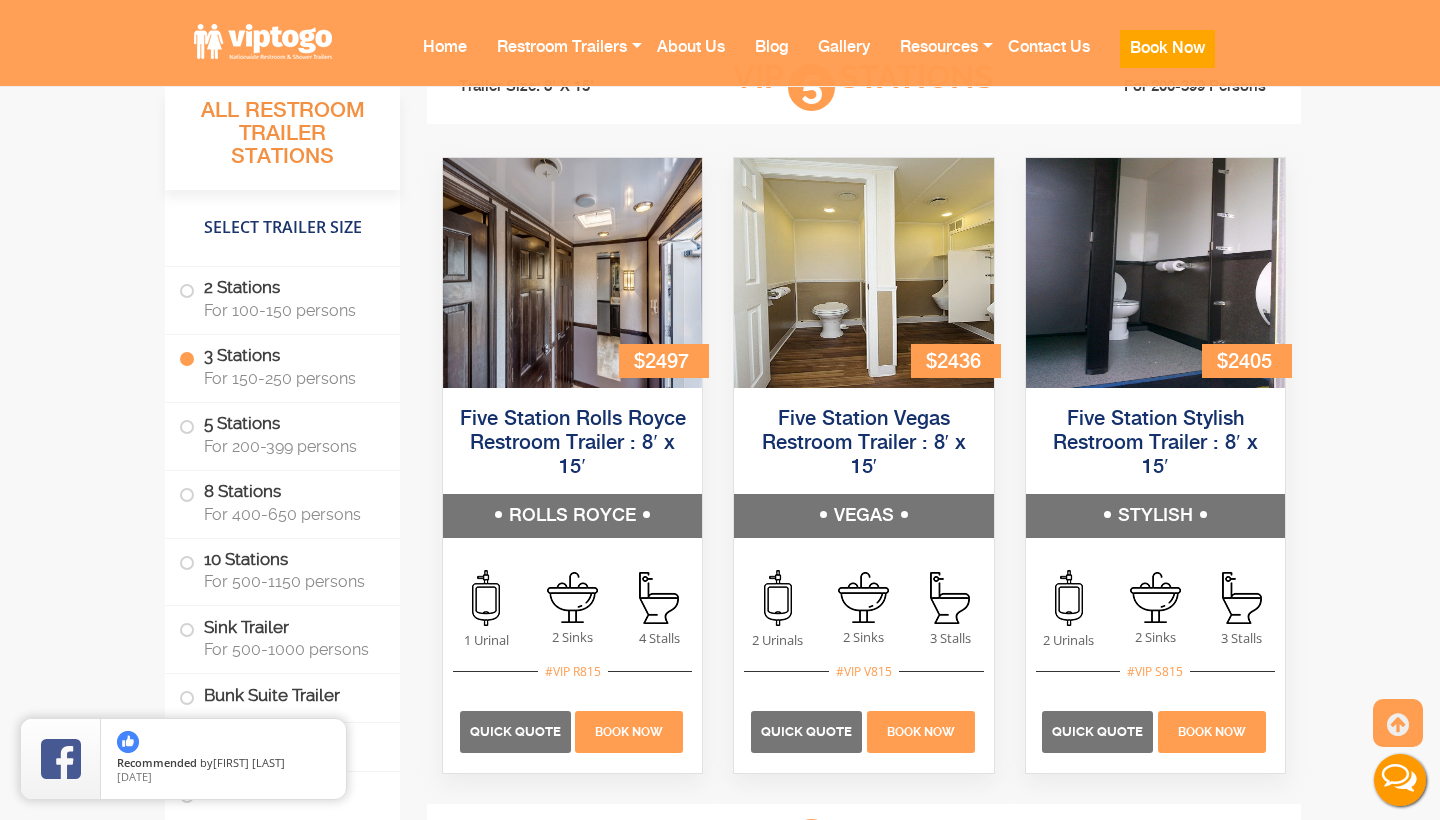 scroll, scrollTop: 3442, scrollLeft: 0, axis: vertical 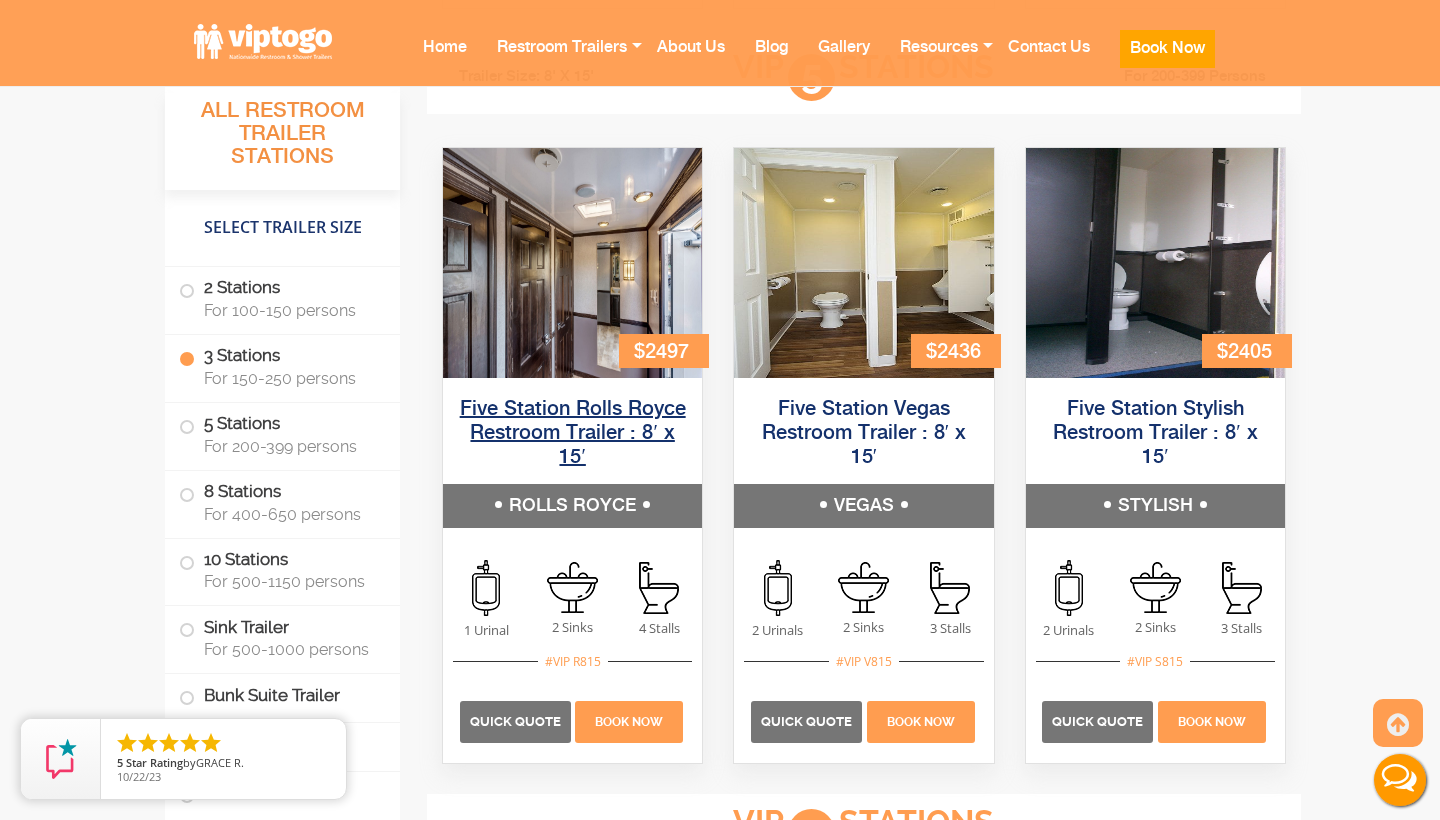 click on "Five Station Rolls Royce Restroom Trailer : 8′ x 15′" at bounding box center [573, 433] 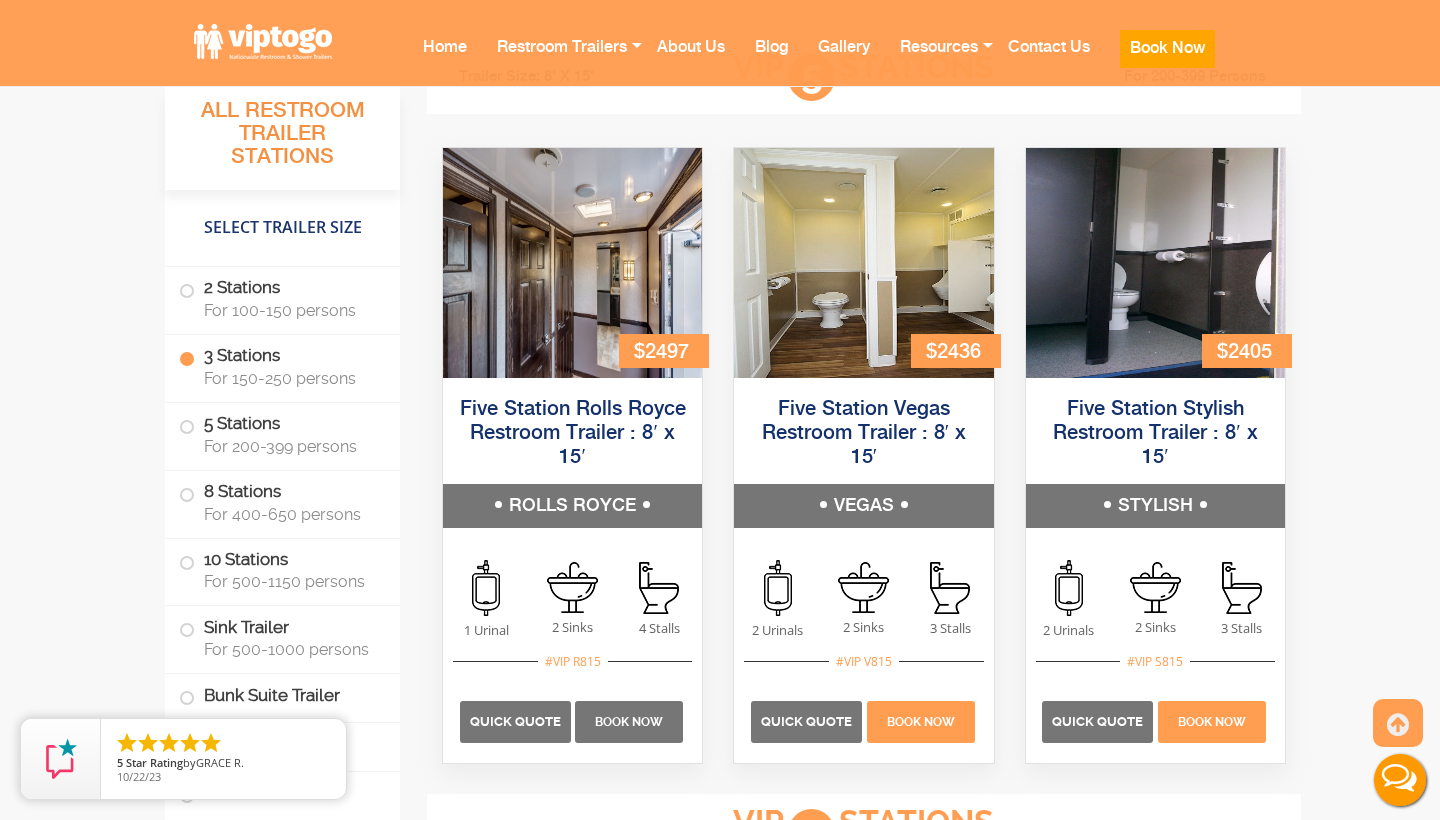 click on "Book Now" at bounding box center (629, 722) 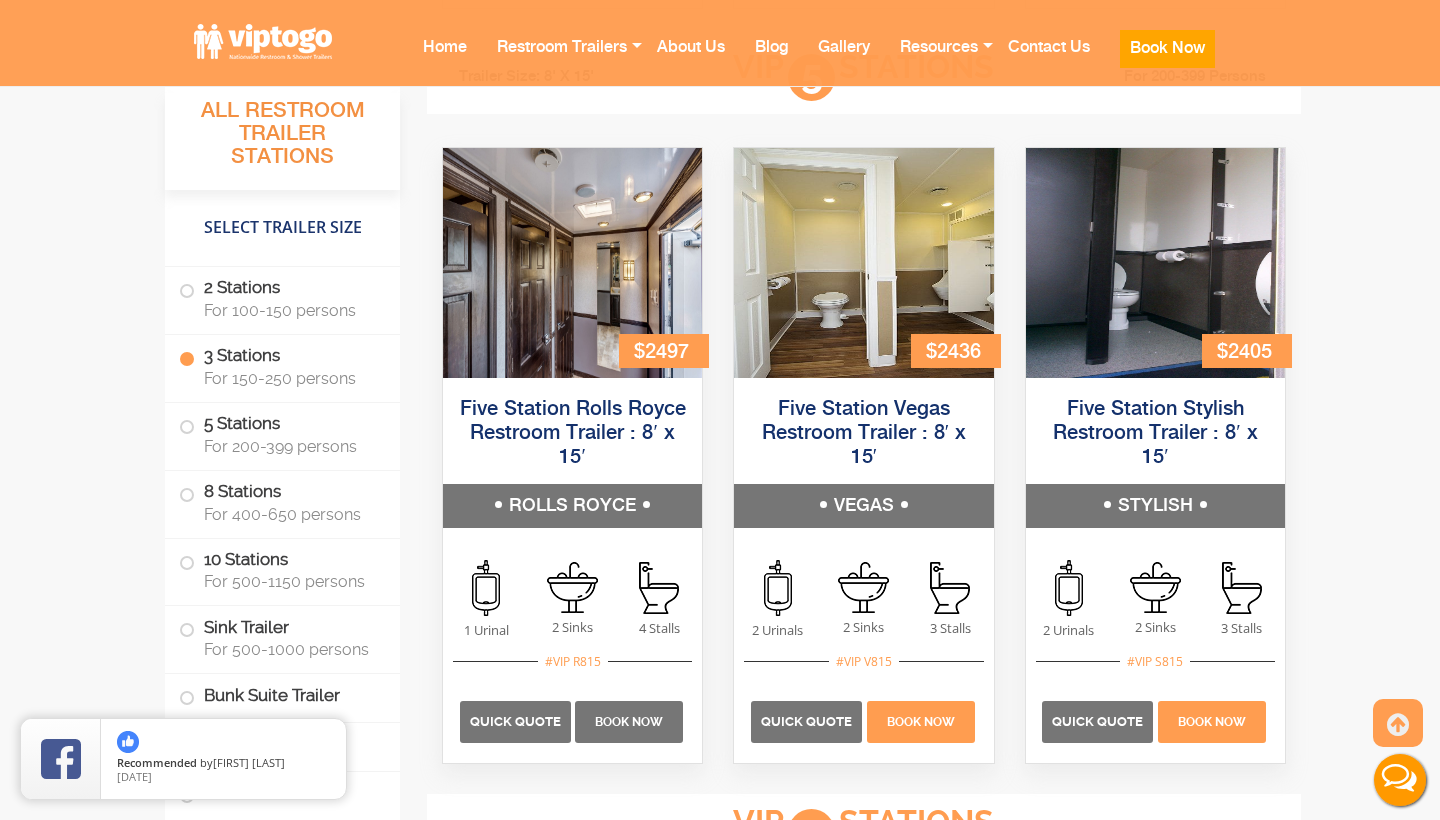 click on "Book Now" at bounding box center (629, 722) 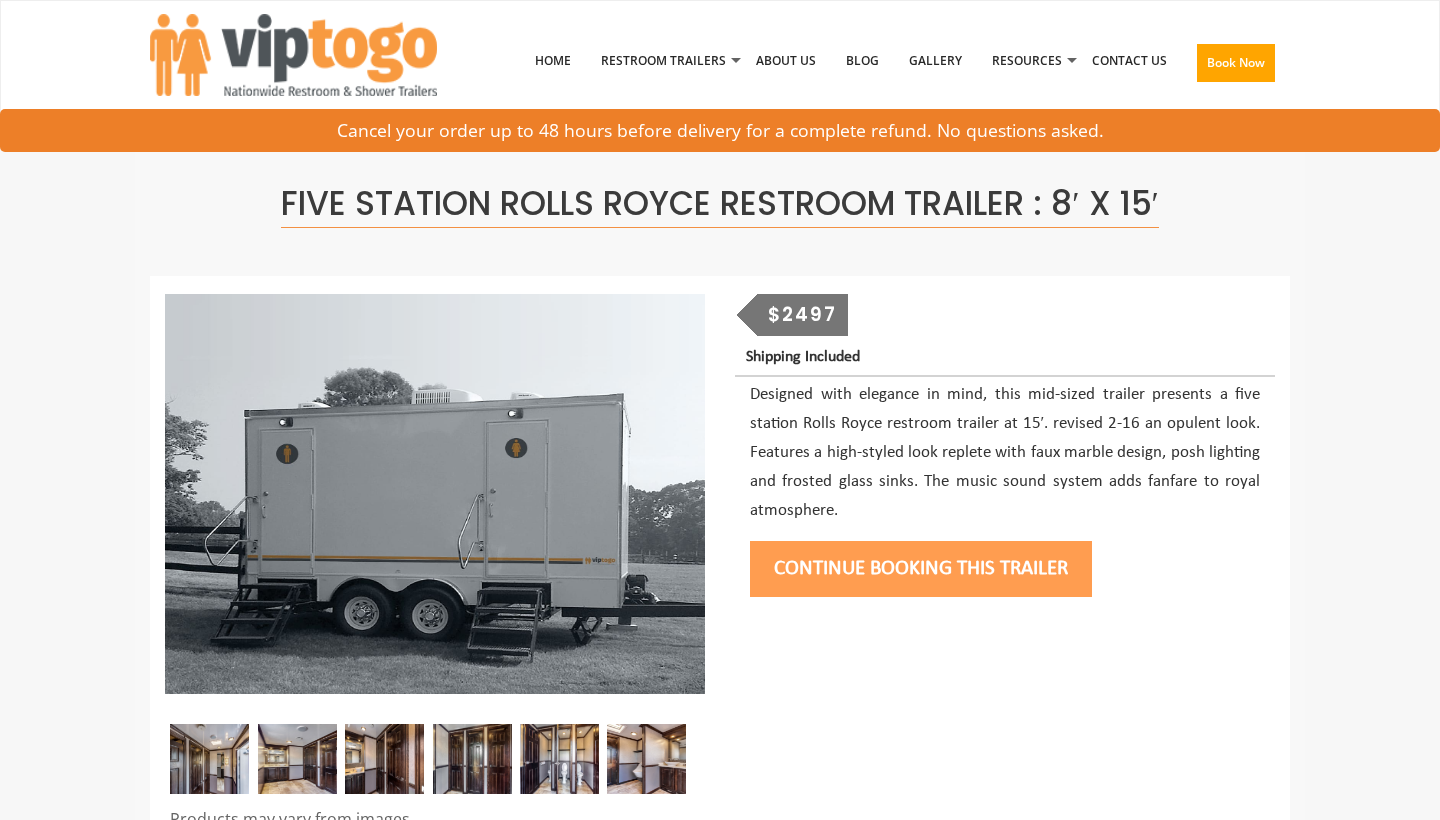 scroll, scrollTop: 0, scrollLeft: 0, axis: both 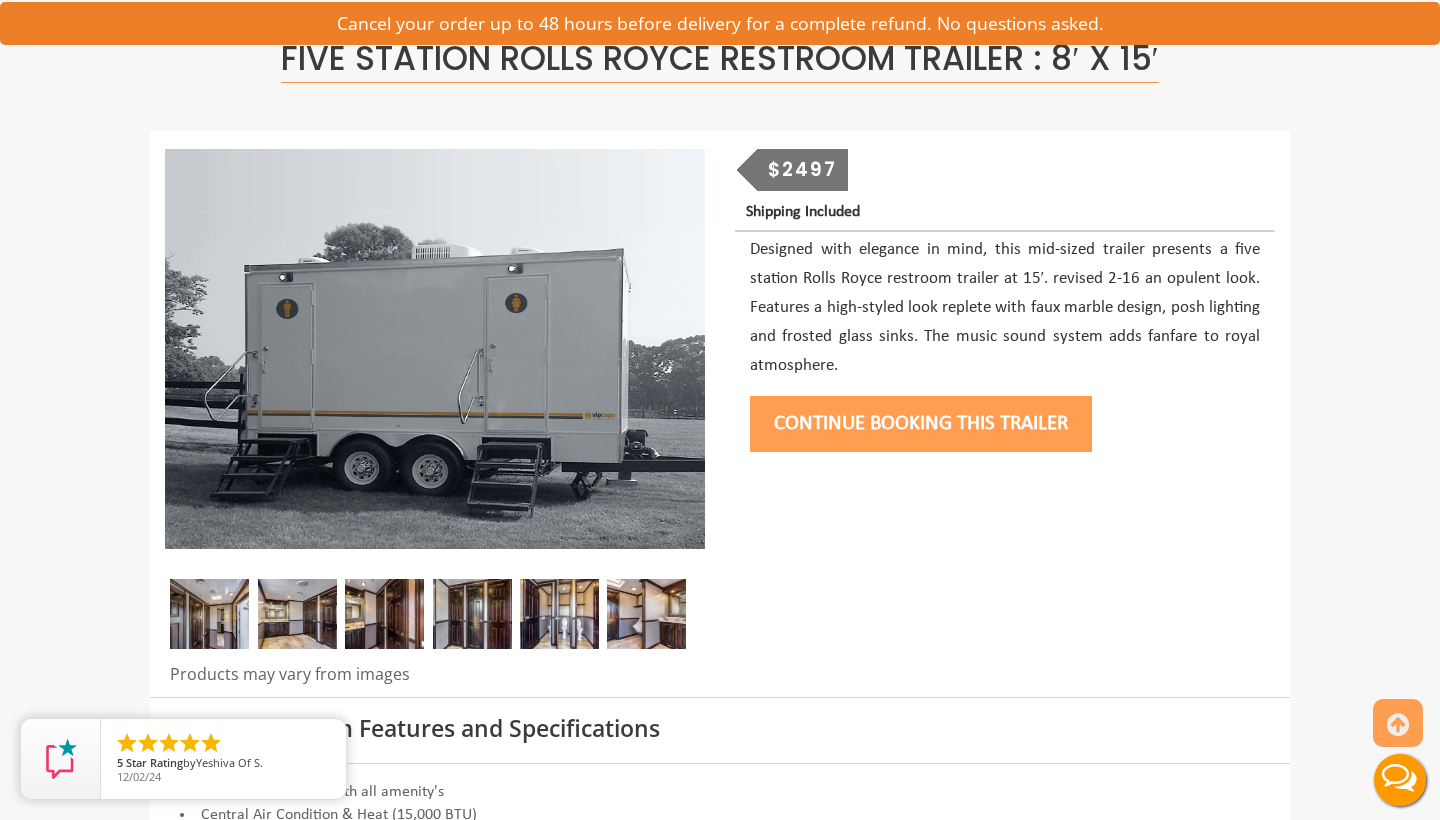 click on "Continue Booking this trailer" at bounding box center [921, 424] 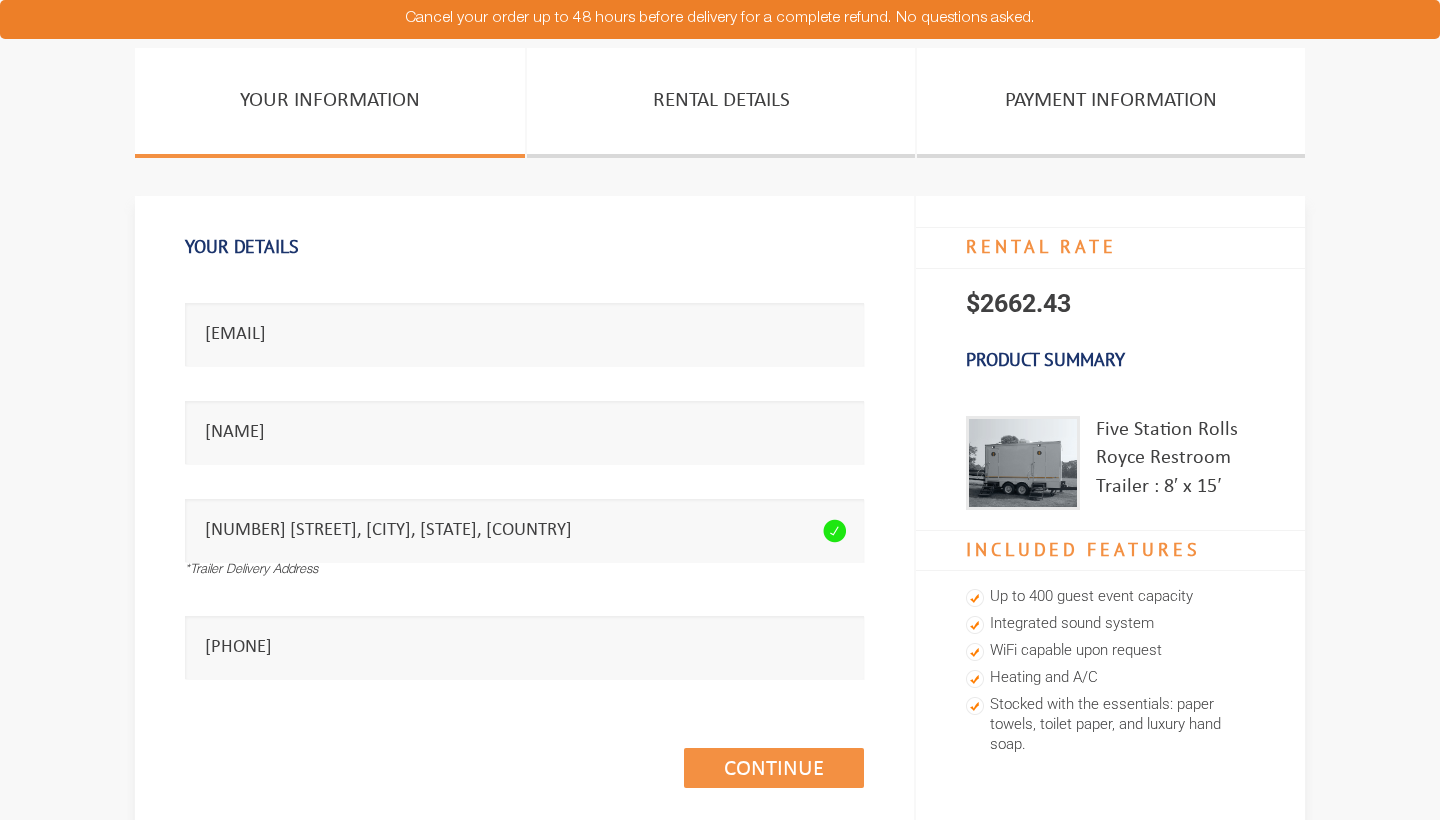 scroll, scrollTop: 0, scrollLeft: 0, axis: both 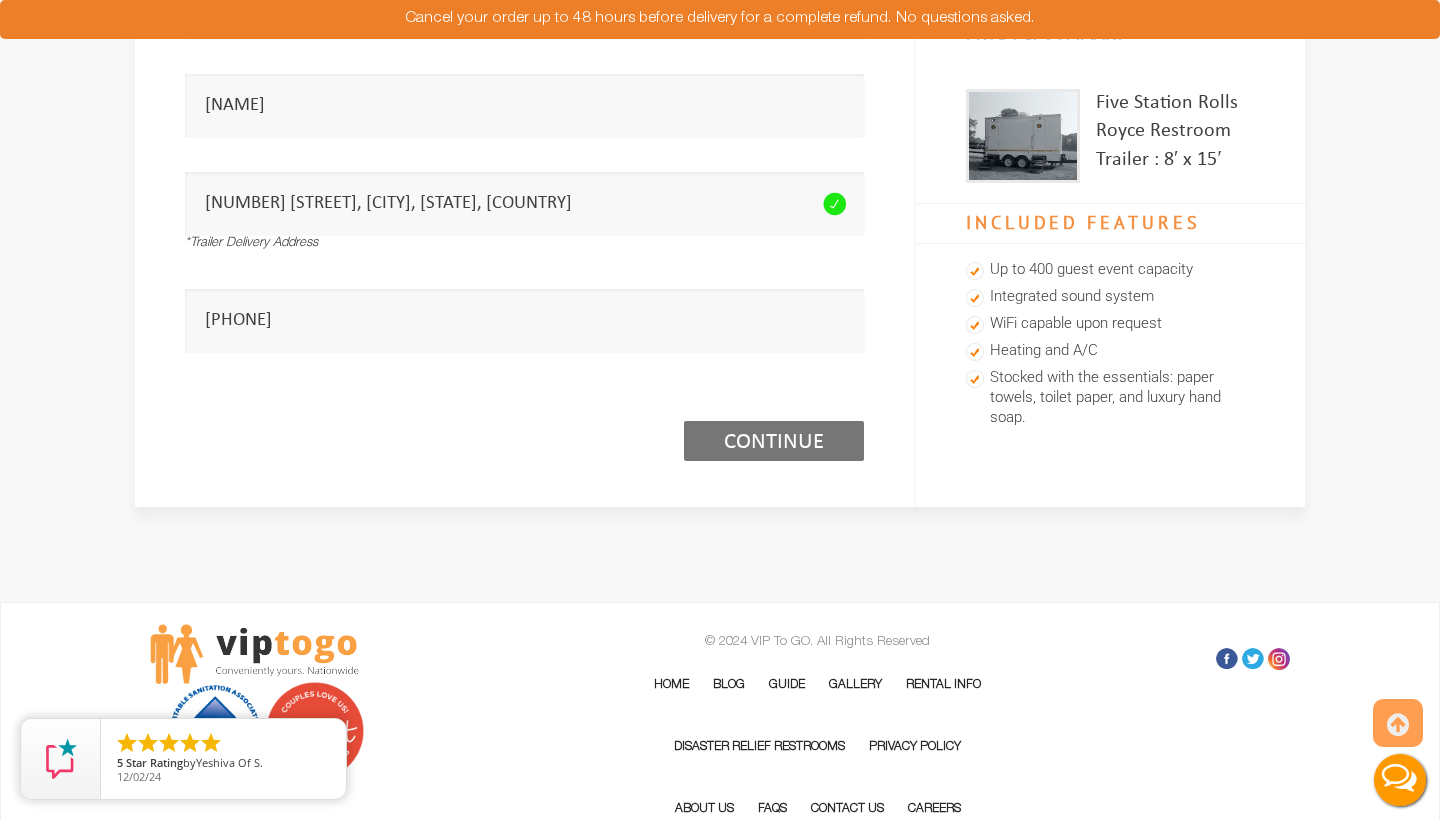 click on "Continue (1/3)" at bounding box center (774, 441) 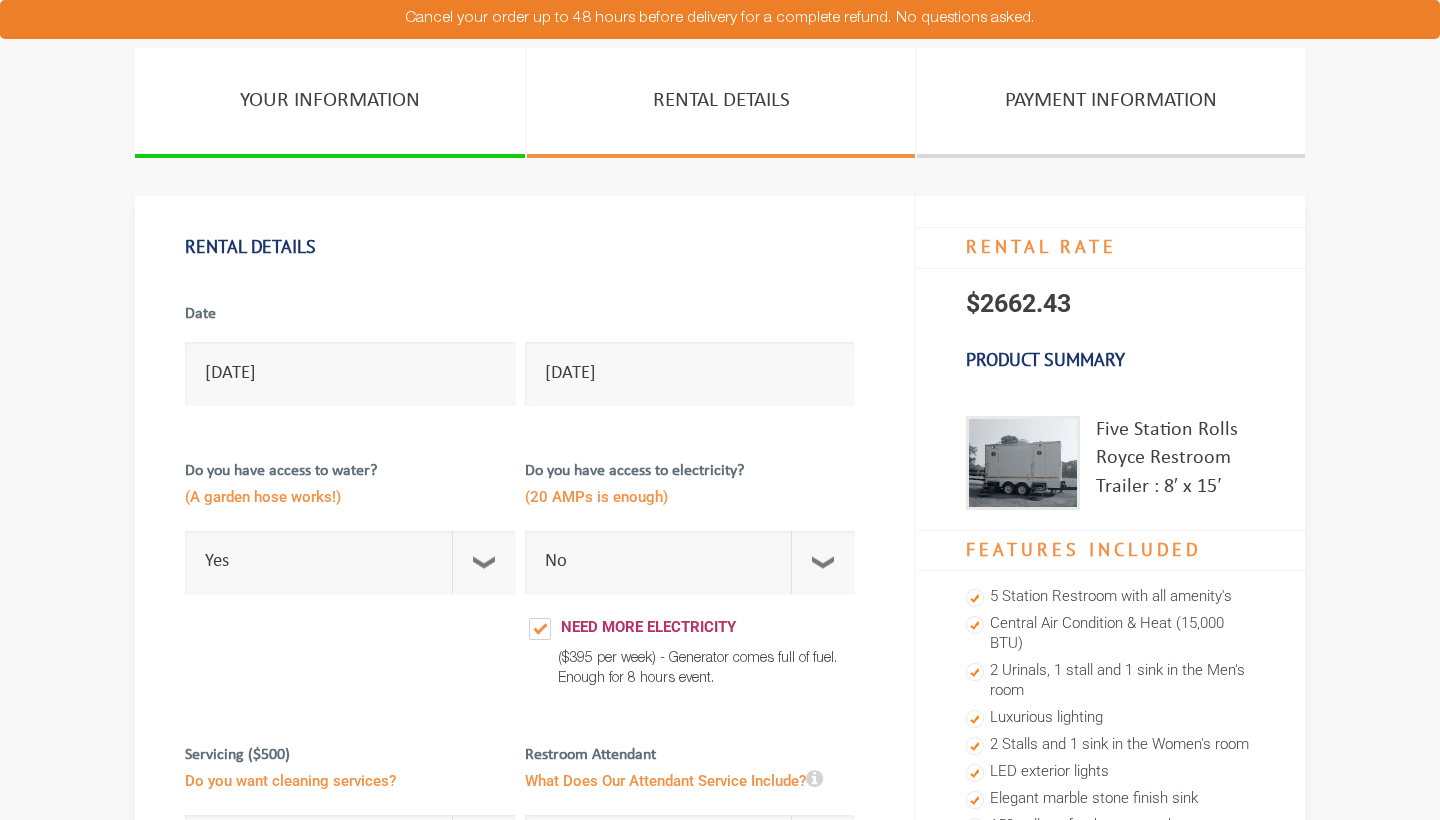 select on "No" 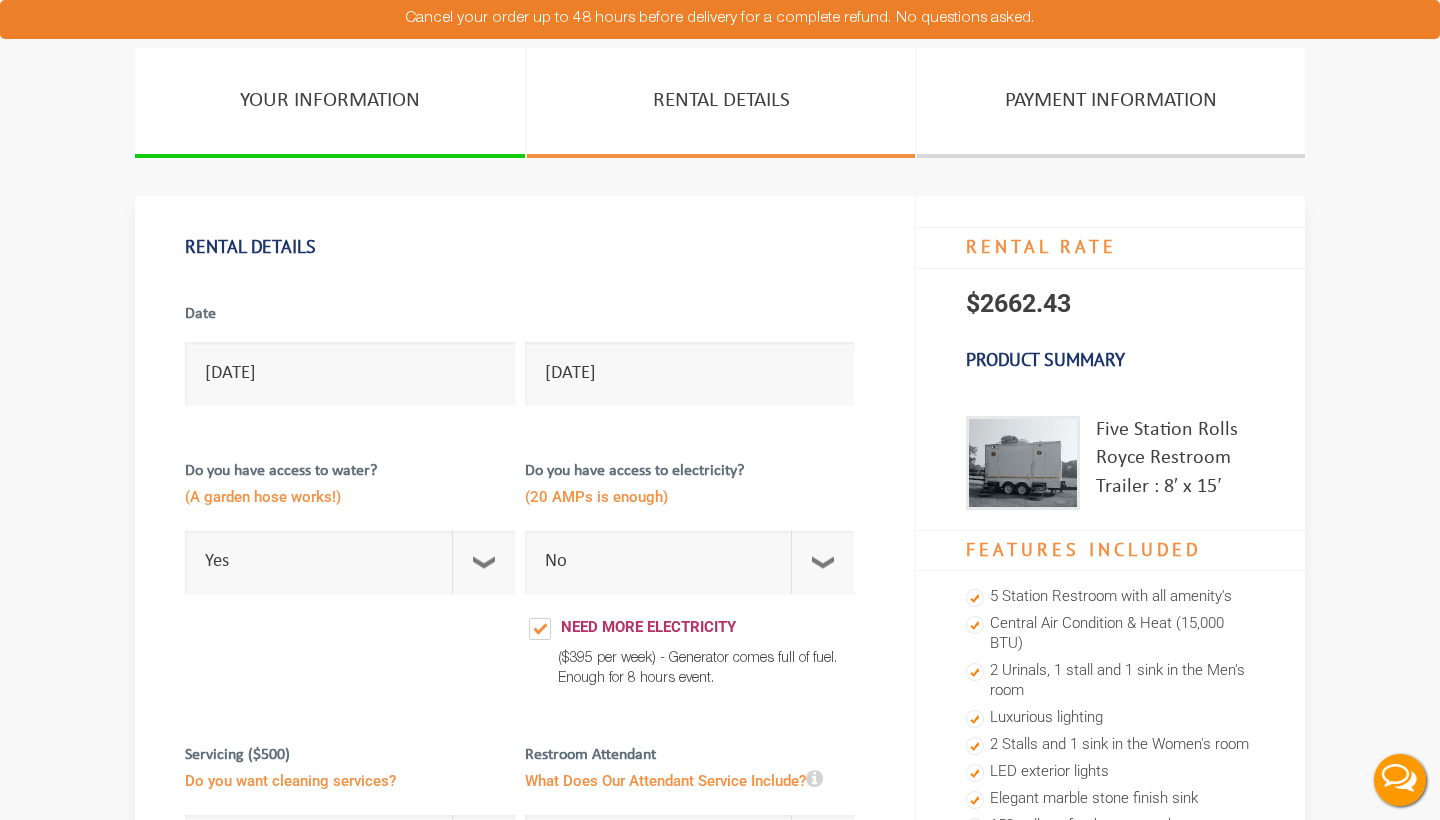 scroll, scrollTop: 0, scrollLeft: 0, axis: both 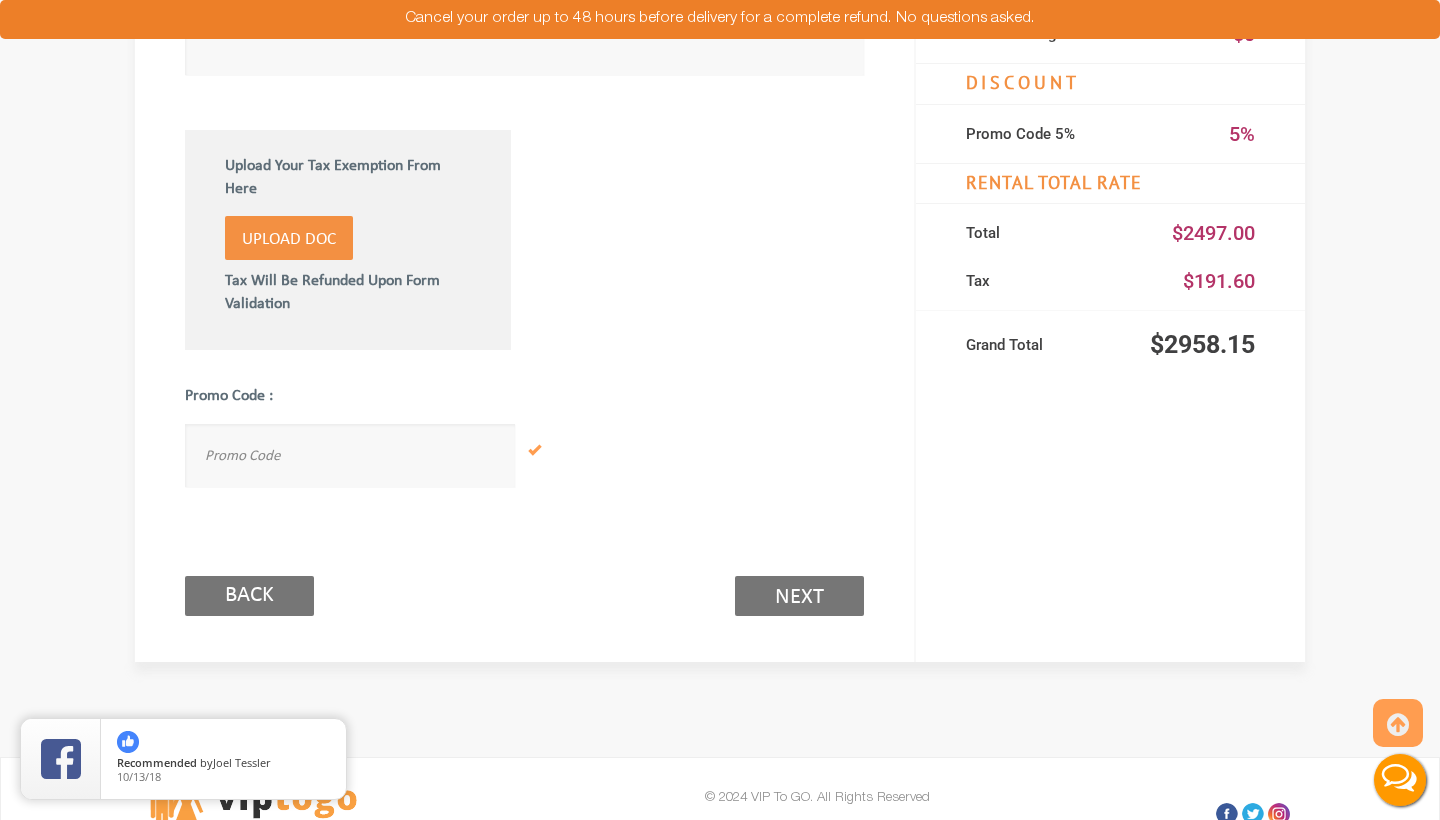 click on "Next (2/3)" at bounding box center (799, 596) 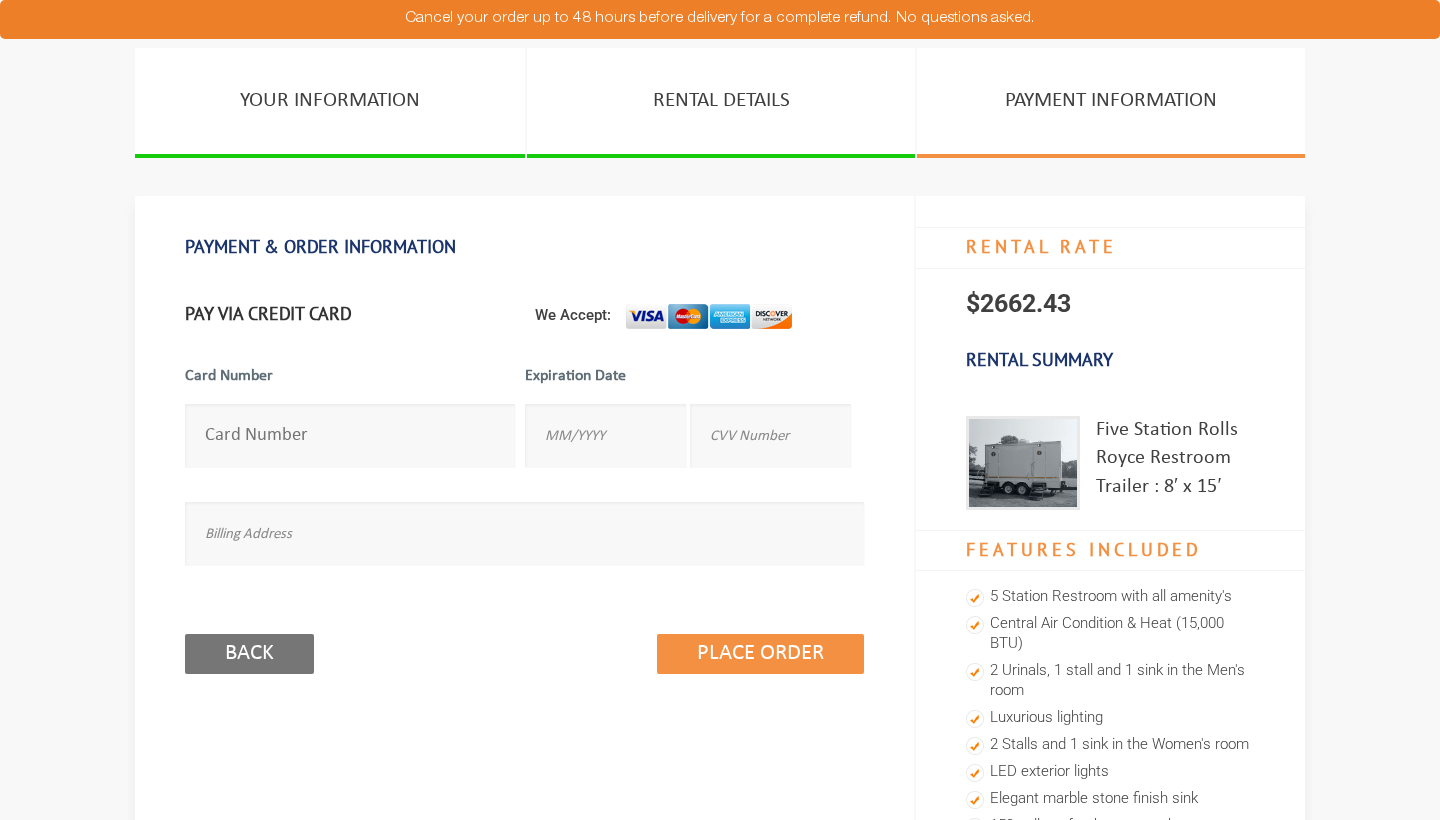 scroll, scrollTop: 0, scrollLeft: 0, axis: both 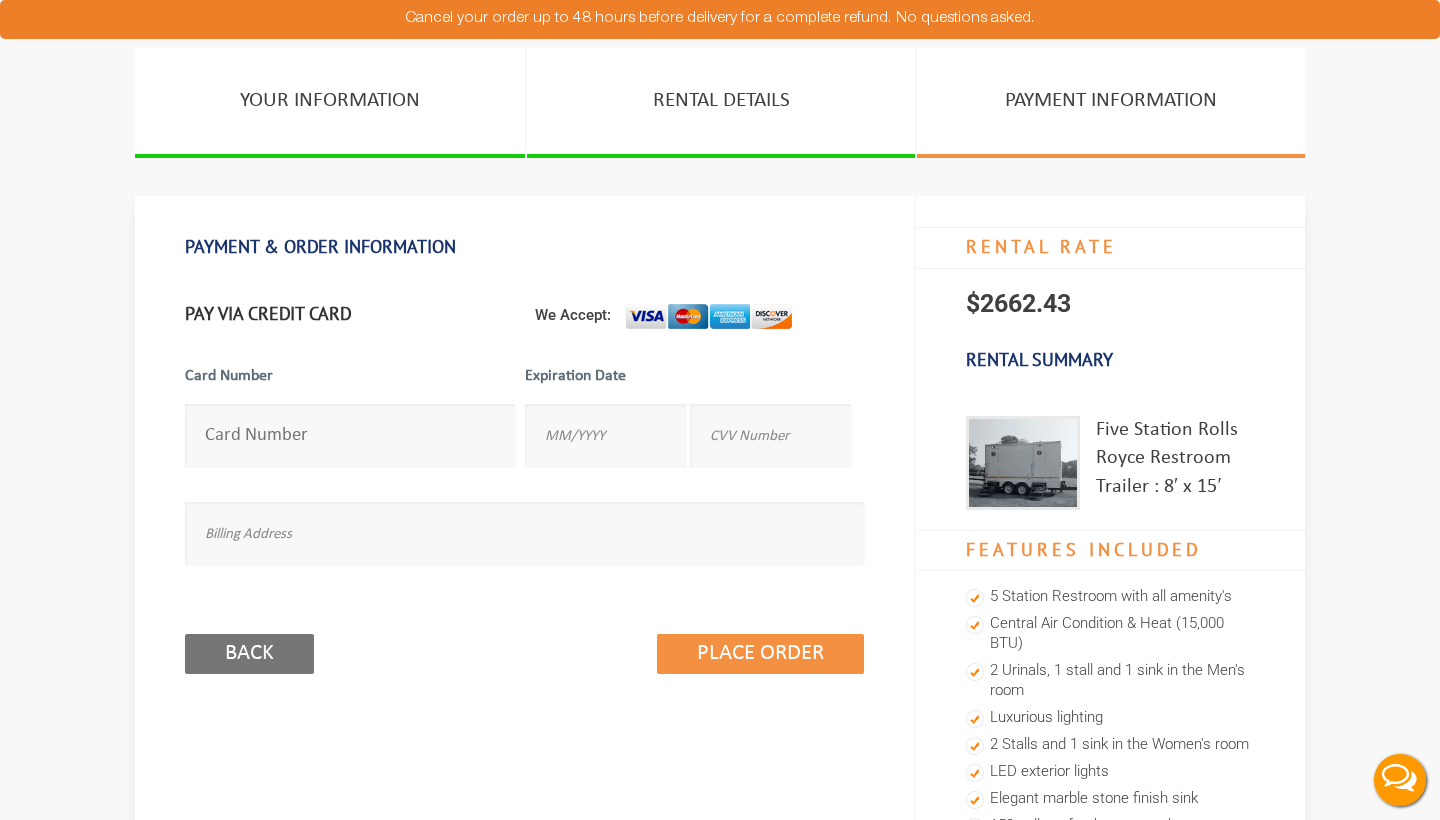 click at bounding box center (350, 435) 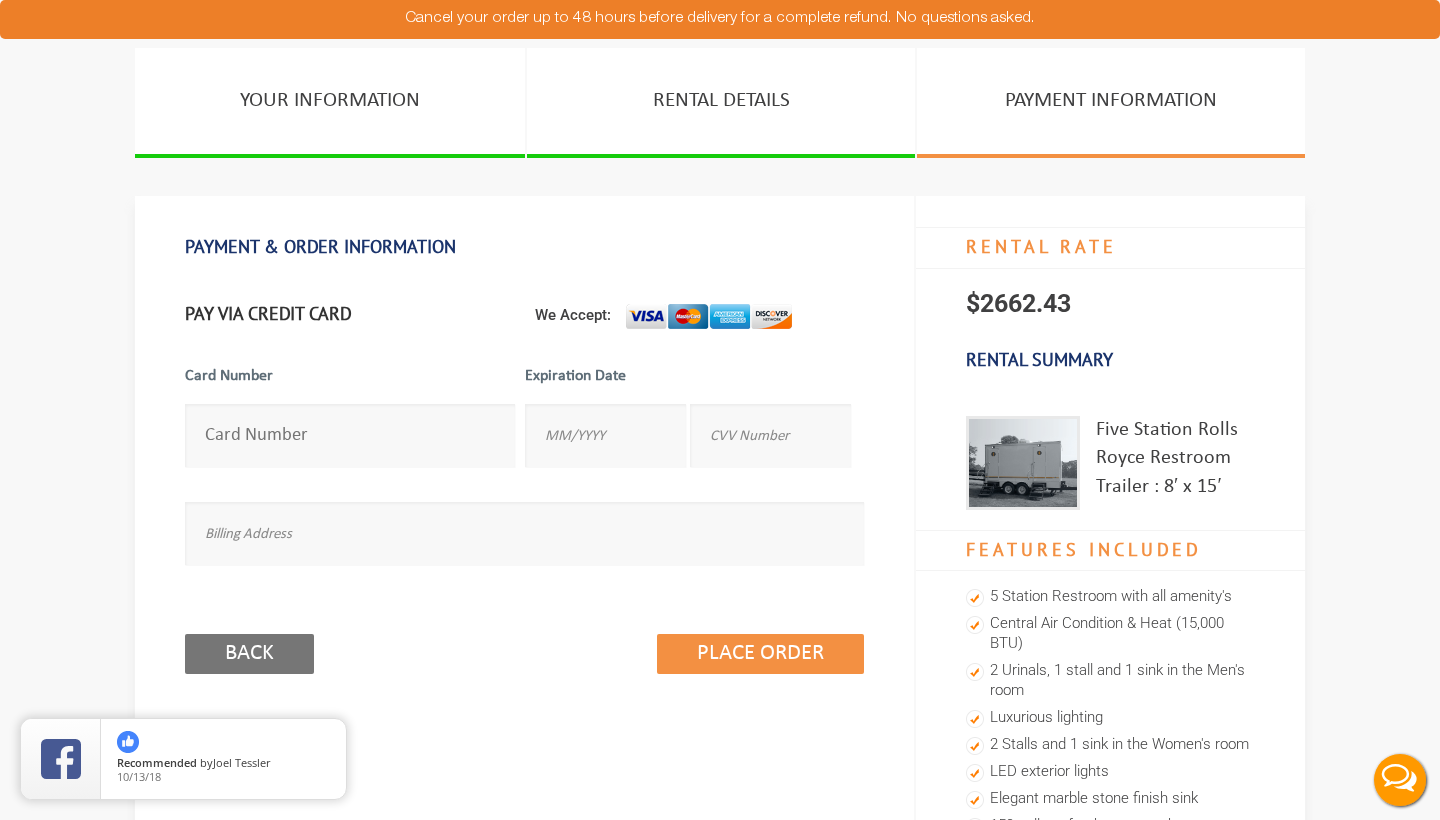 type on "[CREDIT CARD]" 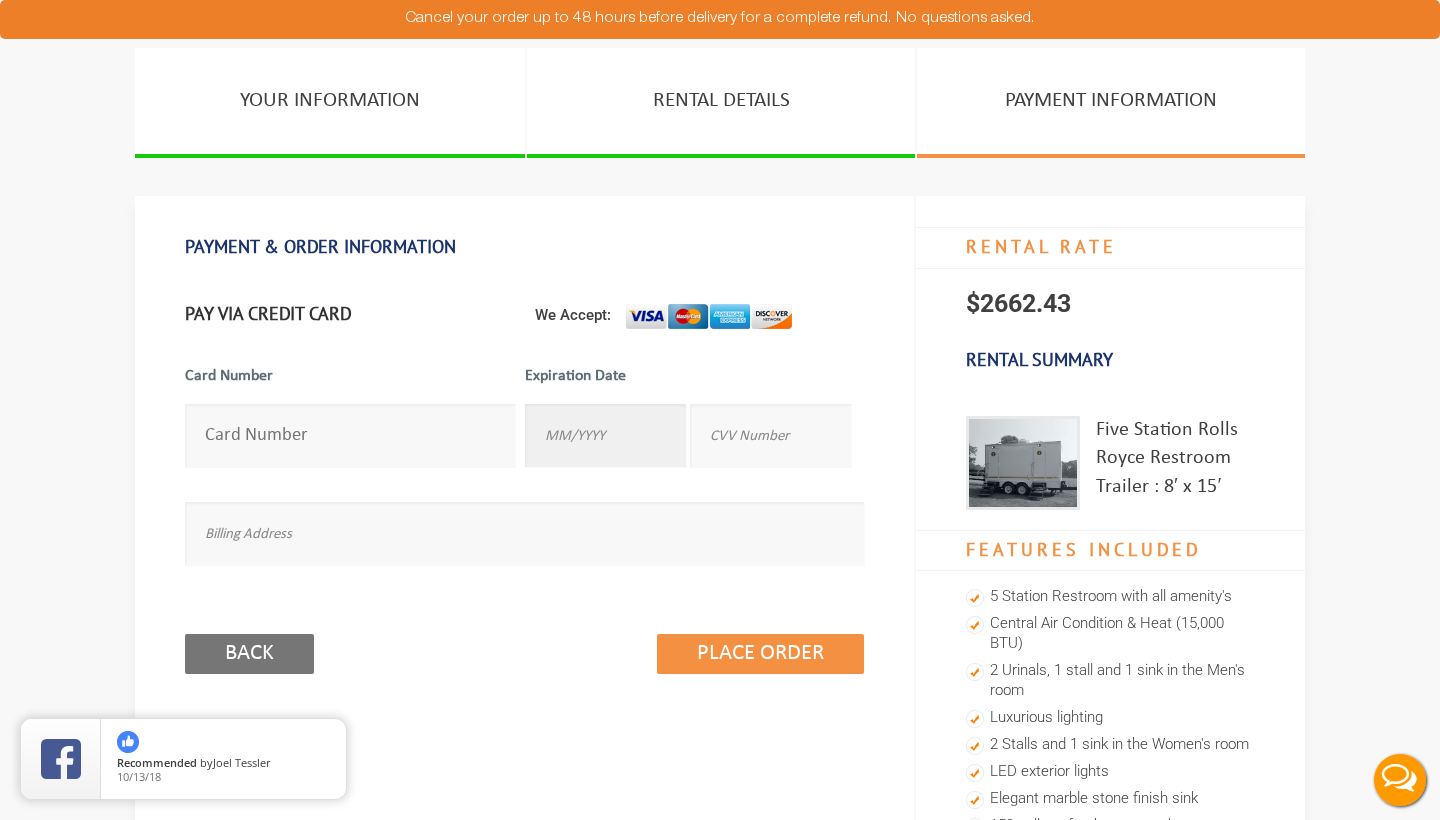 click at bounding box center [605, 435] 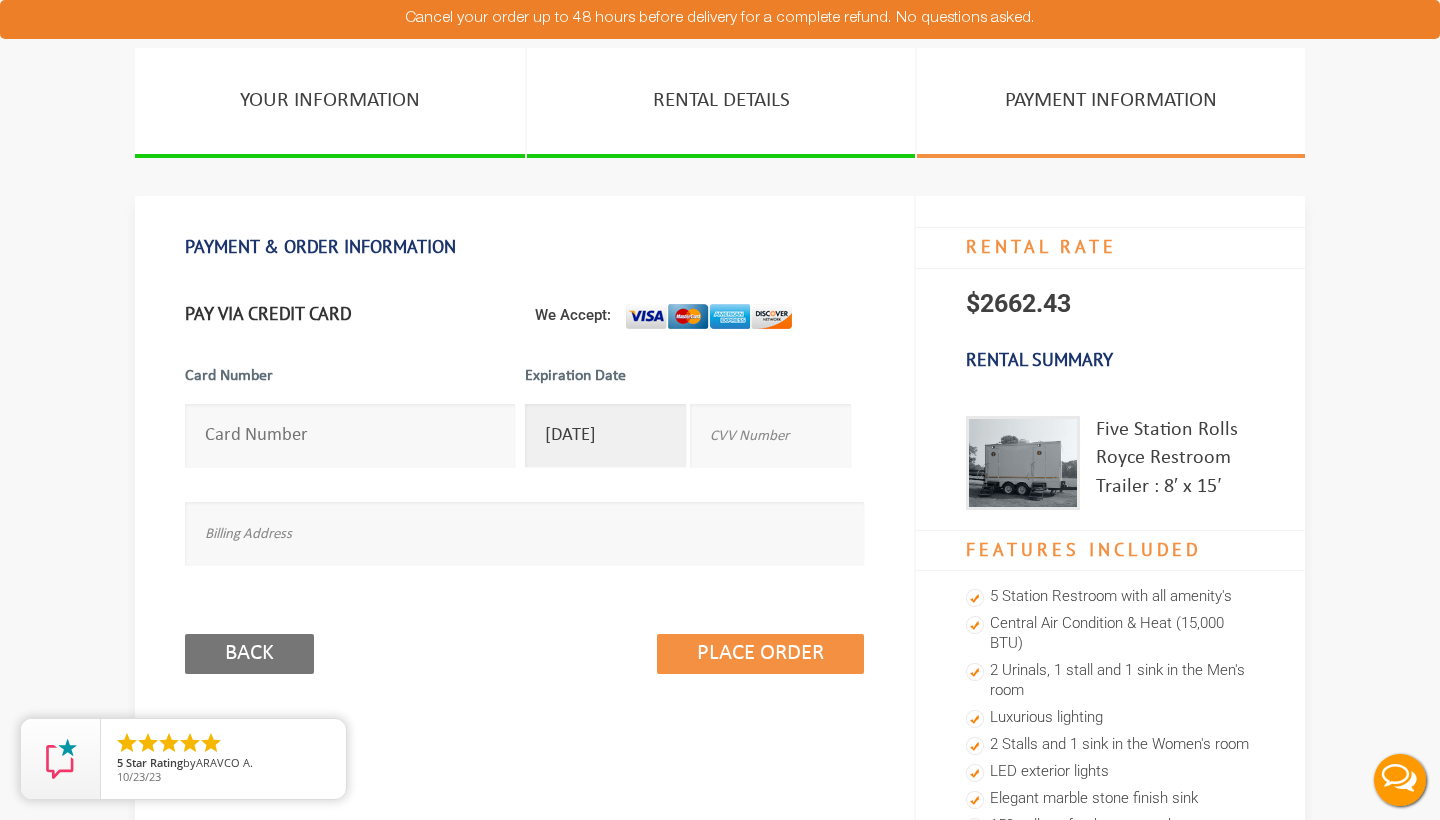 type on "[DATE]" 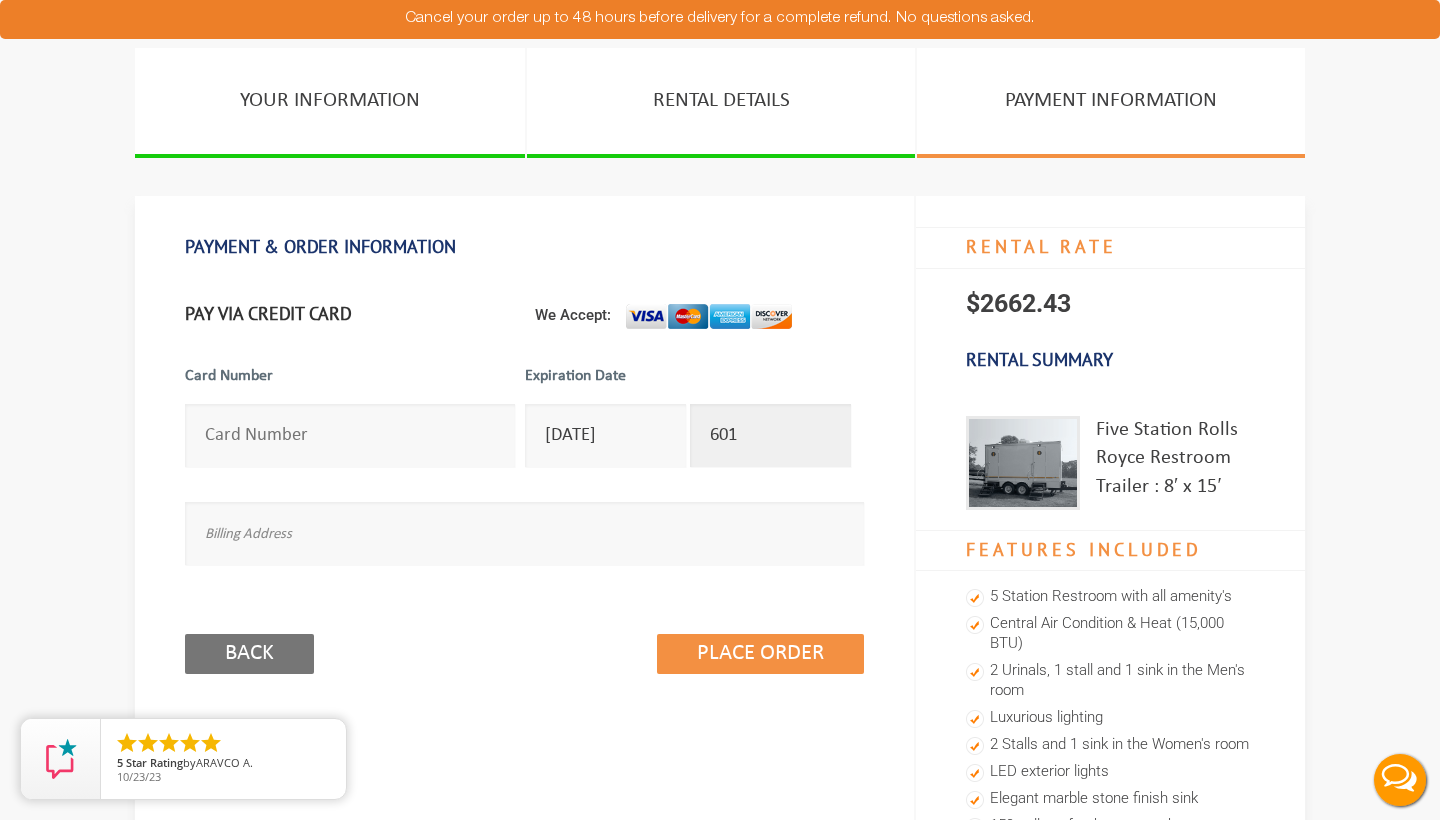 type on "601" 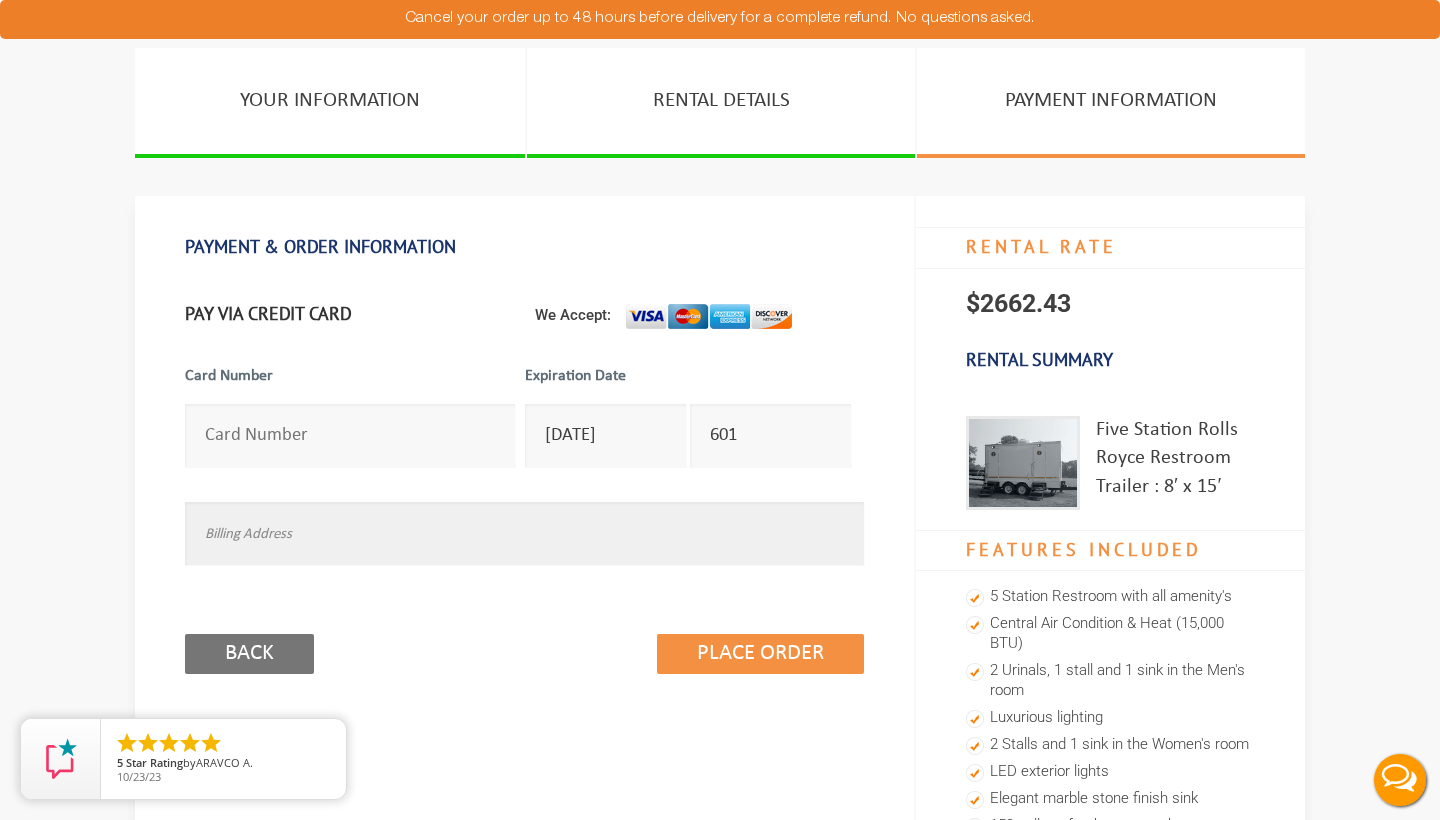 click at bounding box center [524, 533] 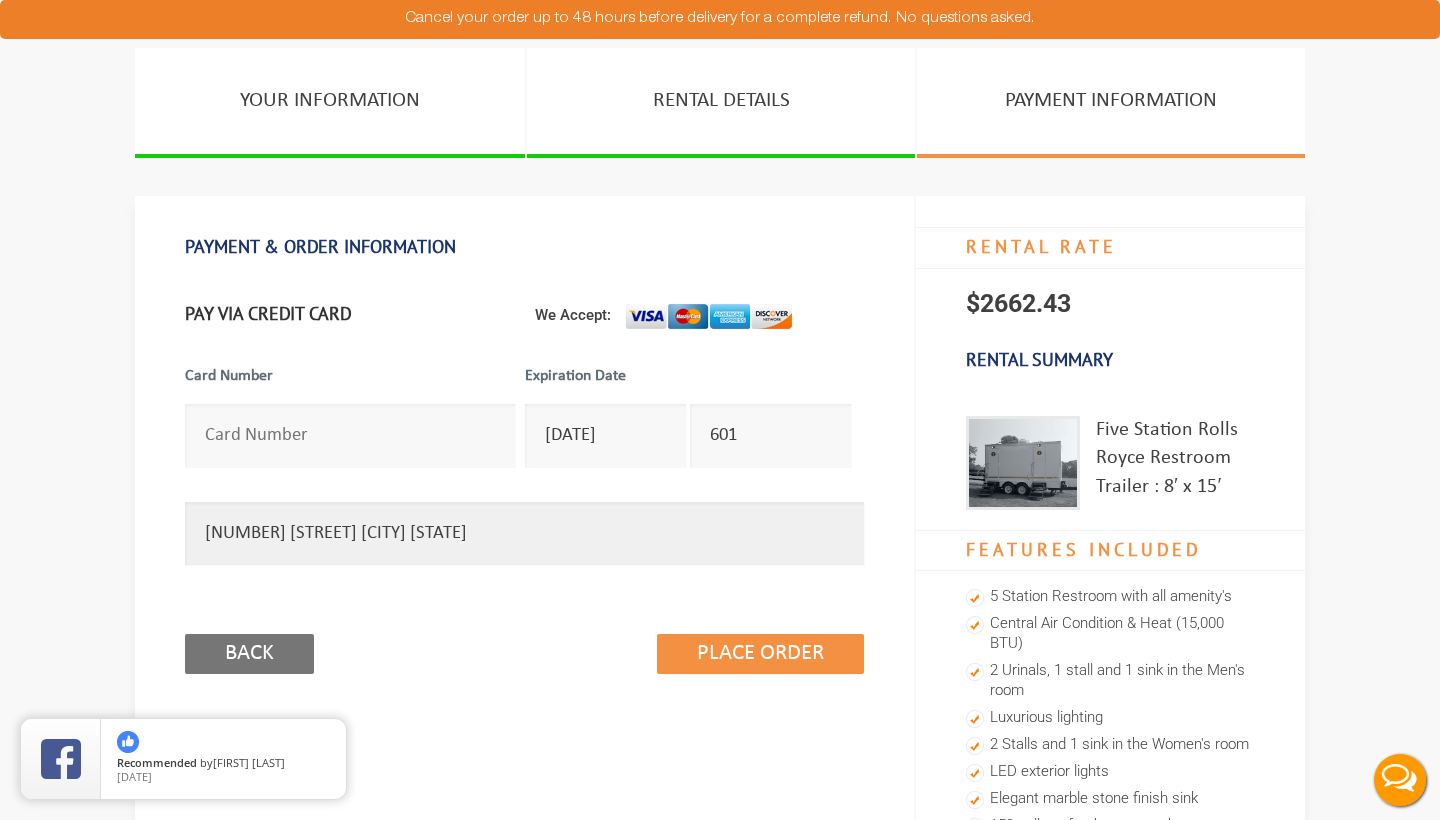click on "[NUMBER] [STREET] [CITY] [STATE]" at bounding box center [524, 533] 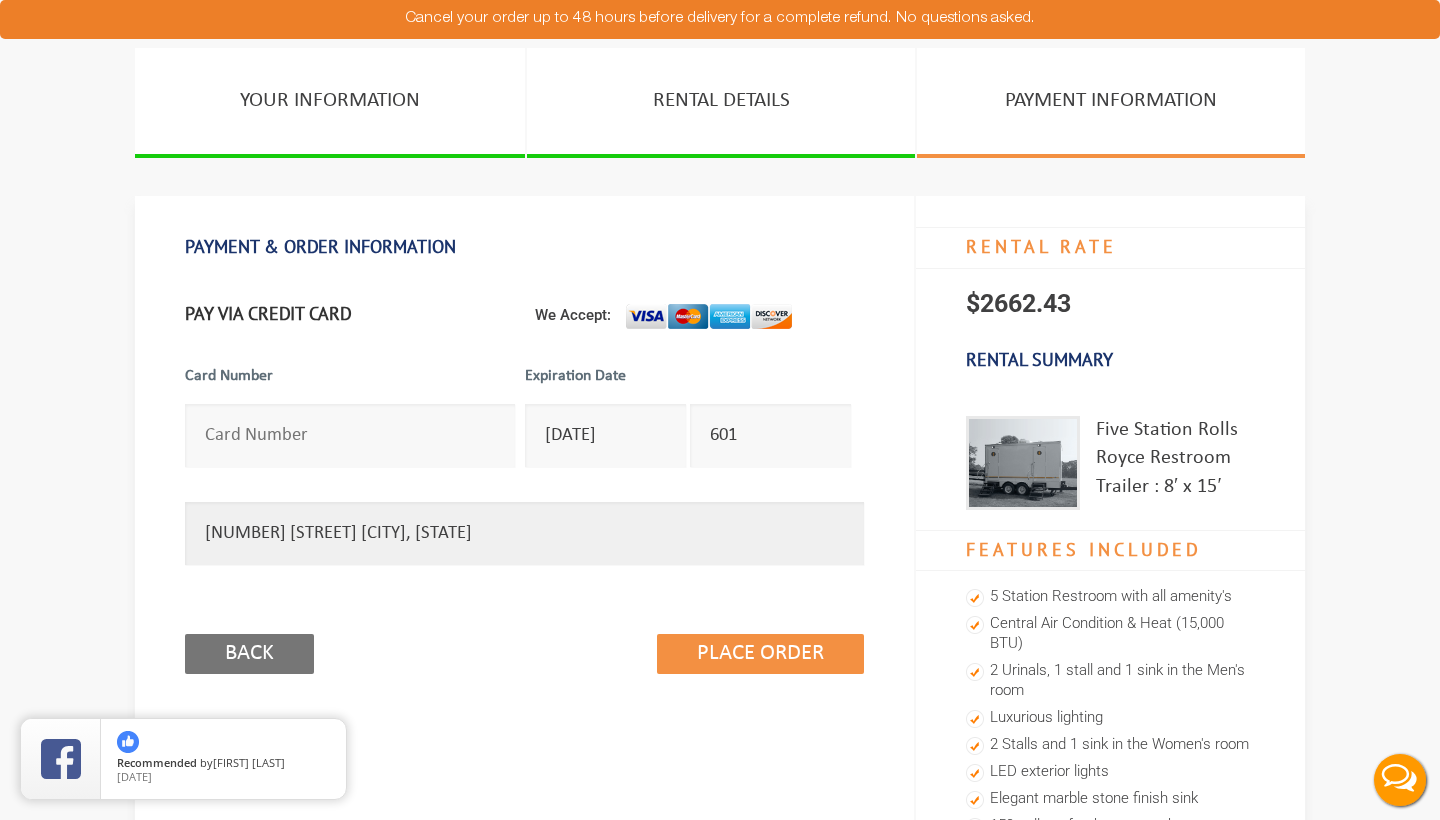 click on "[NUMBER] [STREET] [CITY], [STATE]" at bounding box center (524, 533) 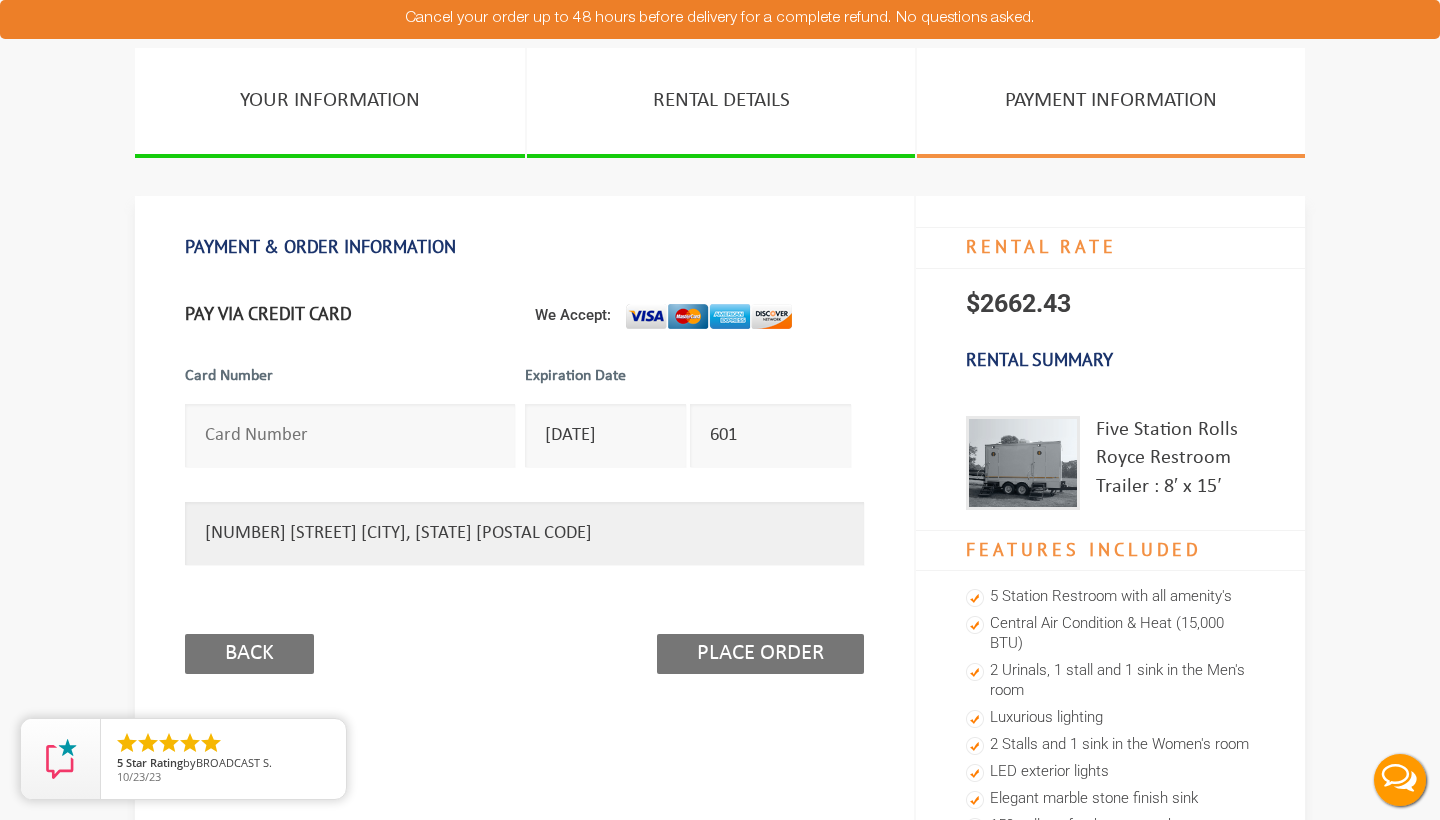 type on "[NUMBER] [STREET] [CITY], [STATE] [POSTAL CODE]" 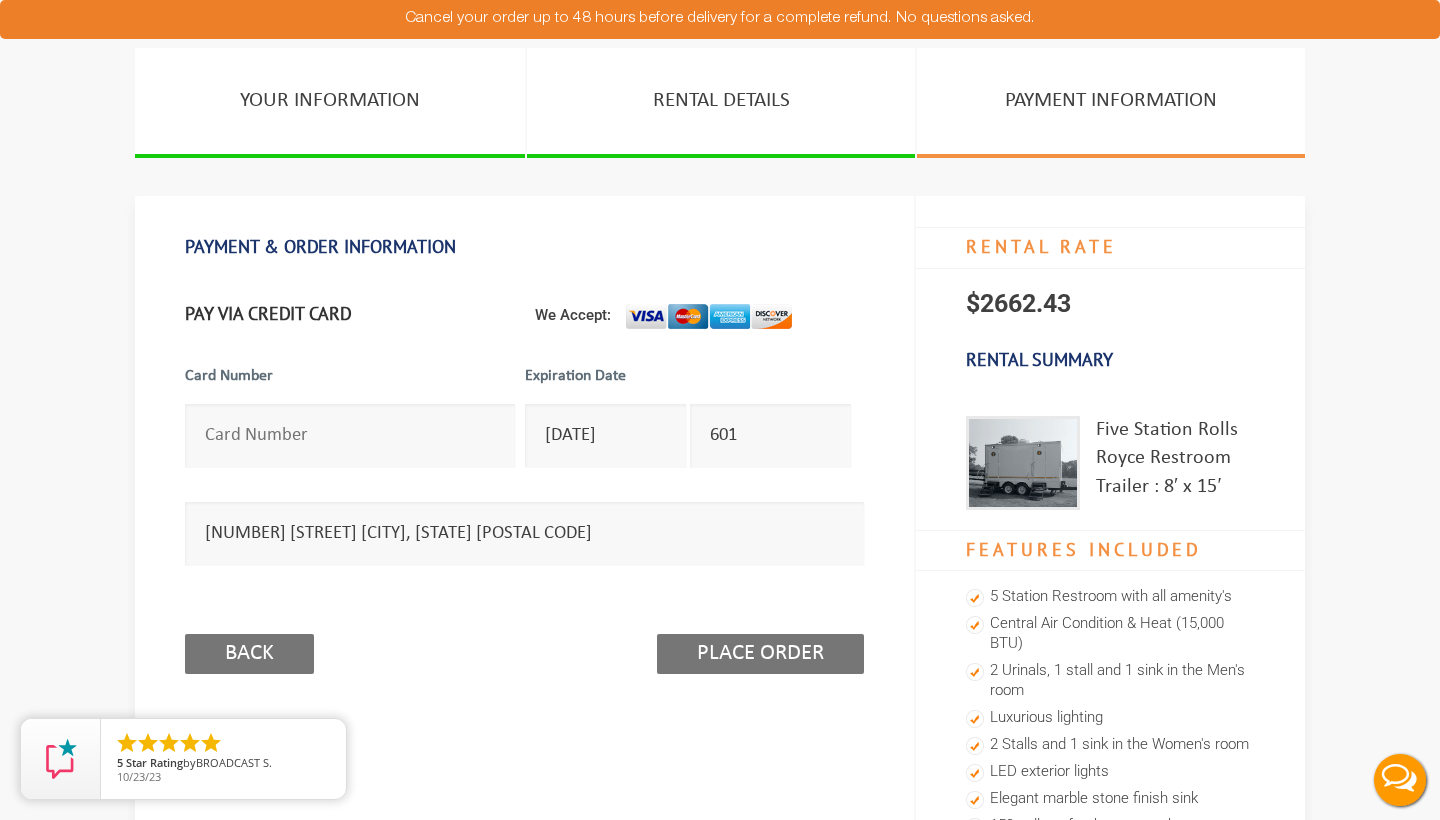 click on "Place Order" at bounding box center (760, 654) 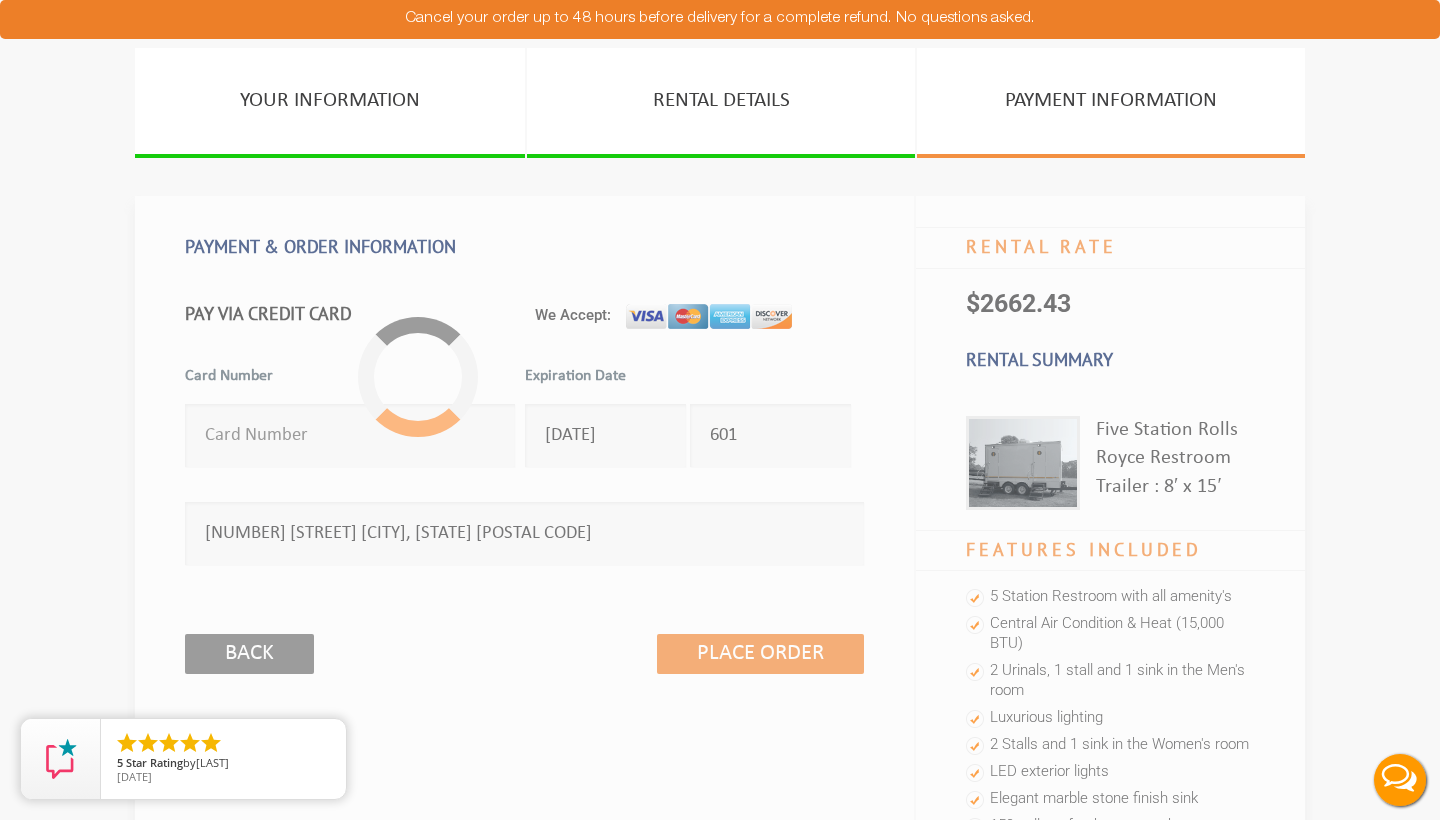 scroll, scrollTop: 0, scrollLeft: 0, axis: both 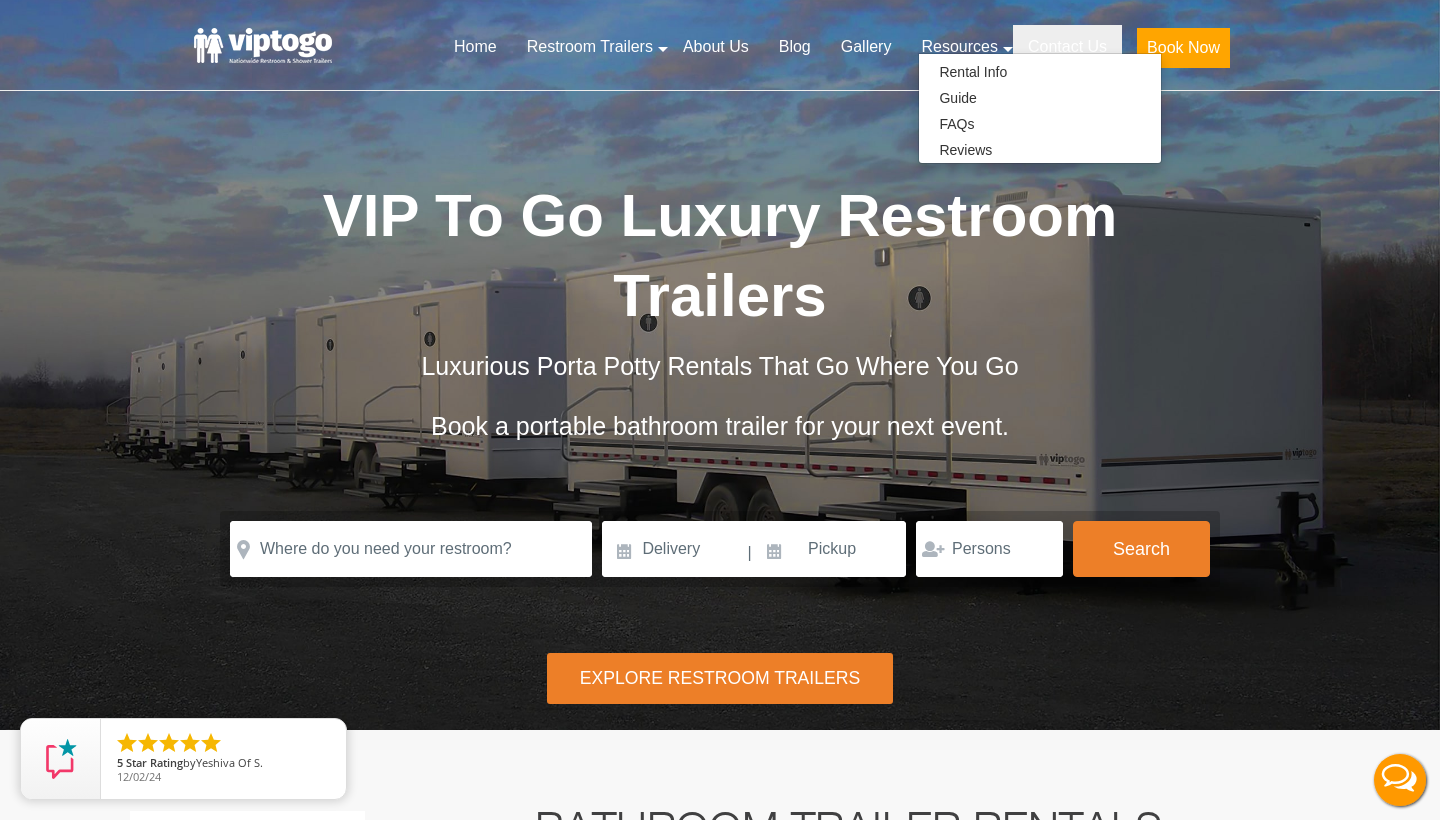 click on "Contact Us" at bounding box center [1067, 47] 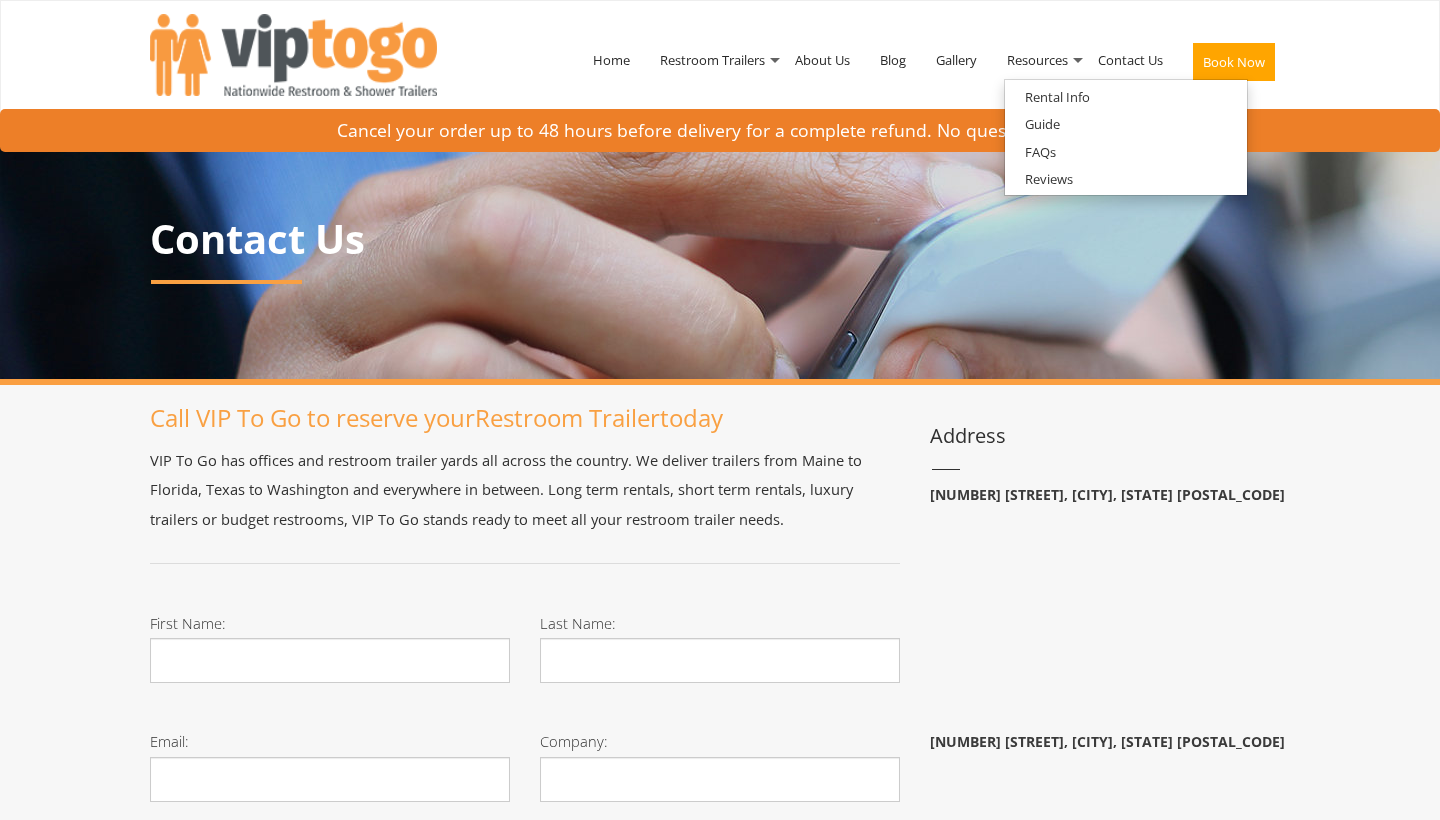 scroll, scrollTop: 0, scrollLeft: 0, axis: both 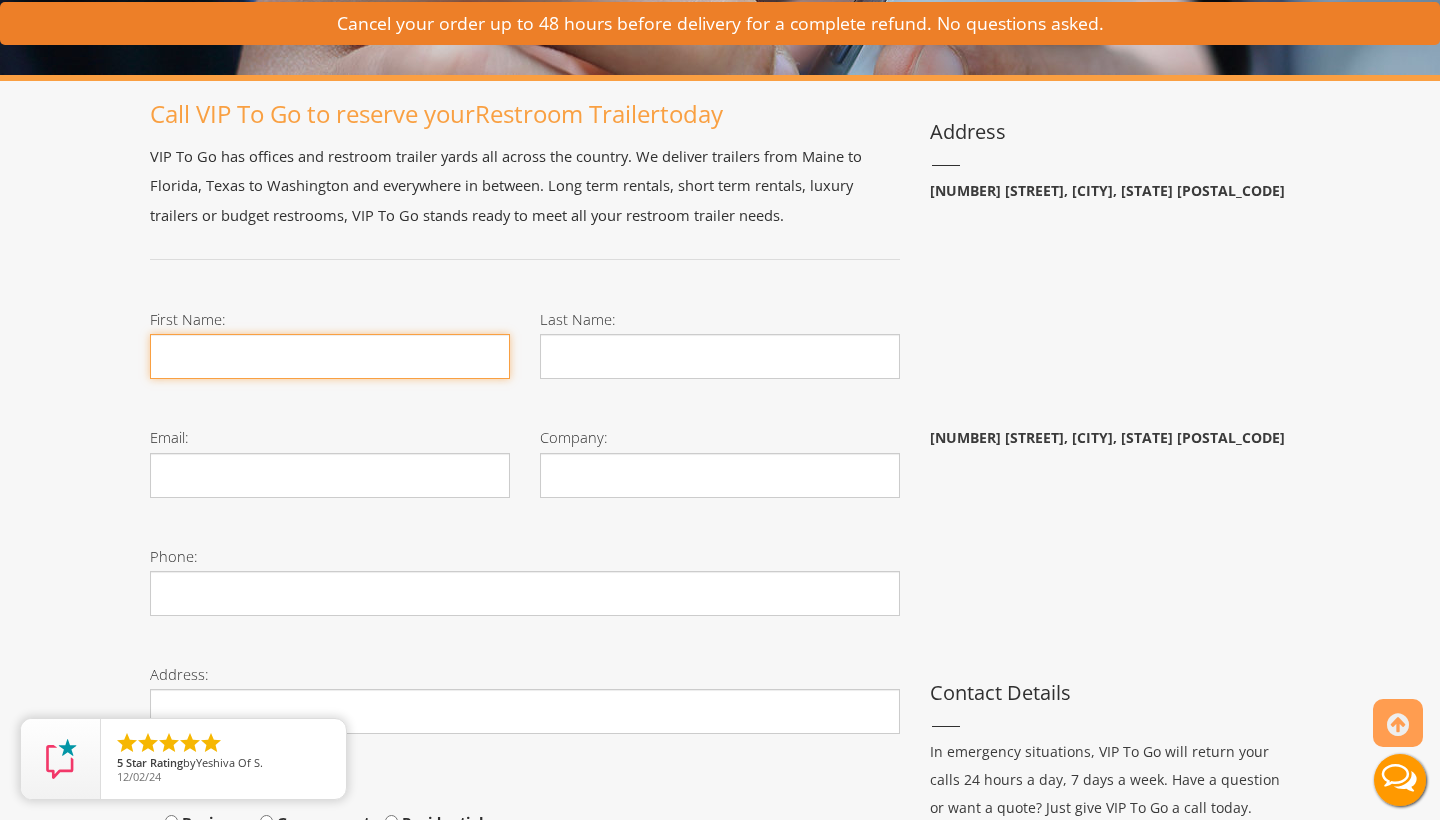 click on "First Name:" at bounding box center [330, 356] 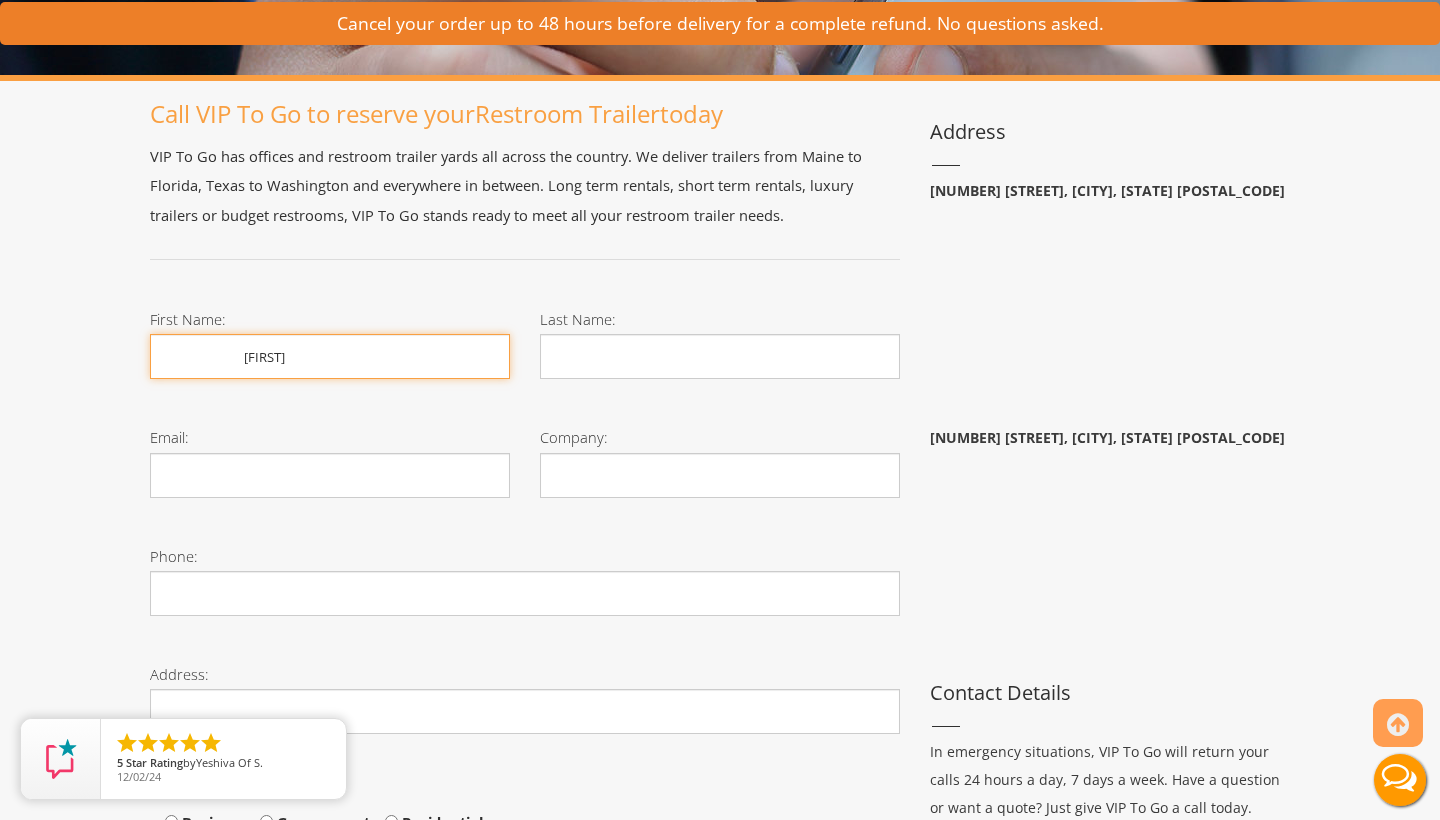 type on "[FIRST]" 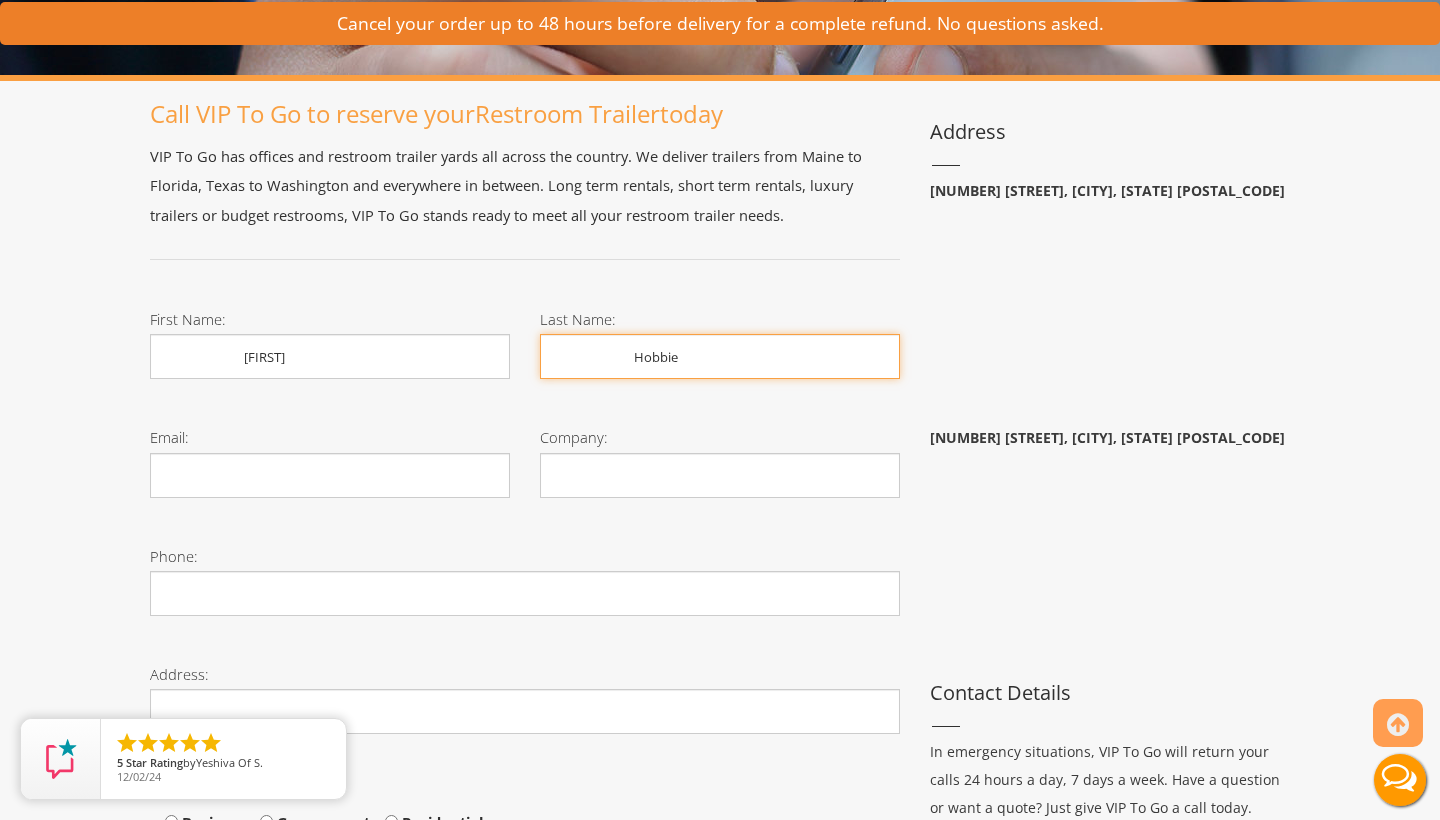 type on "Hobbie" 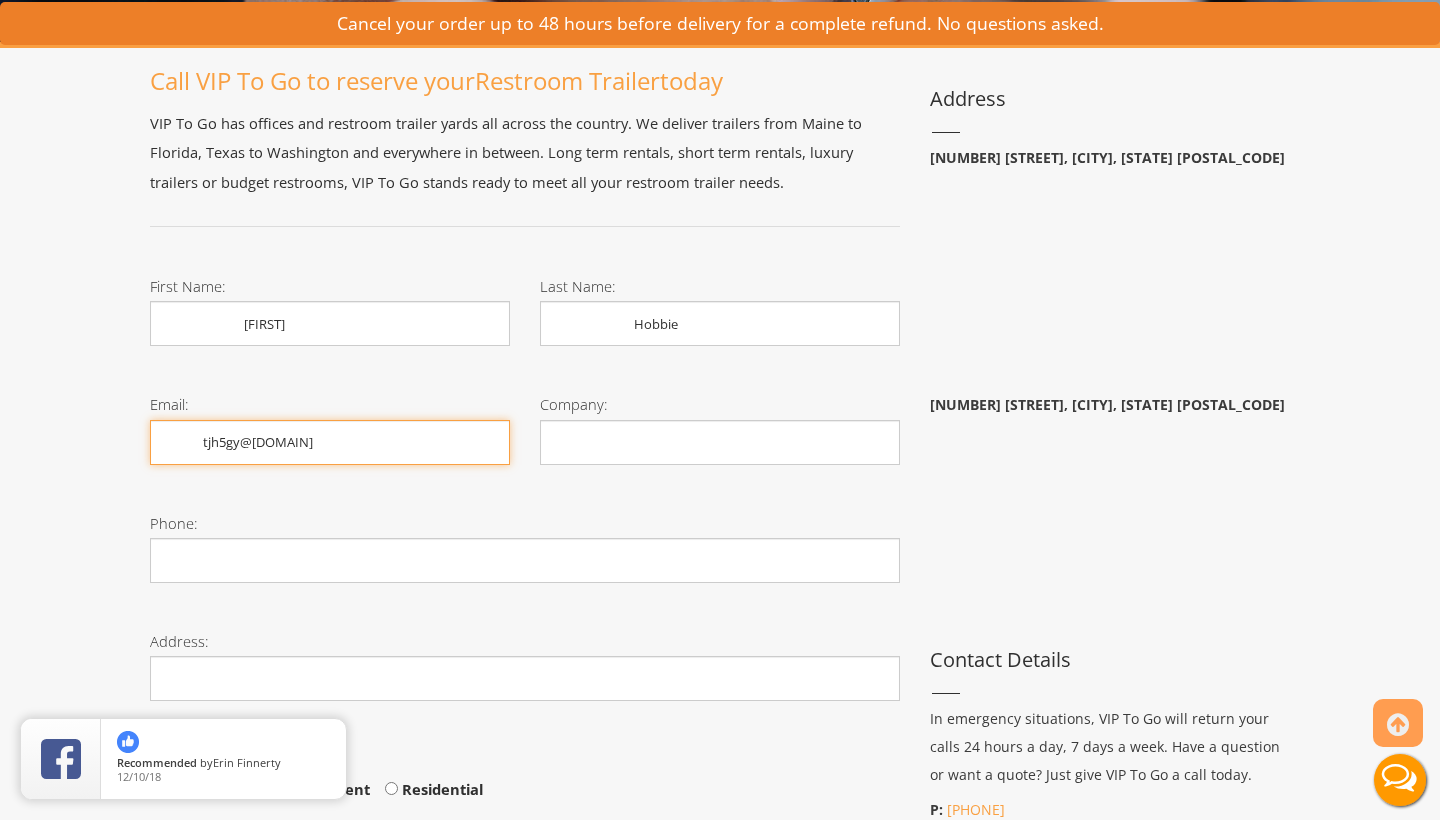 scroll, scrollTop: 359, scrollLeft: 0, axis: vertical 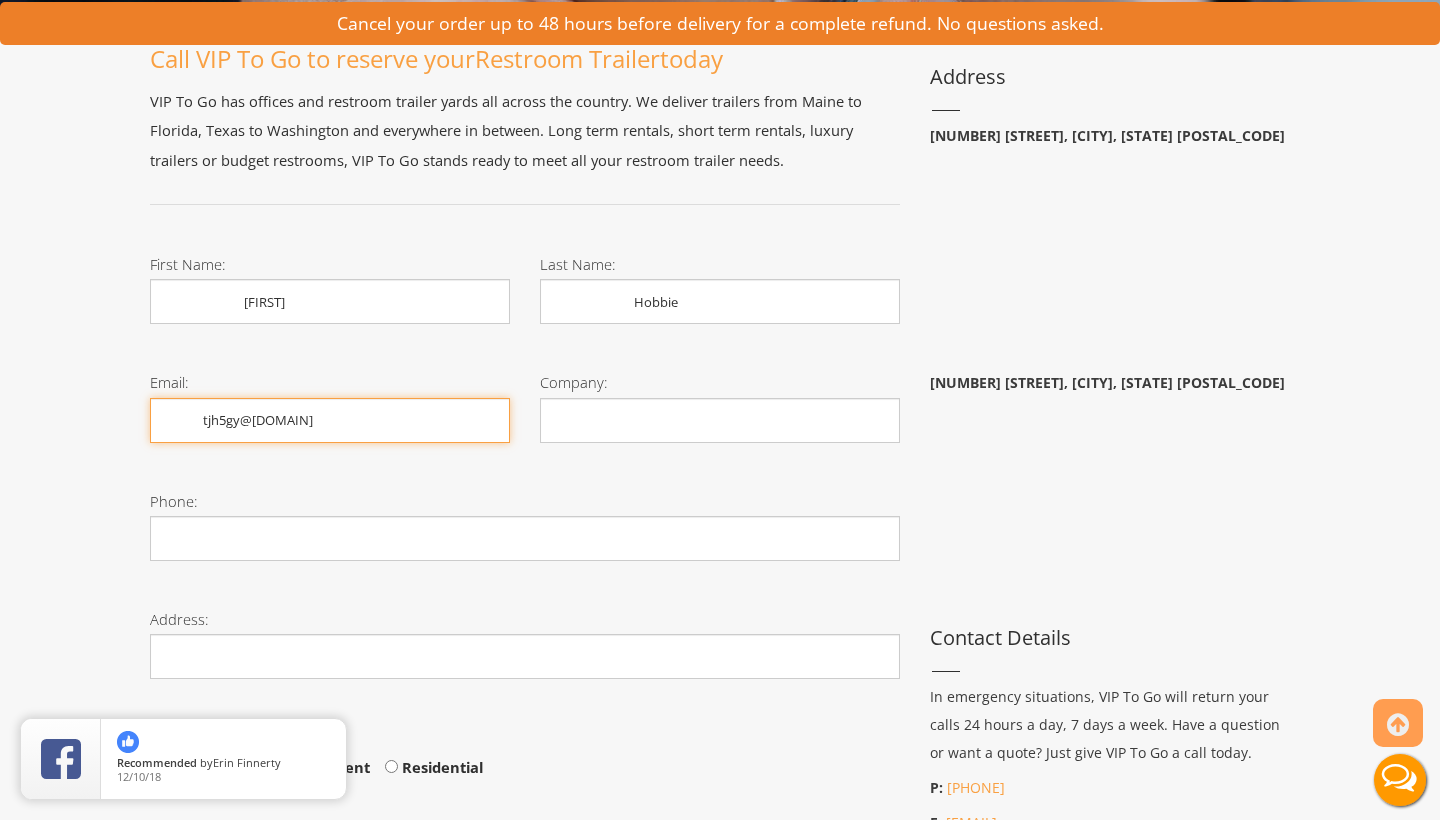 type on "tjh5gy@[DOMAIN]" 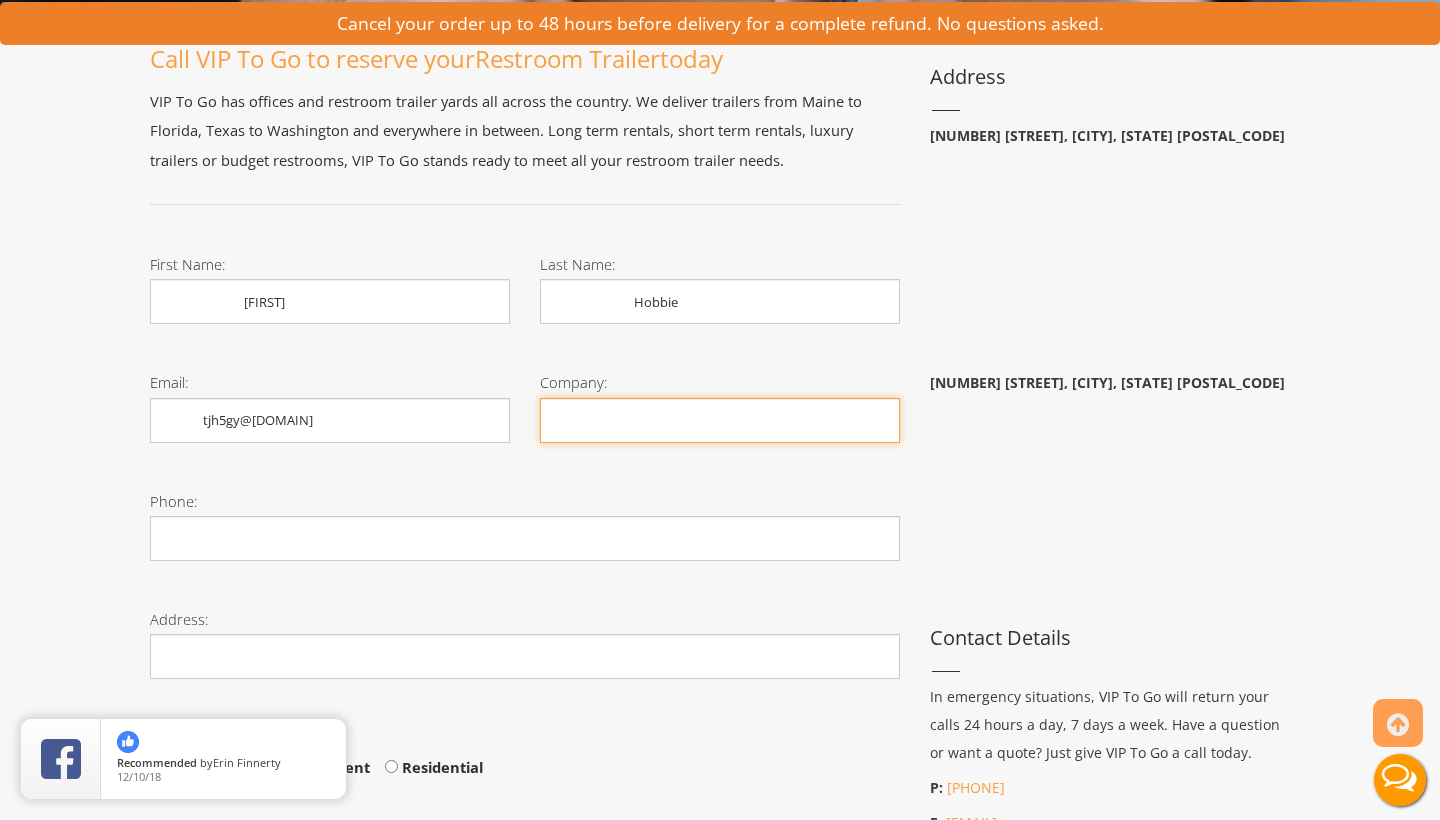 click on "Company:" at bounding box center [720, 420] 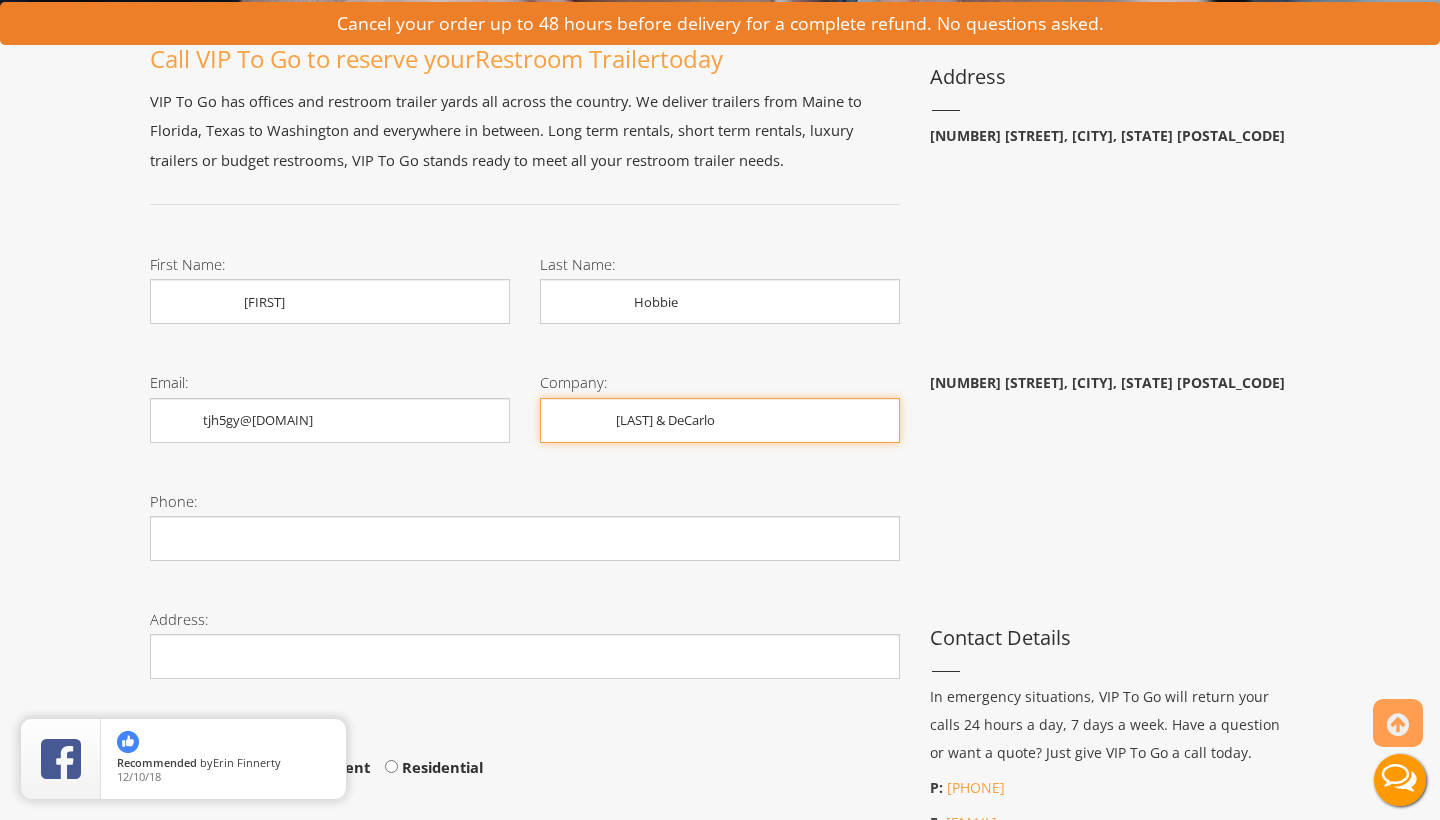 type on "[LAST] & DeCarlo" 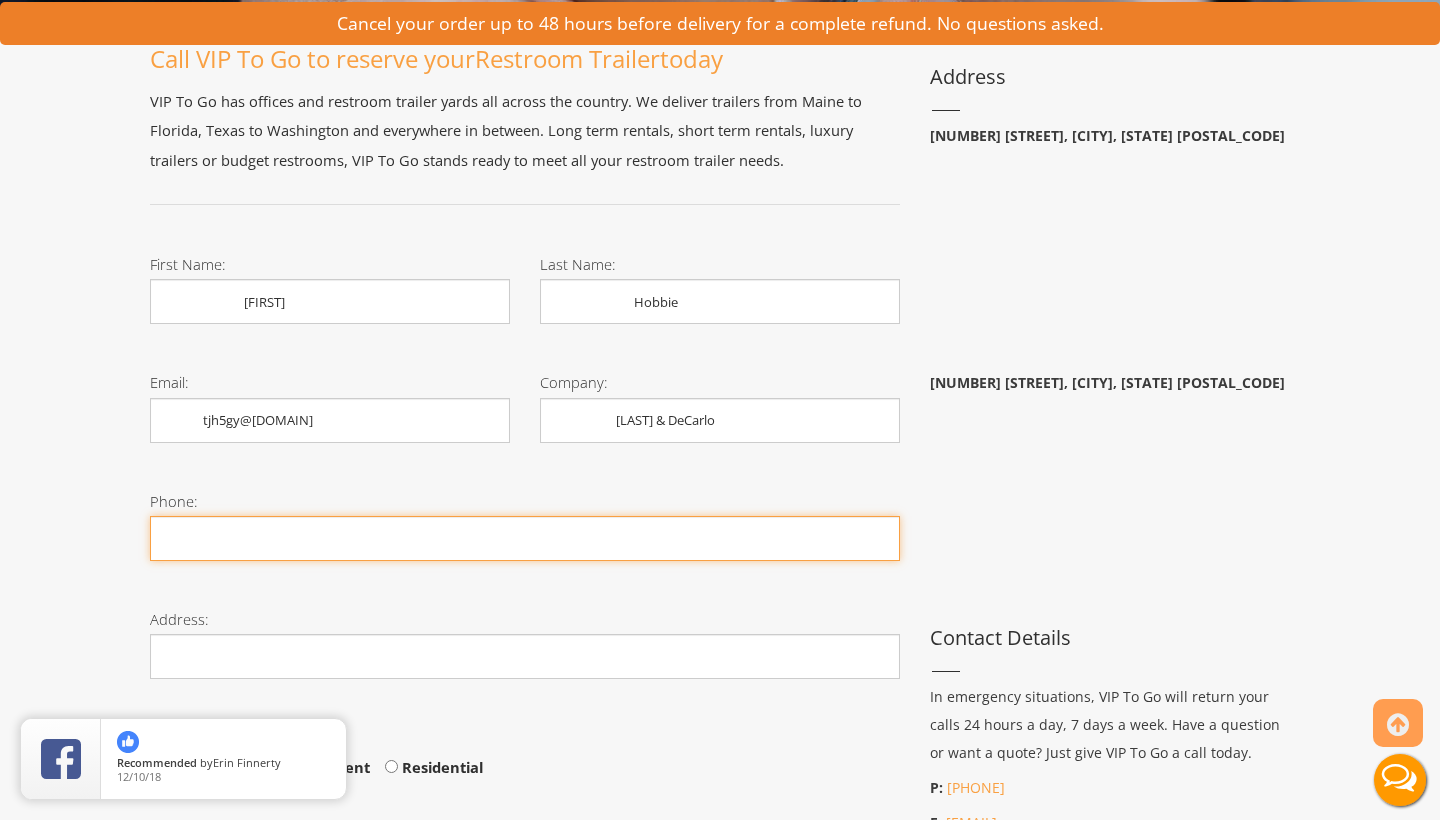 click at bounding box center (525, 538) 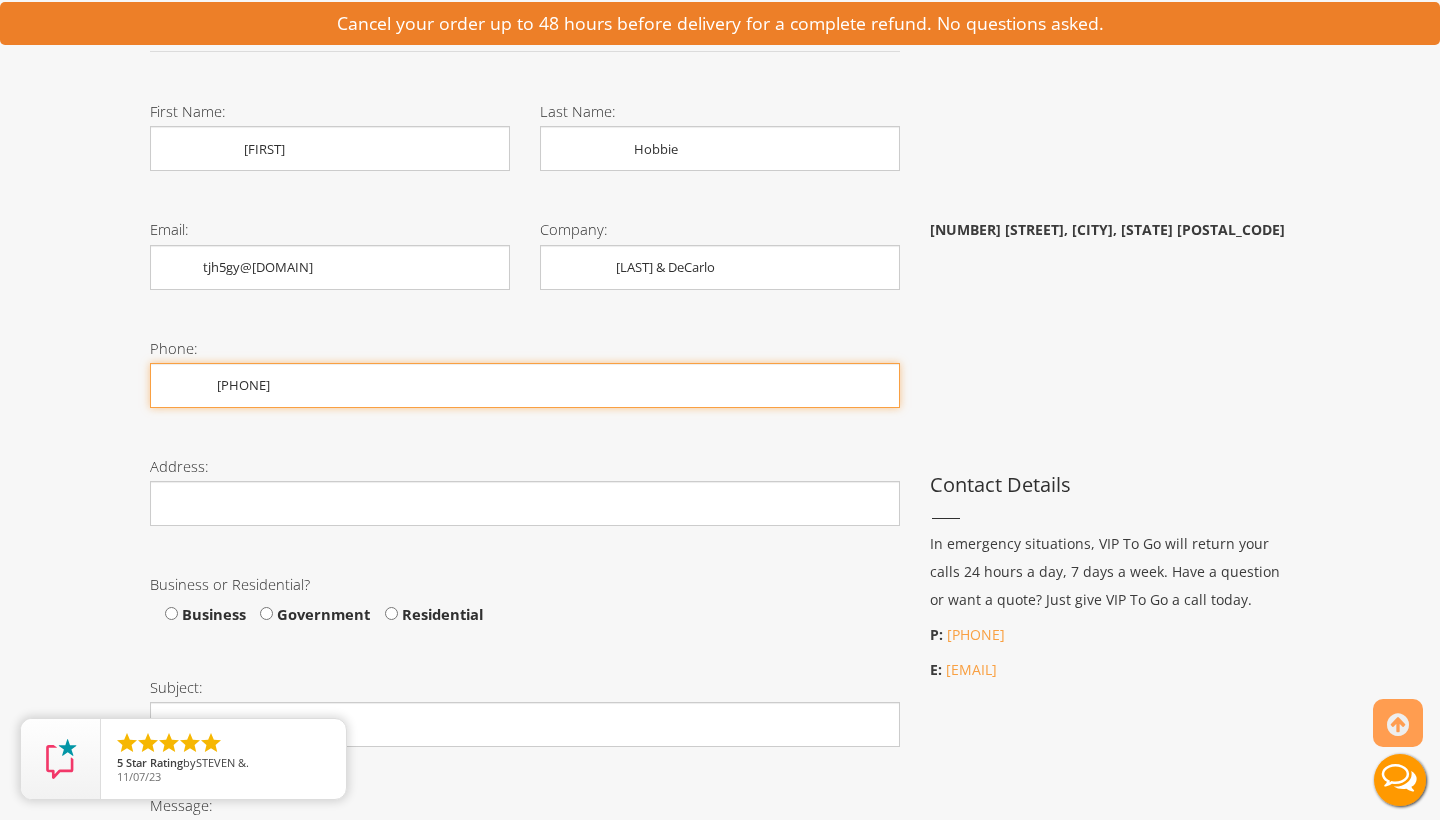 scroll, scrollTop: 517, scrollLeft: 0, axis: vertical 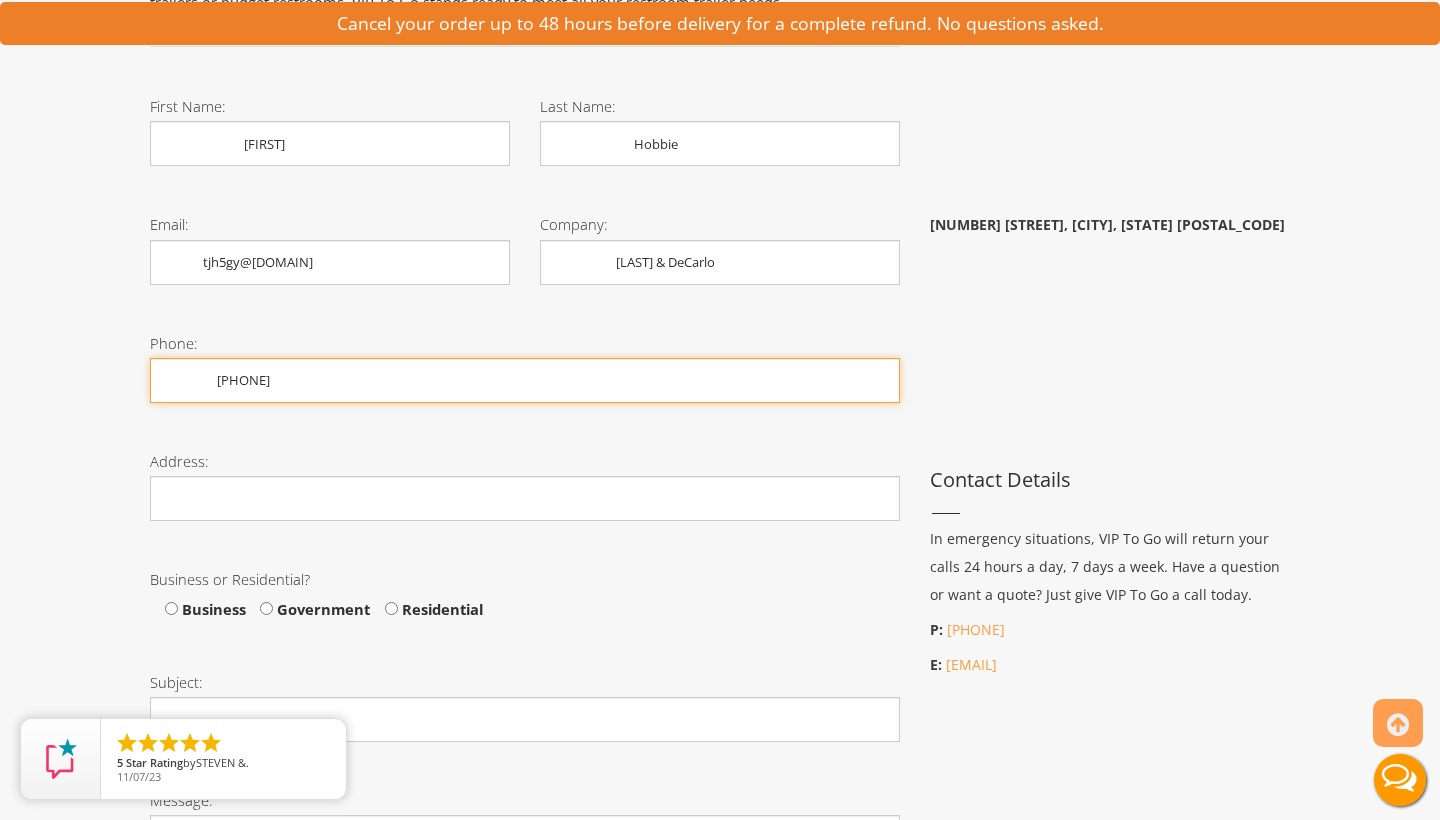 type on "[PHONE]" 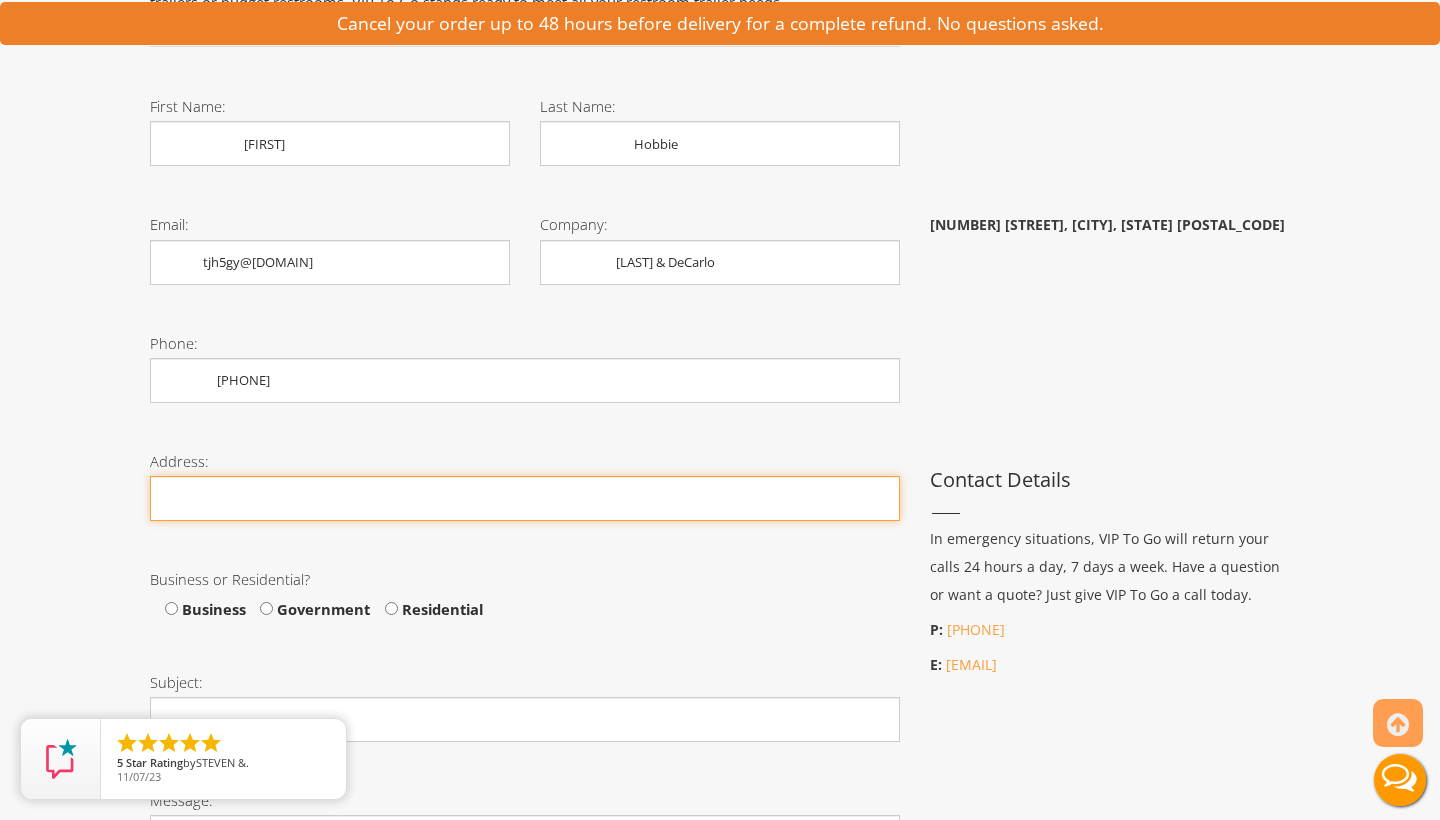 click on "Phone:" at bounding box center (525, 498) 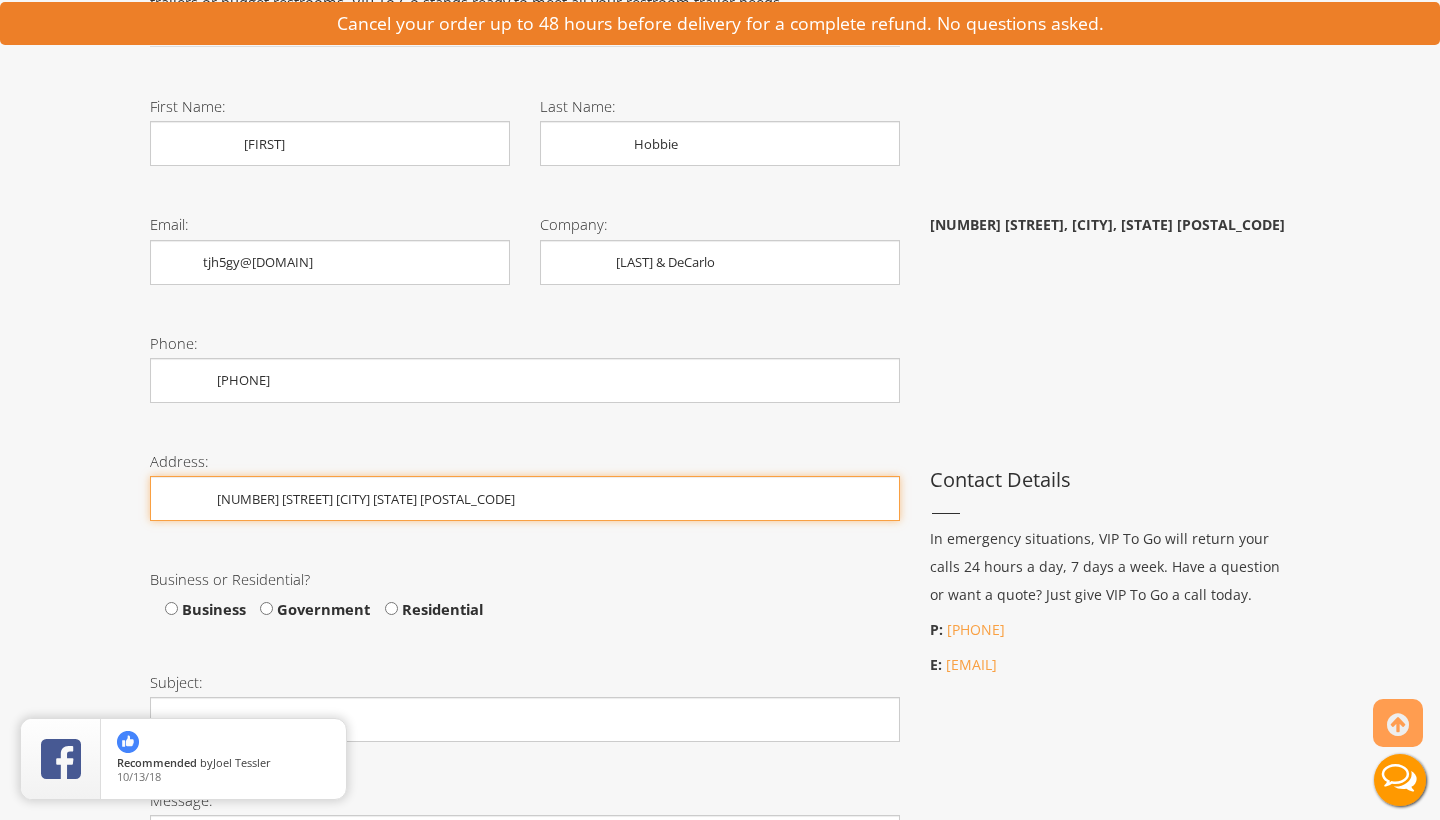 type on "[NUMBER] [STREET] [CITY] [STATE] [POSTAL_CODE]" 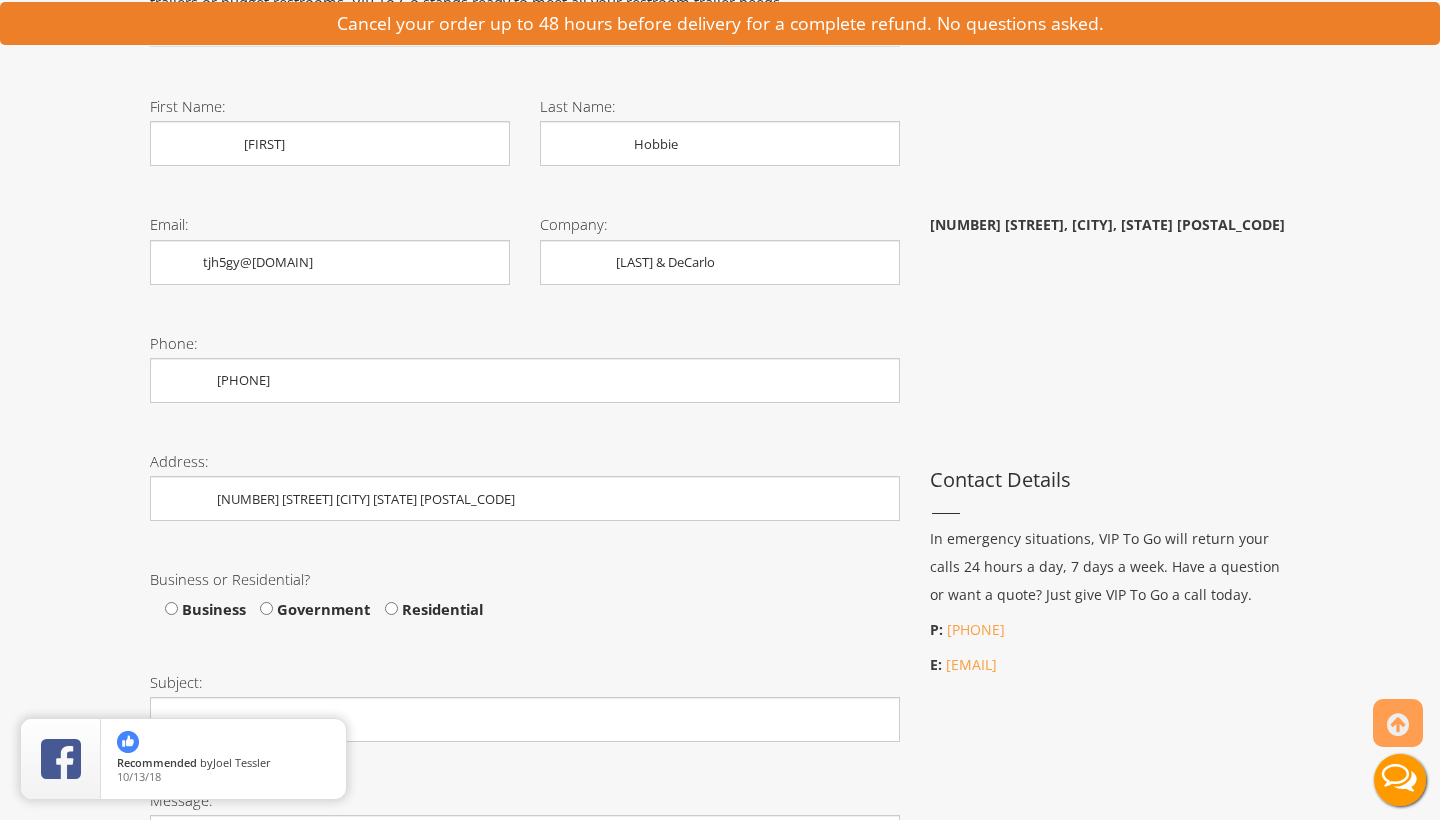 click on "Residential" at bounding box center (440, 609) 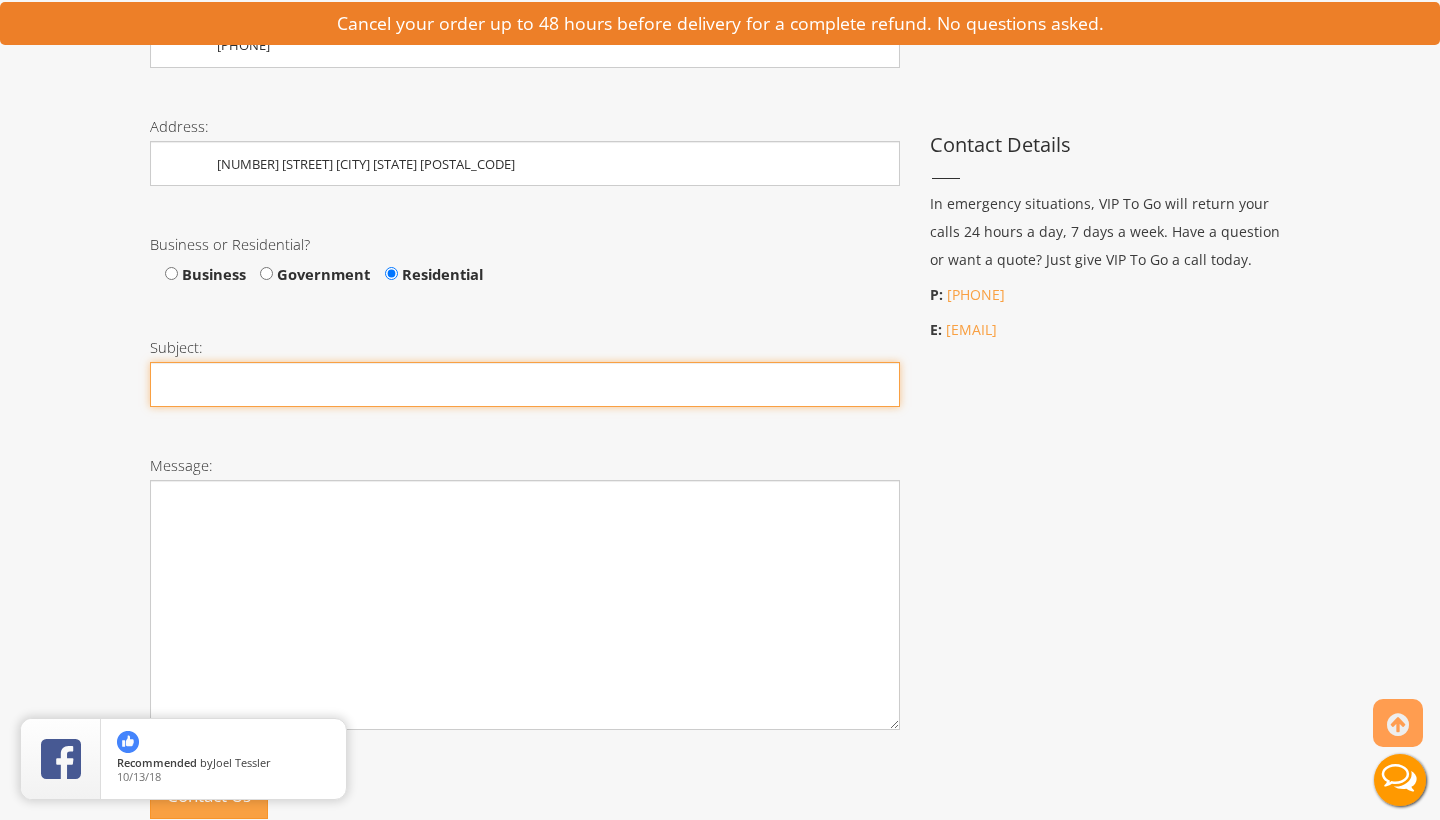 click on "Subject:" at bounding box center (525, 384) 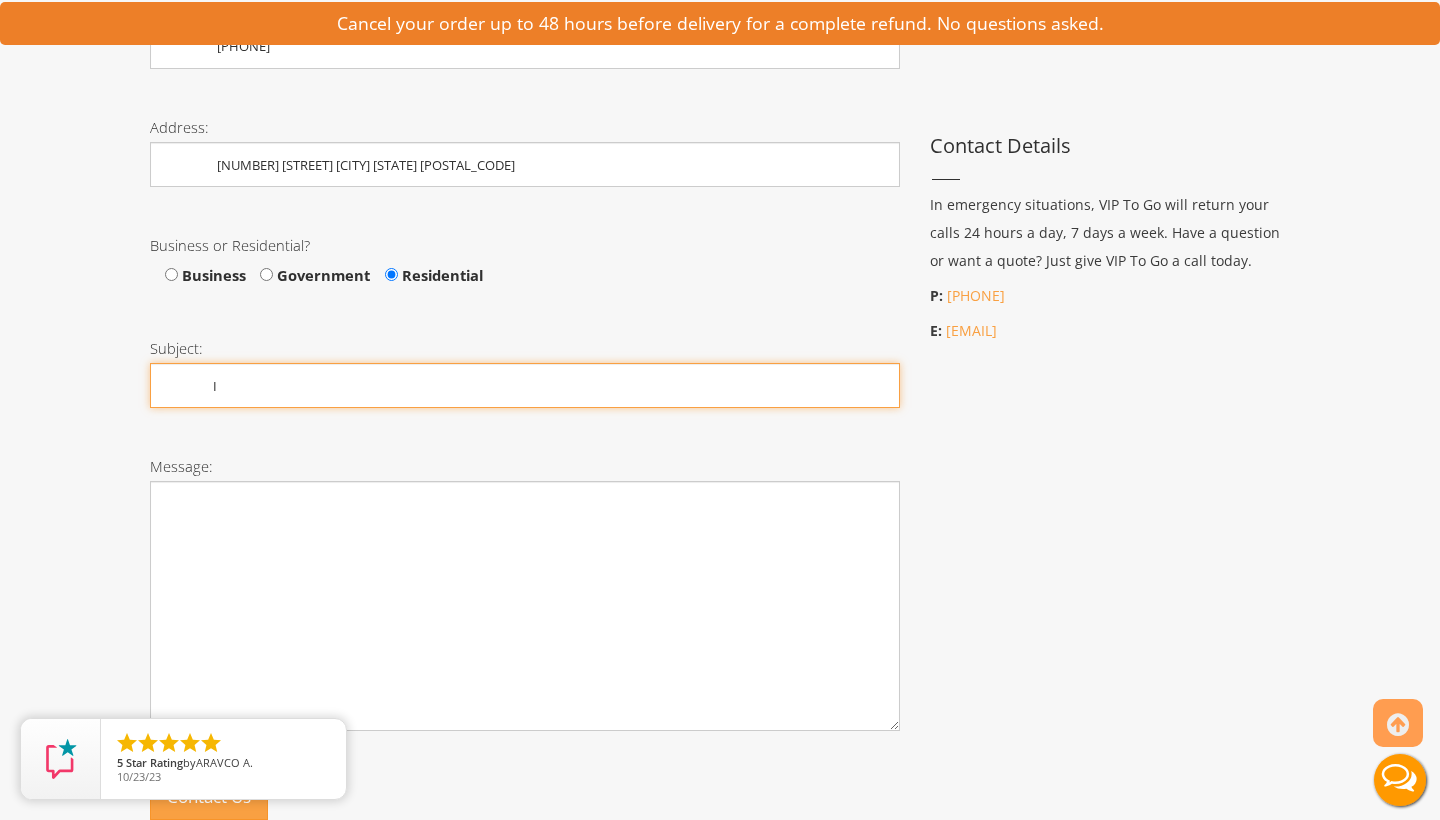type on "I" 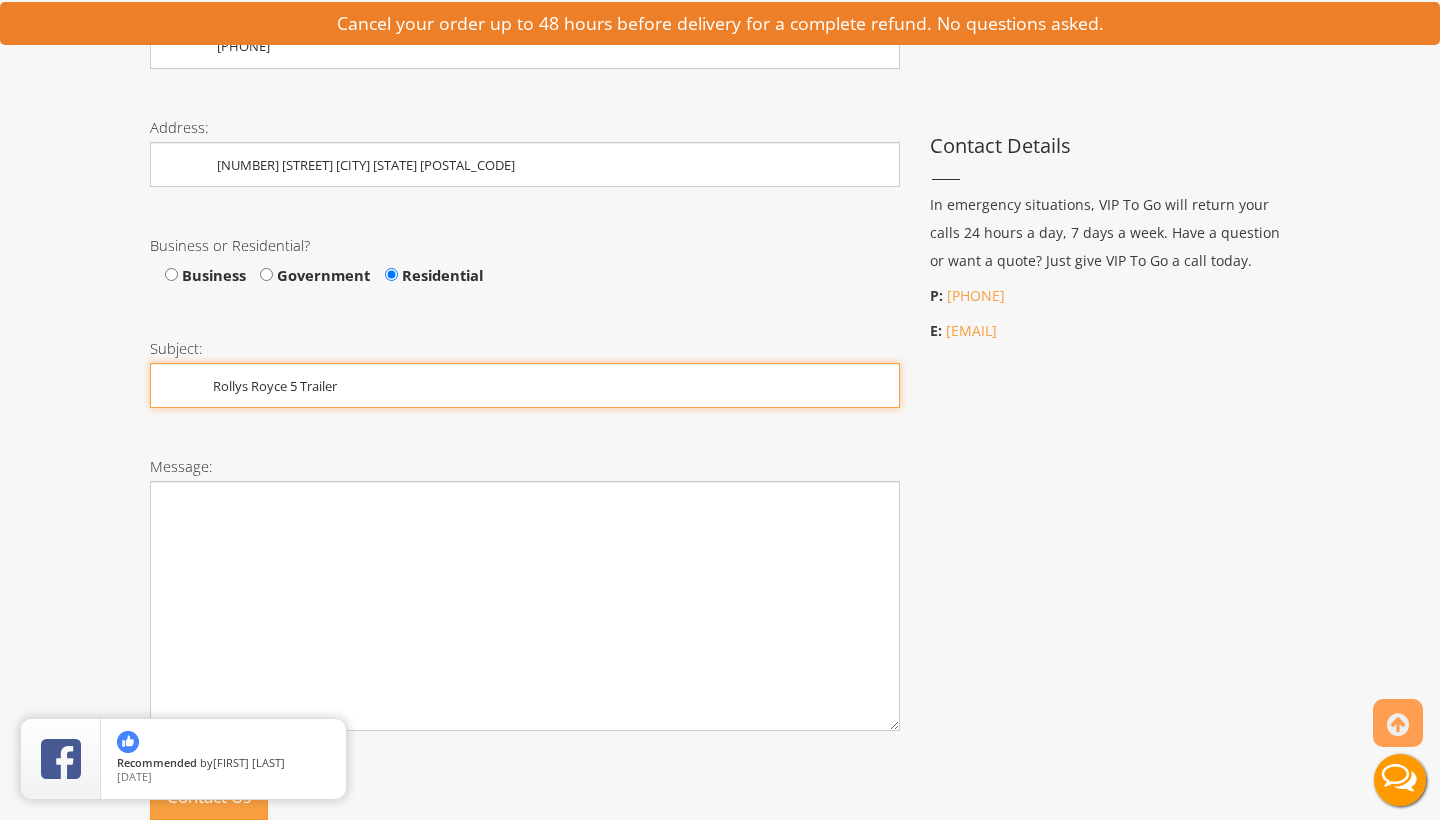 type on "Rollys Royce 5 Trailer" 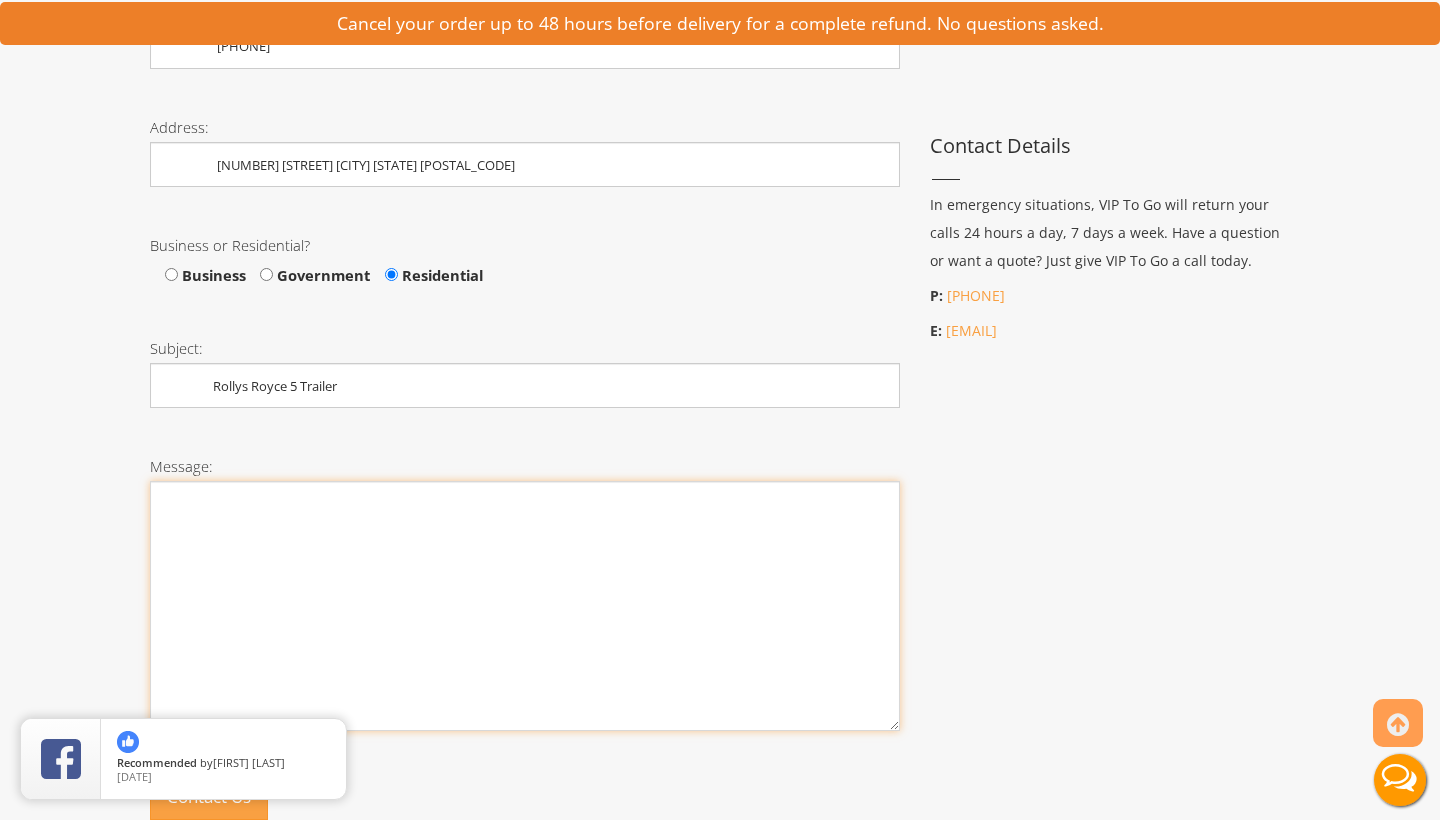 click on "Message:" at bounding box center (525, 606) 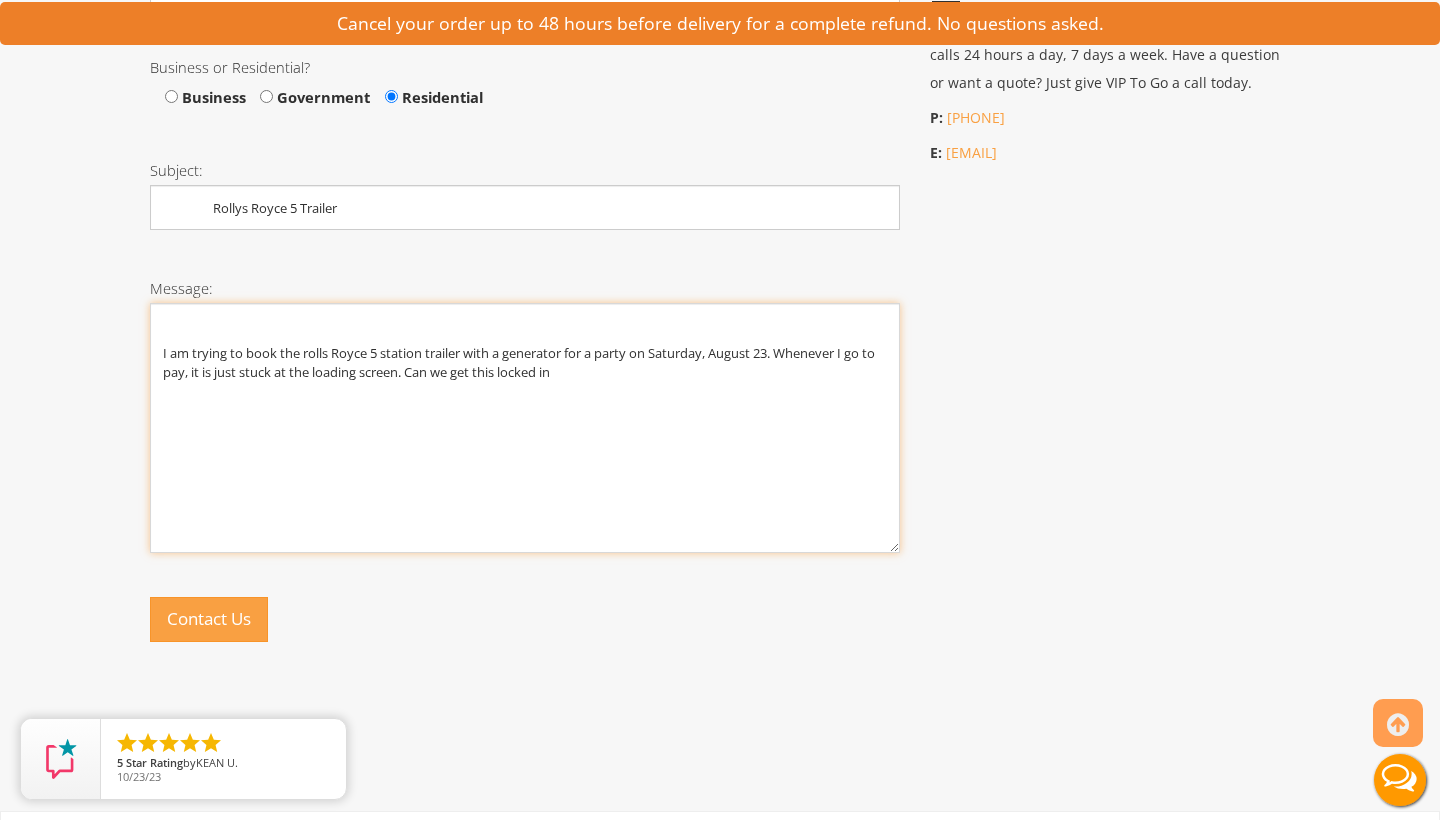 scroll, scrollTop: 1046, scrollLeft: 0, axis: vertical 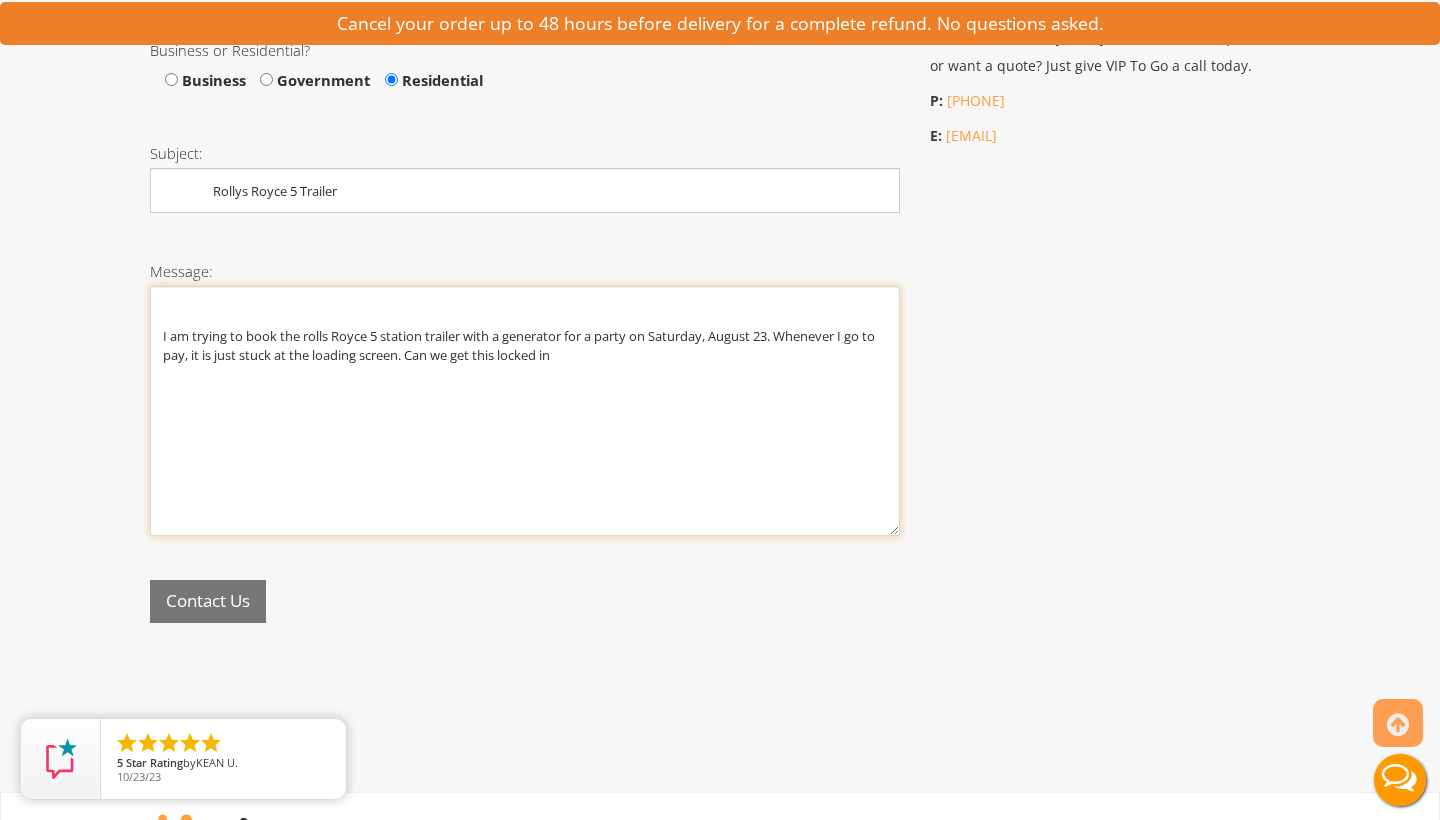 type on "I am trying to book the rolls Royce 5 station trailer with a generator for a party on Saturday, August 23. Whenever I go to pay, it is just stuck at the loading screen. Can we get this locked in" 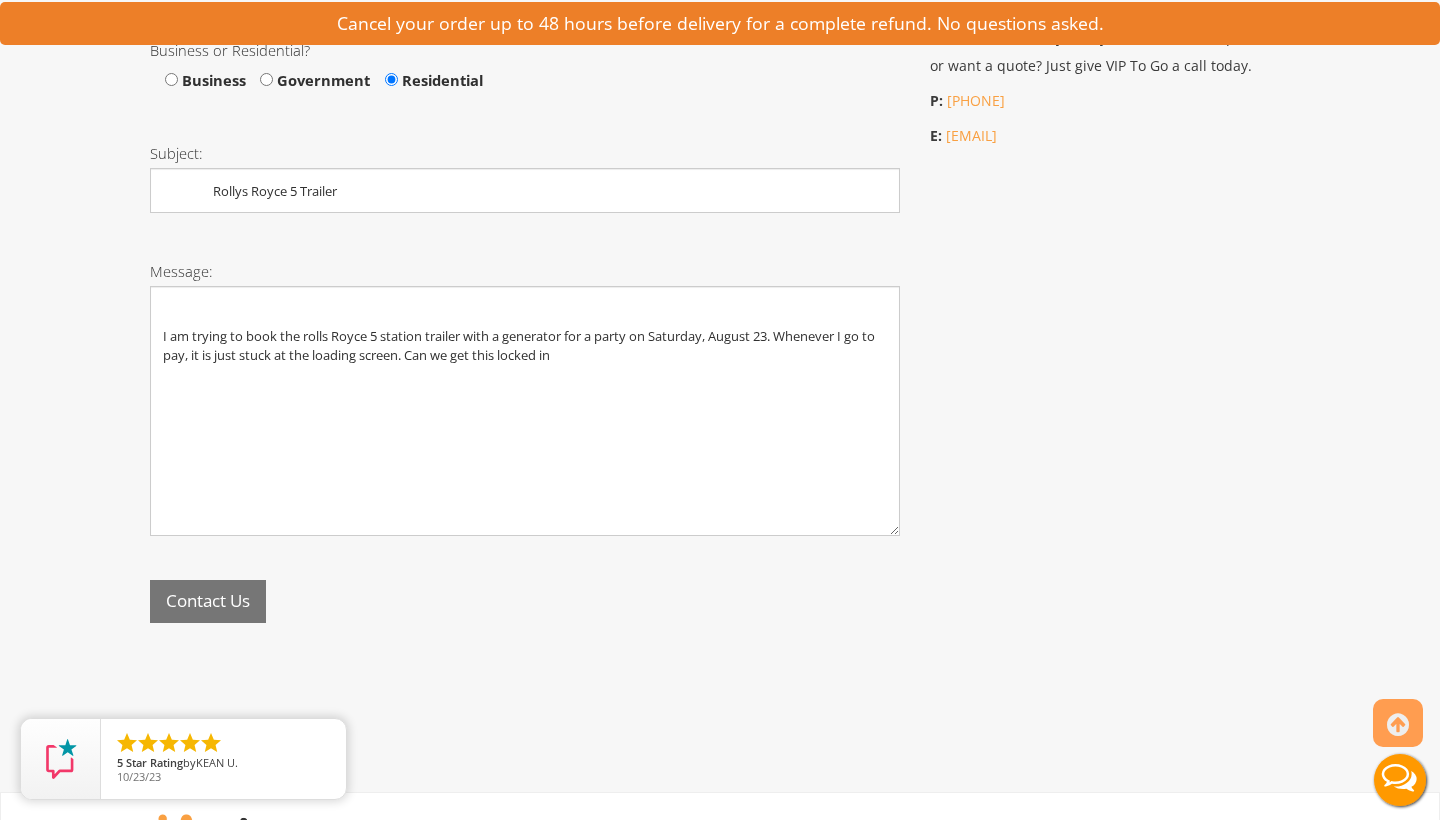 click on "Contact Us" at bounding box center [208, 601] 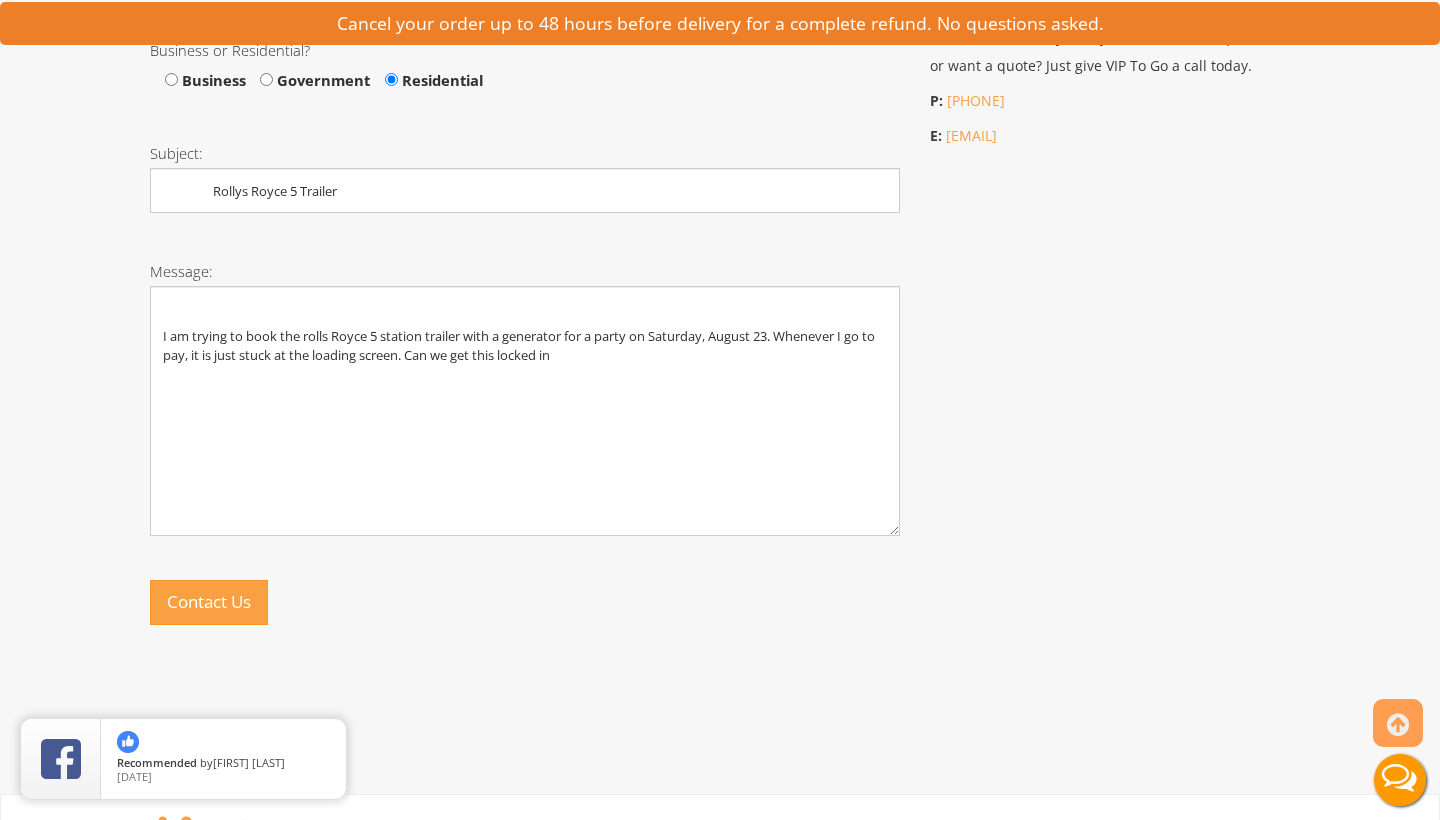 drag, startPoint x: 1069, startPoint y: 140, endPoint x: 944, endPoint y: 143, distance: 125.035995 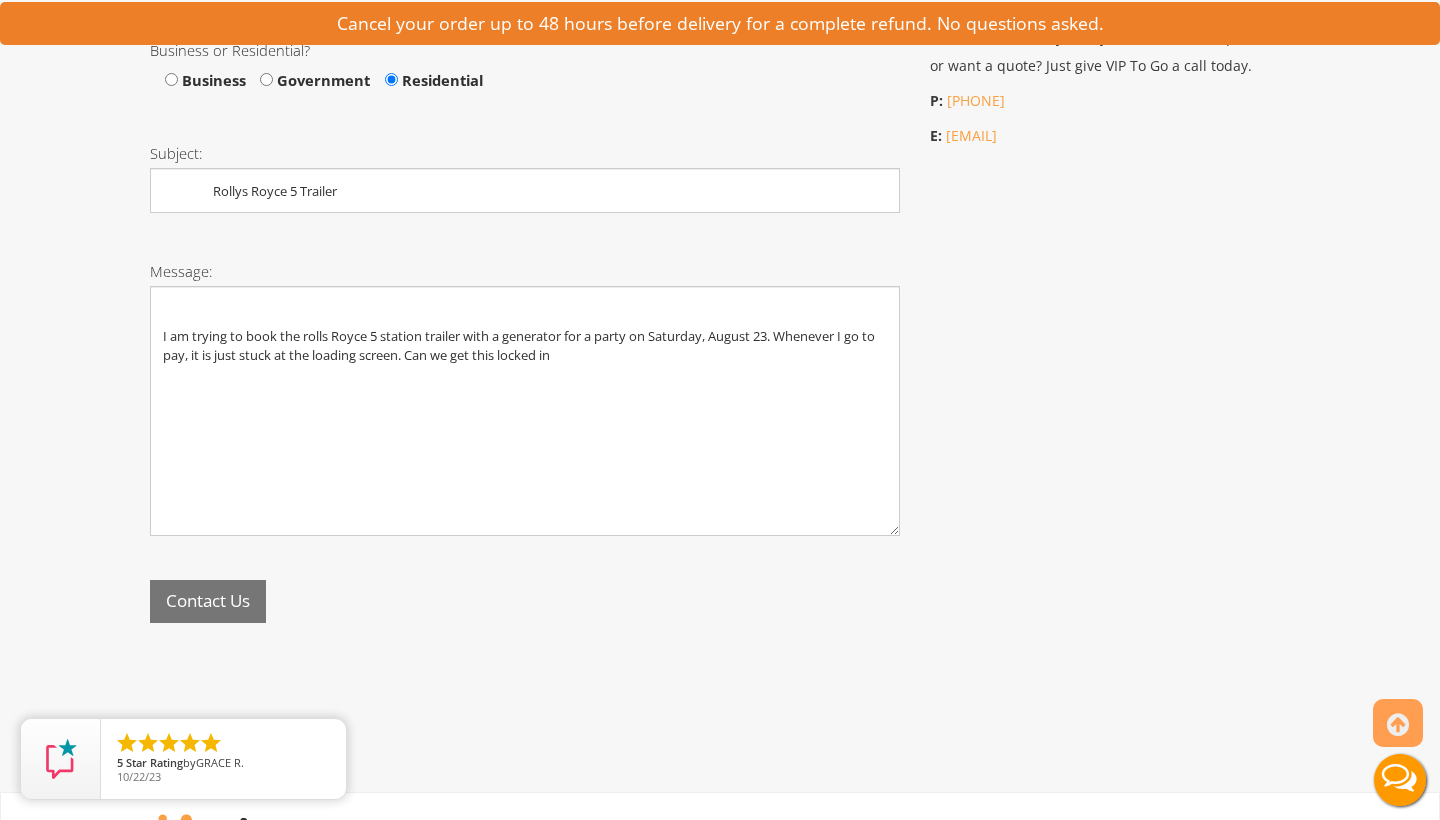 click on "Contact Us" at bounding box center (208, 601) 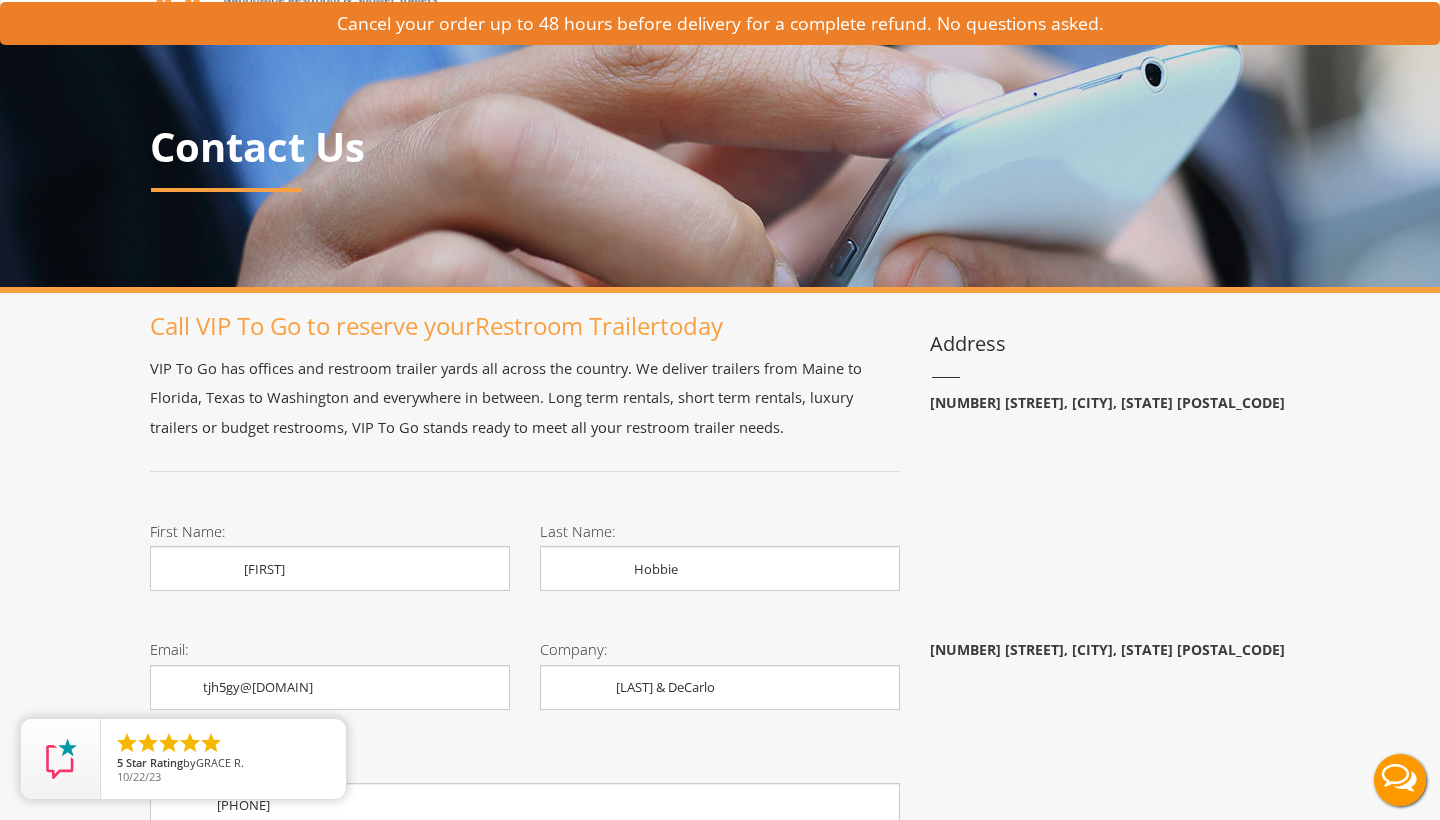 scroll, scrollTop: 77, scrollLeft: 0, axis: vertical 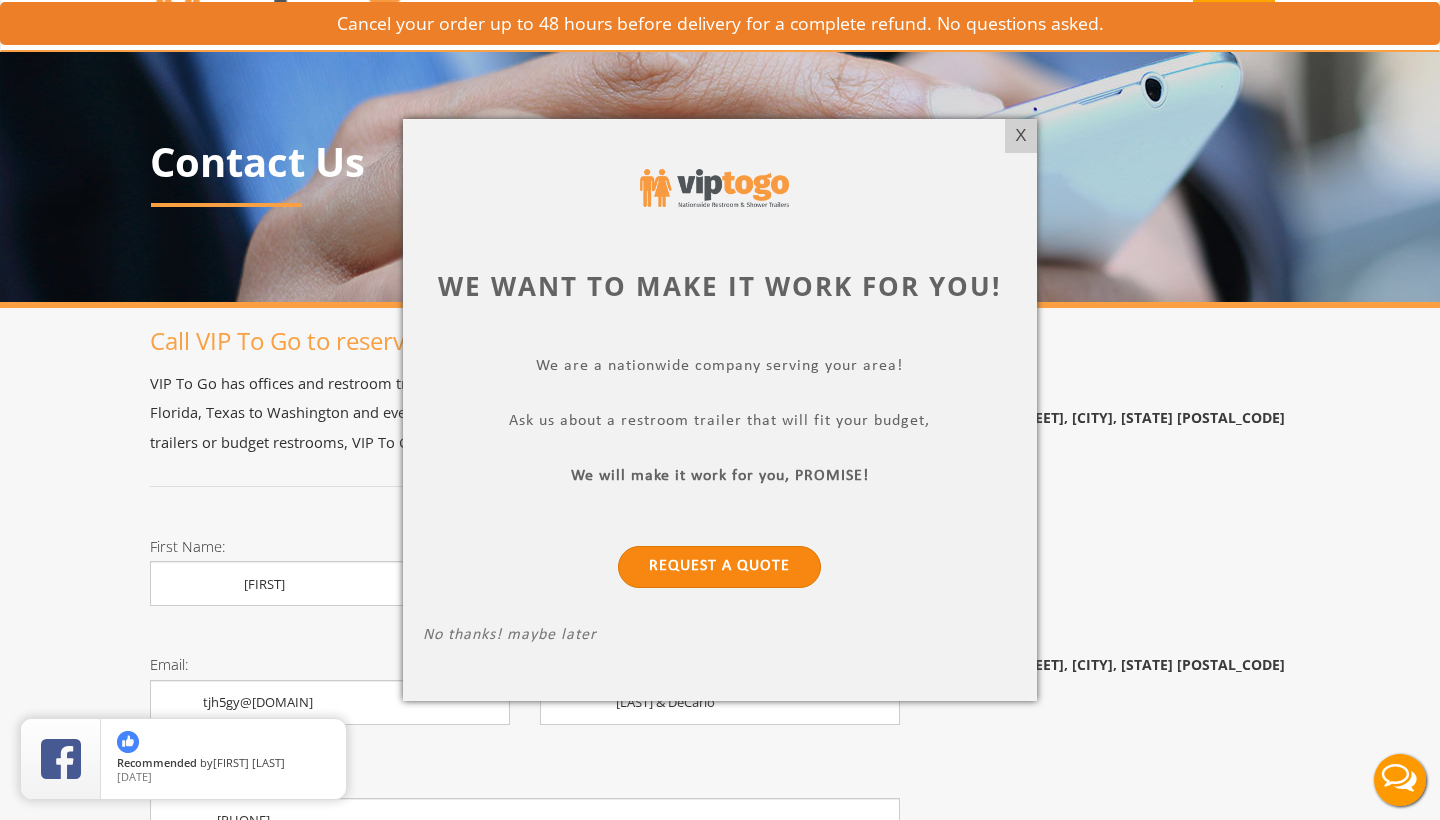 click on "Request a Quote" at bounding box center [720, 567] 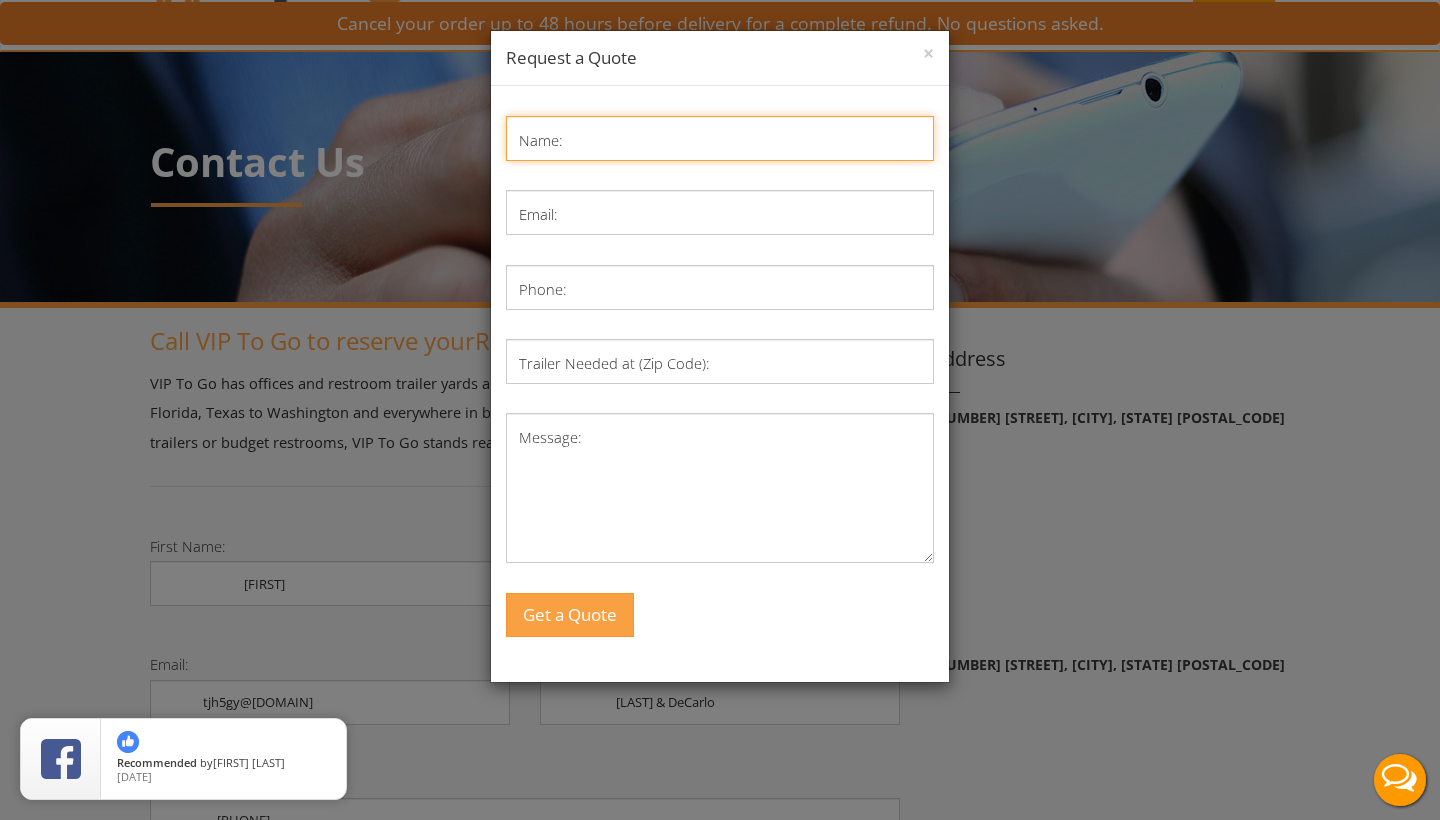 click on "Name:" at bounding box center [720, 138] 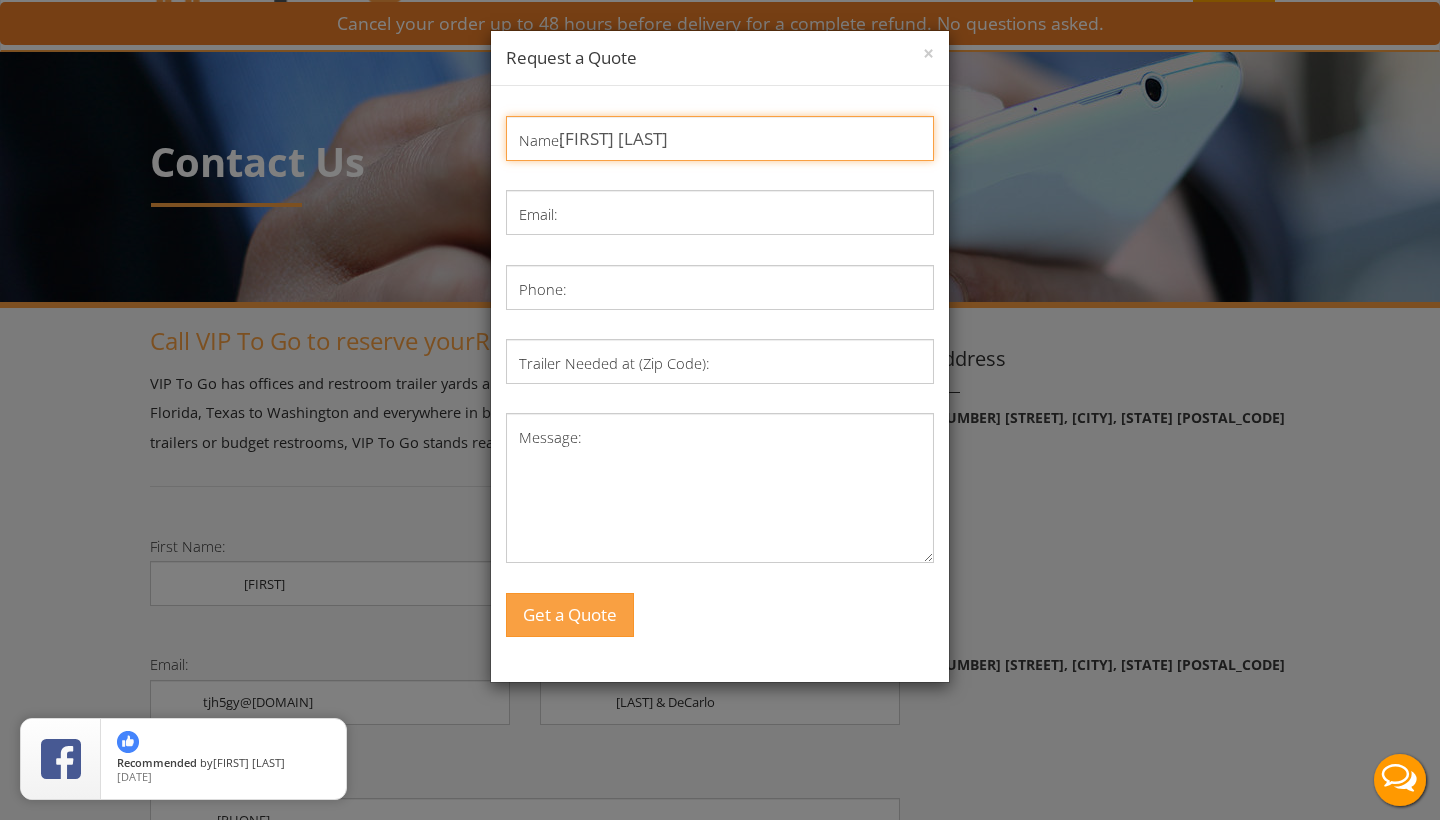 type on "[FIRST] [LAST]" 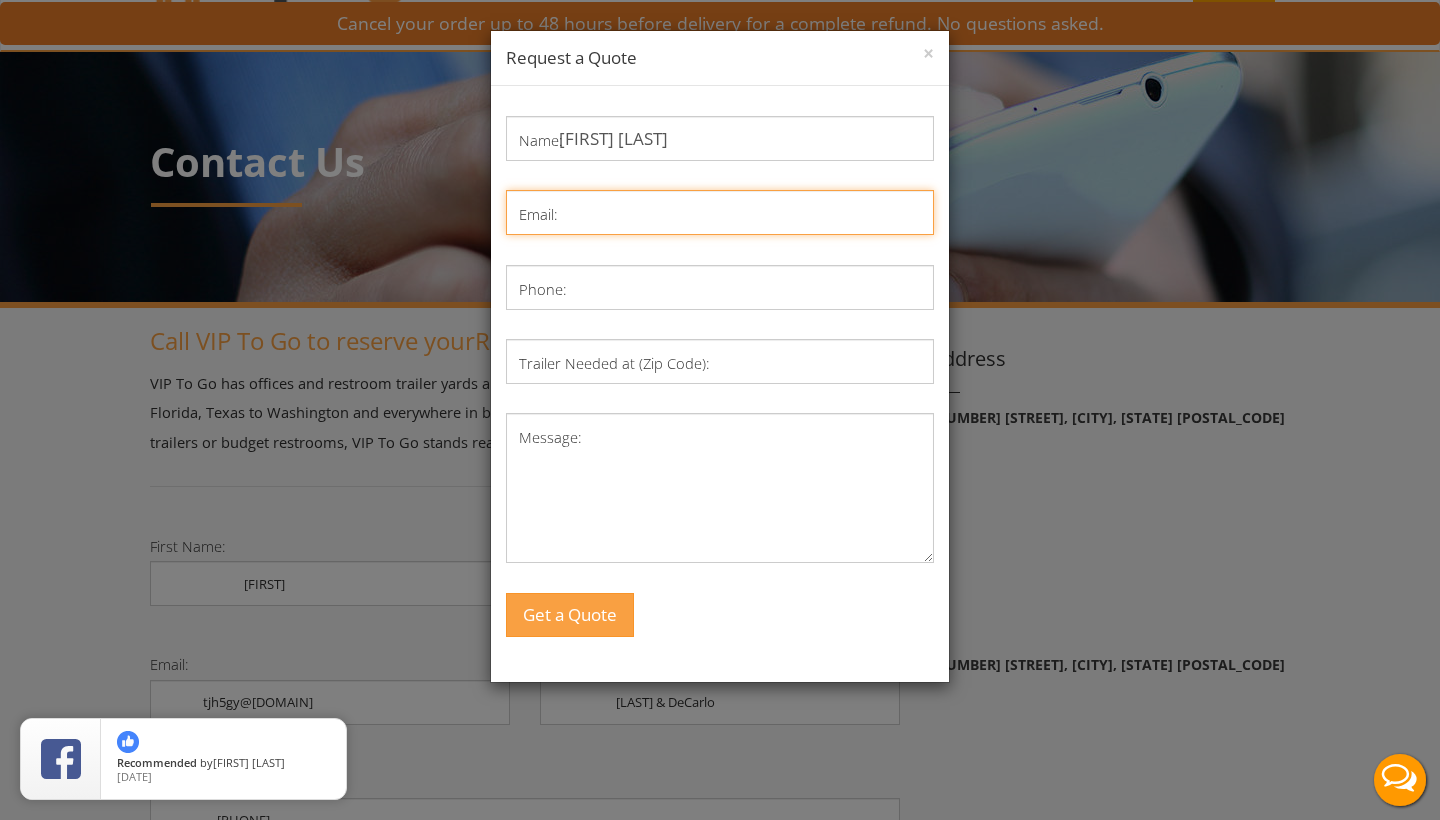 click on "Email:" at bounding box center [720, 212] 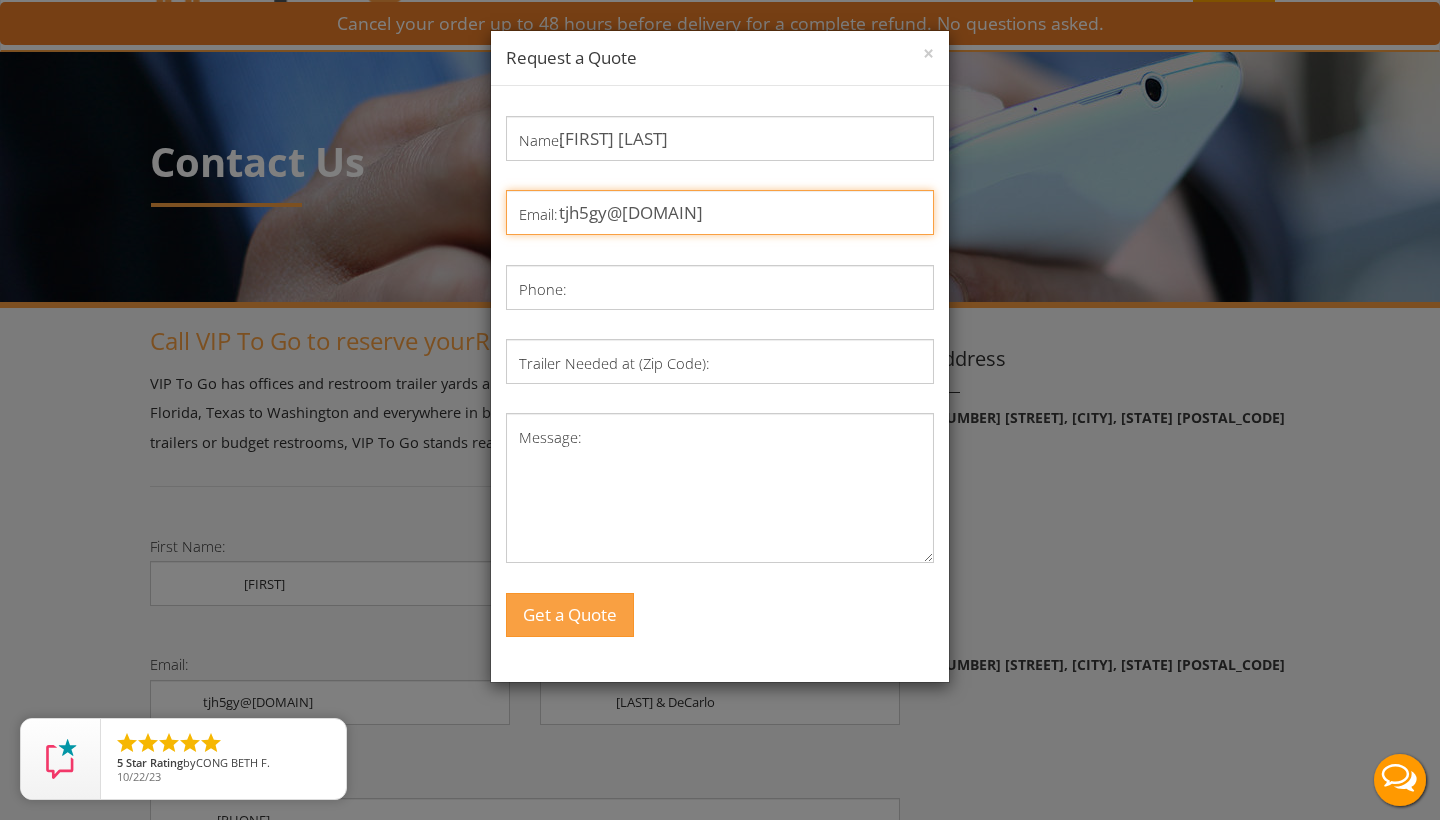 type on "tjh5gy@[DOMAIN]" 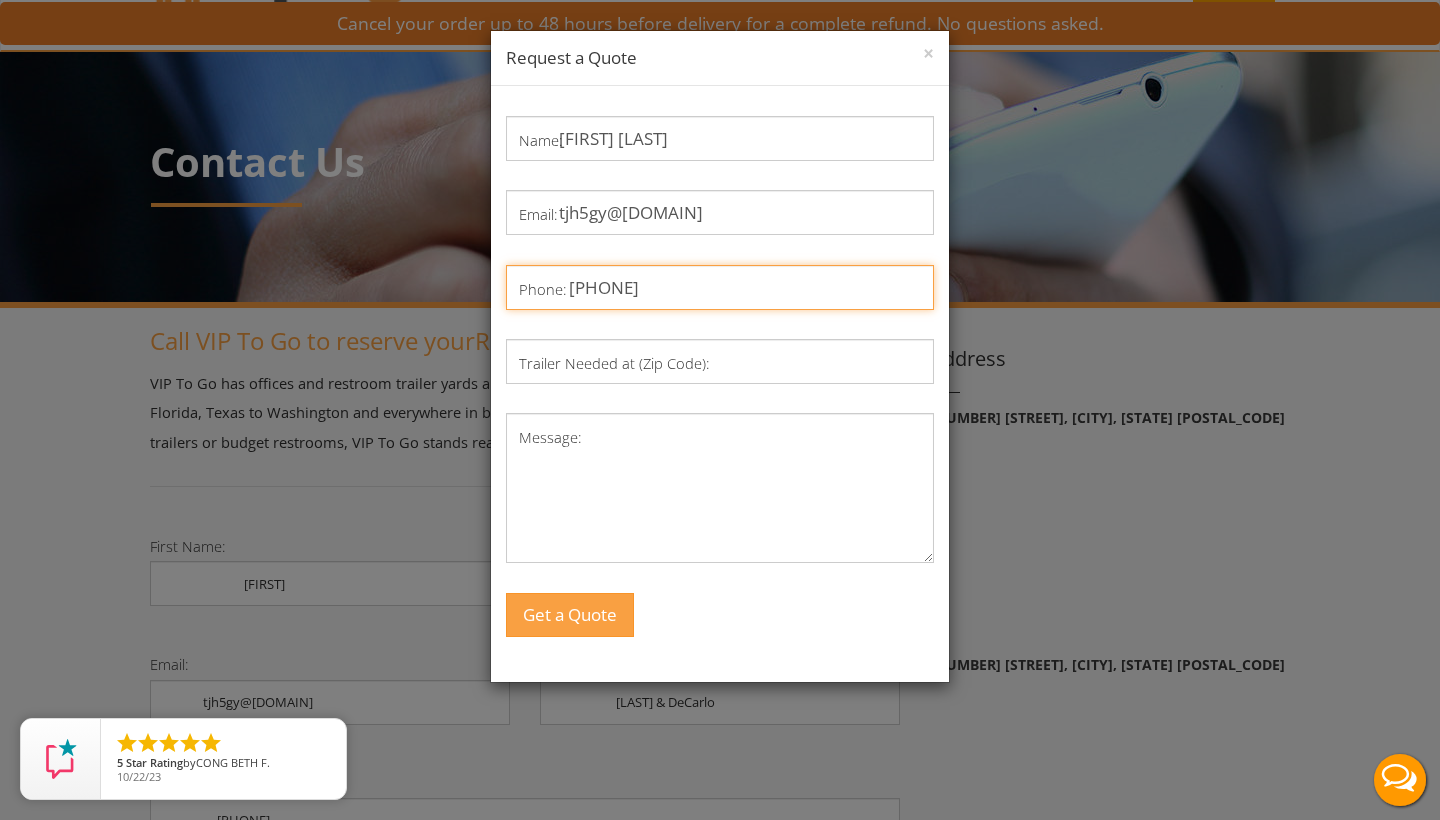type on "[PHONE]" 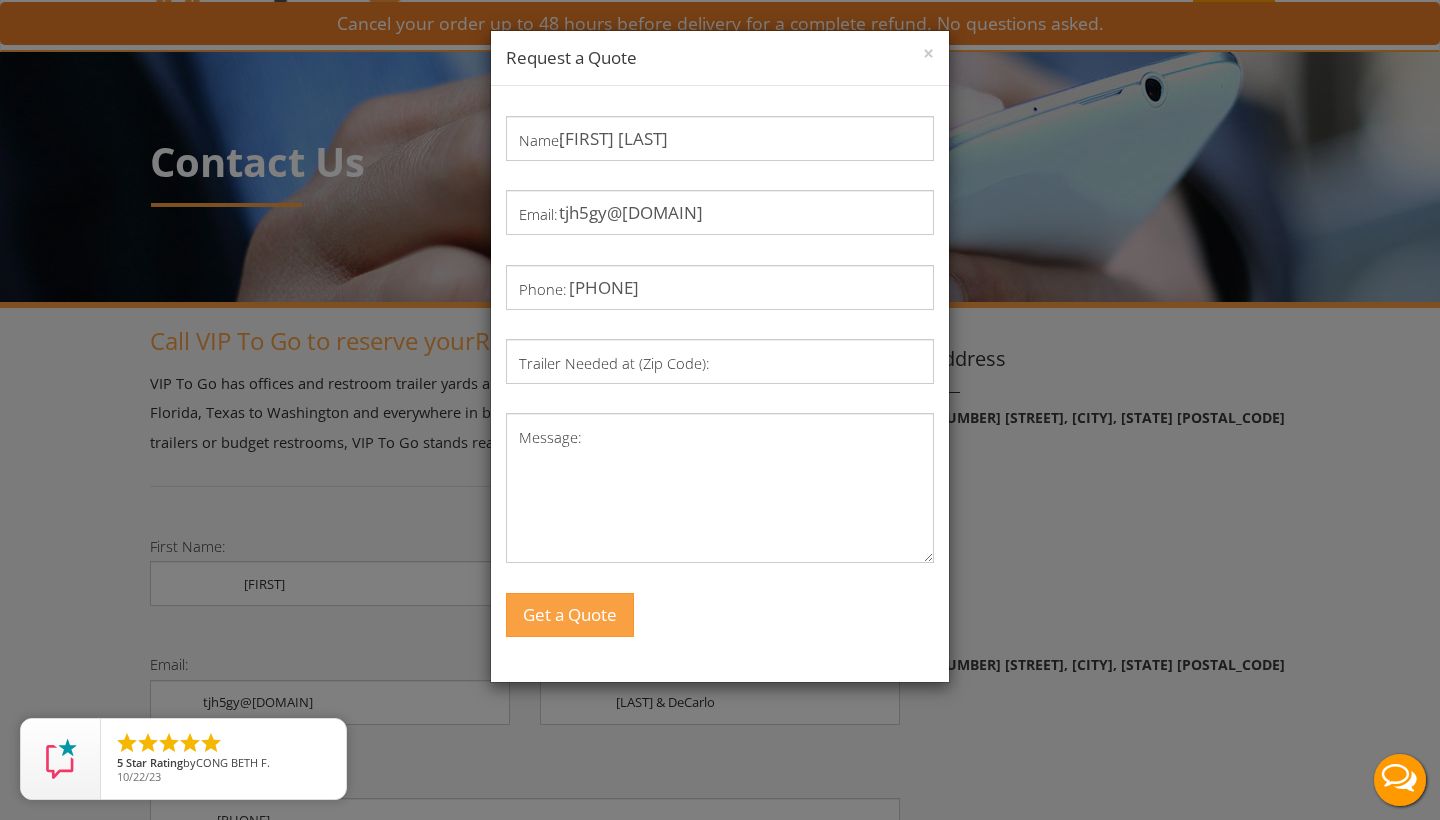 click on "Trailer Needed at (Zip Code):" at bounding box center [614, 363] 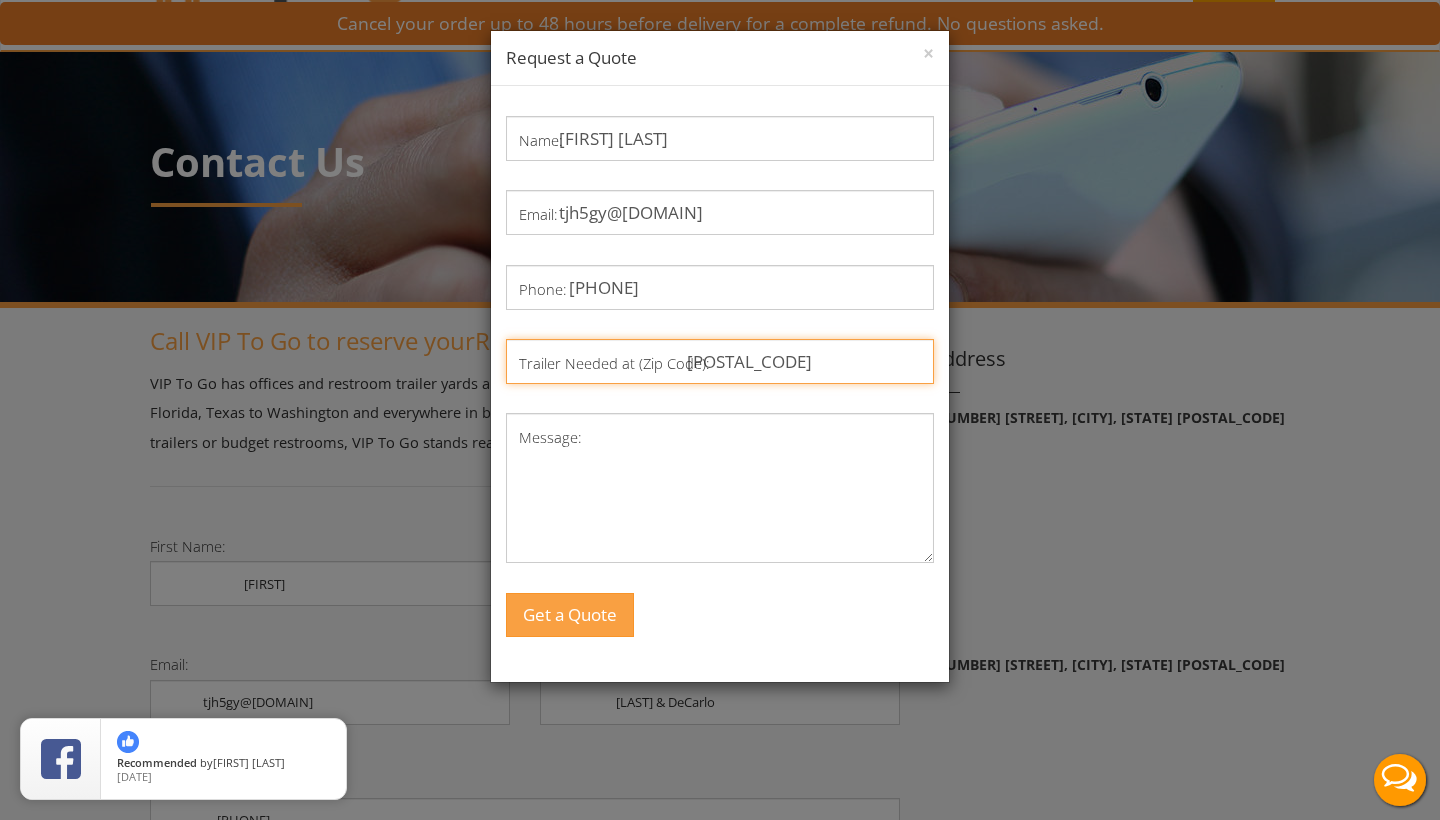 type on "[POSTAL_CODE]" 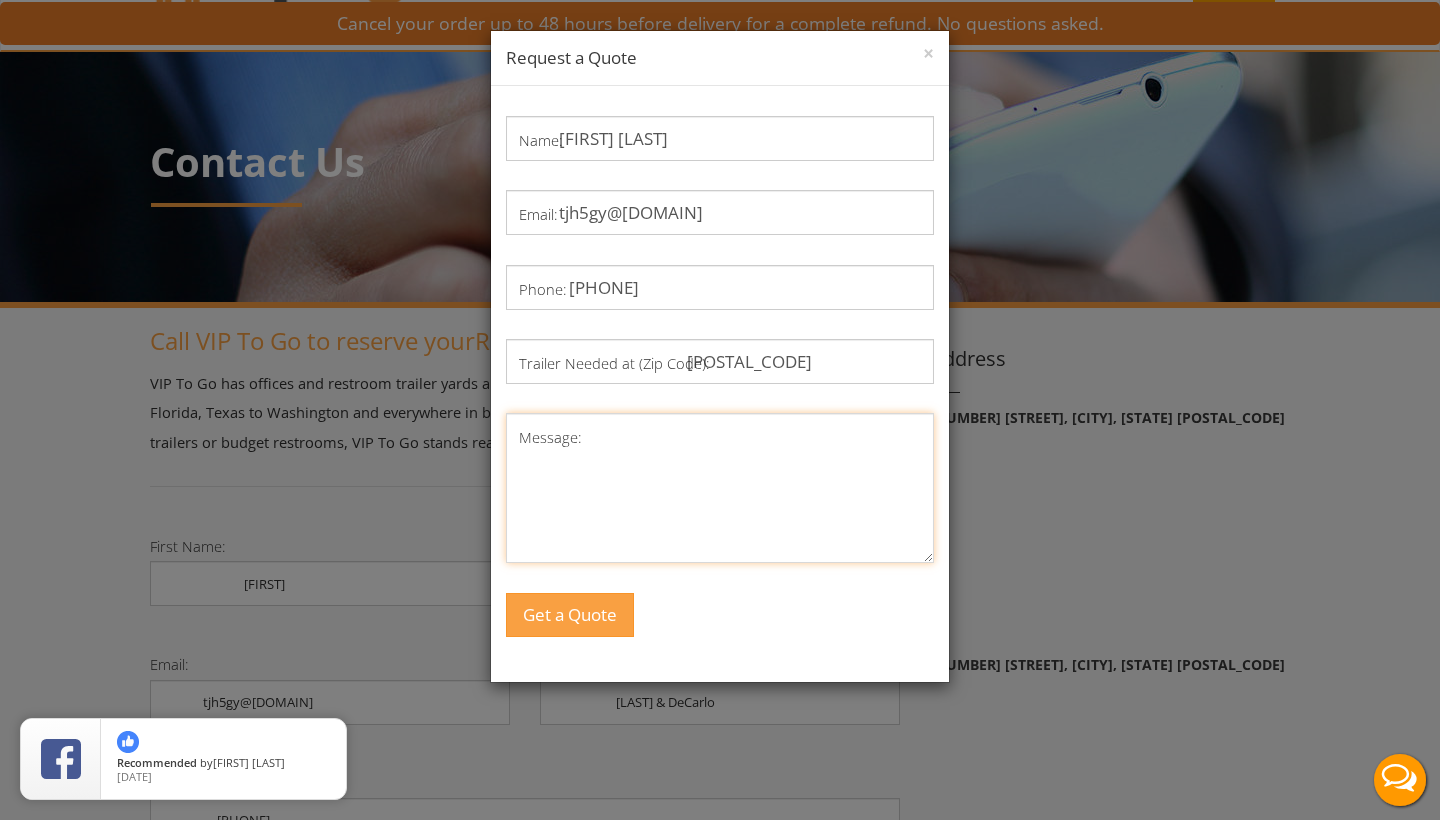 click on "Message:" at bounding box center (720, 488) 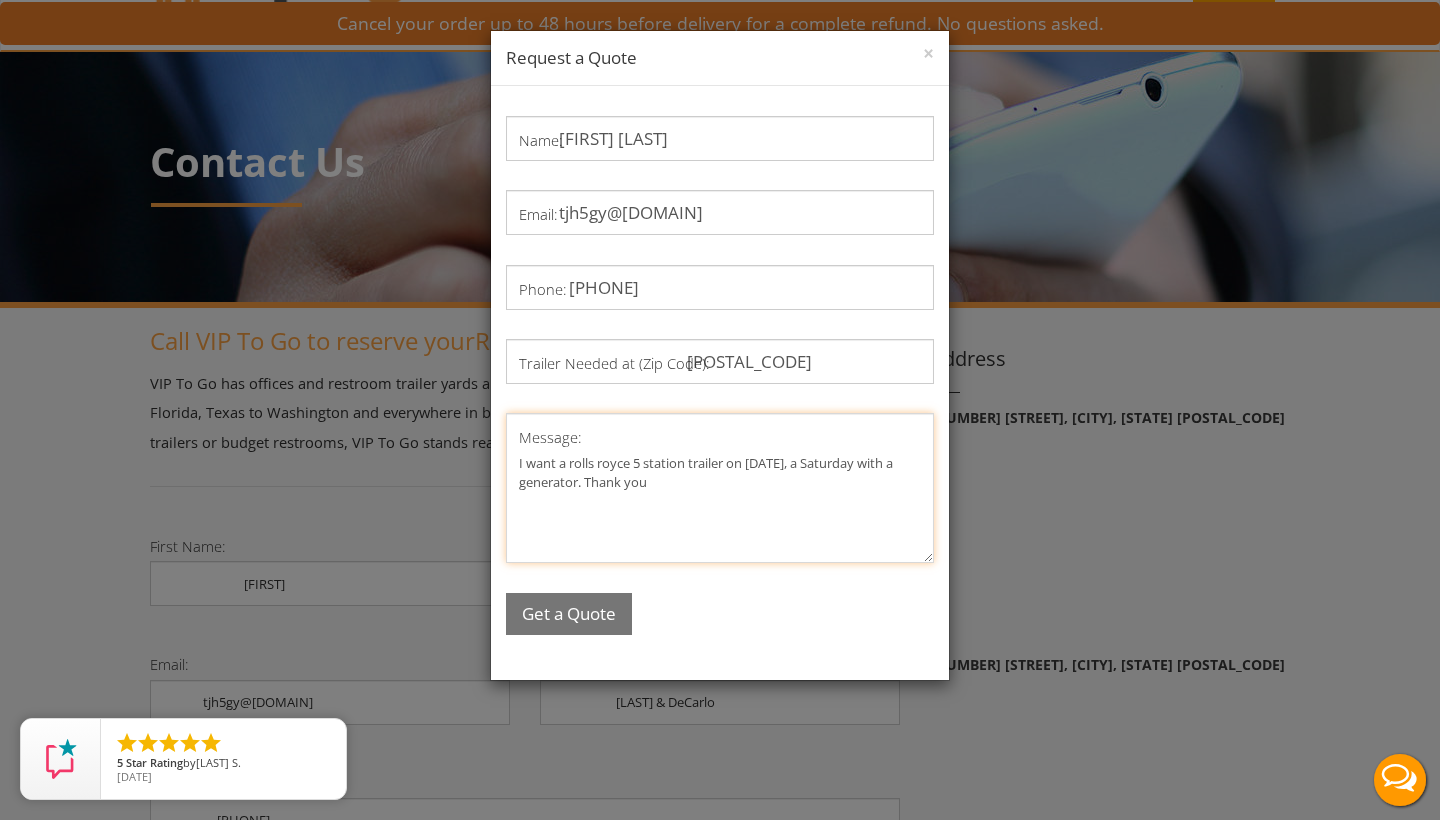 type on "I want a rolls royce 5 station trailer on [DATE], a Saturday with a generator. Thank you" 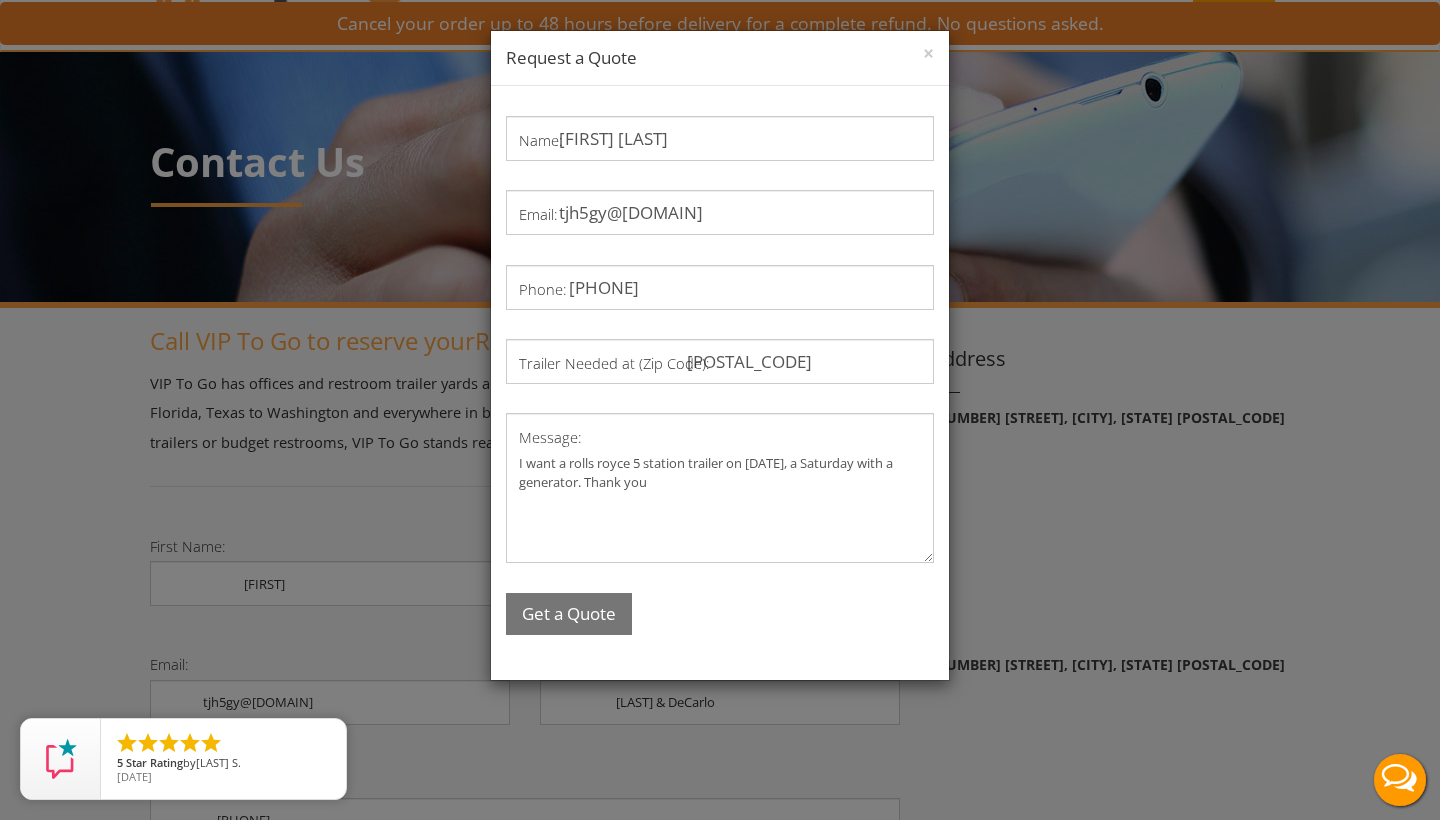click on "Get a Quote" at bounding box center [569, 614] 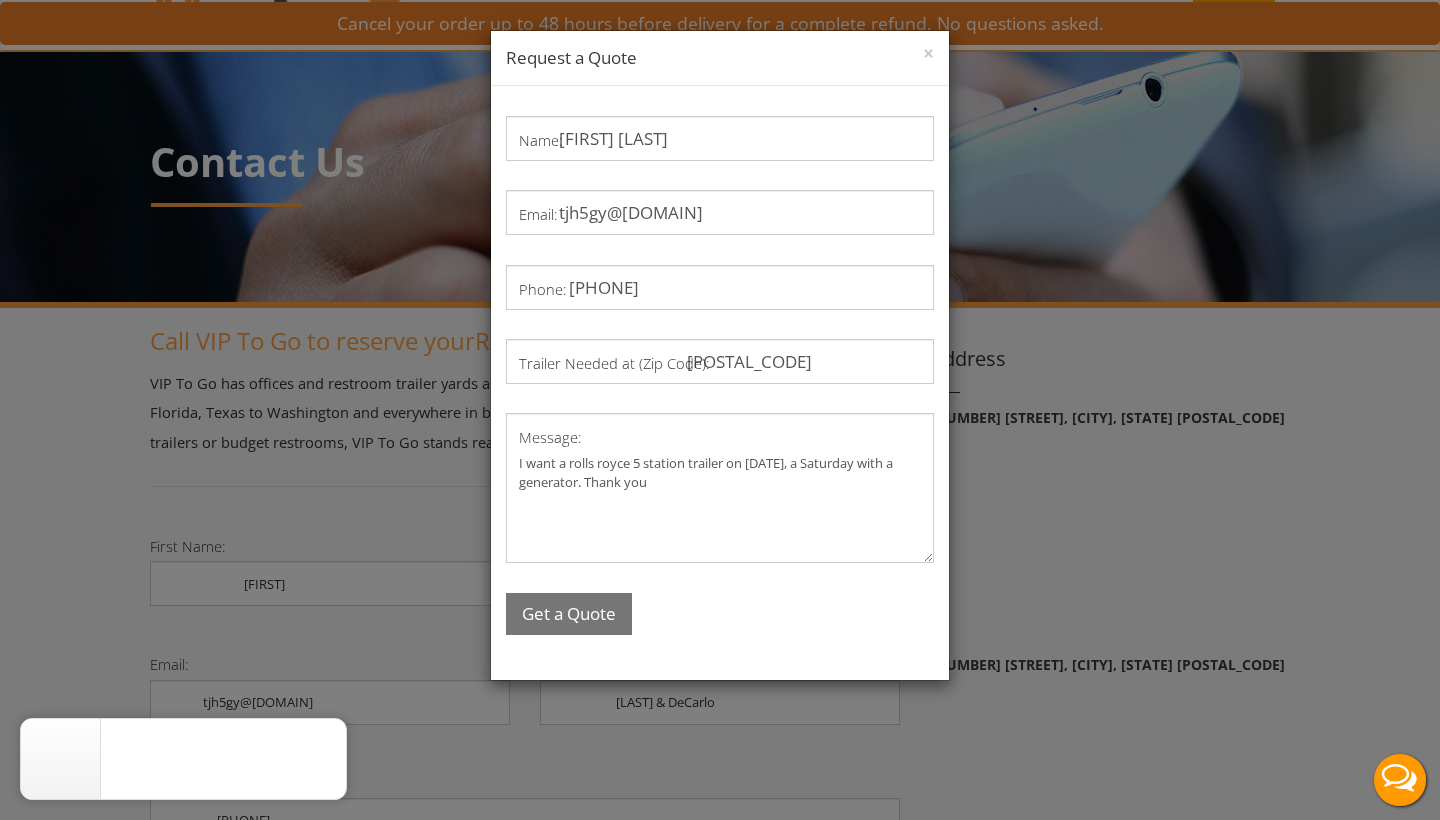 click on "Get a Quote" at bounding box center [569, 614] 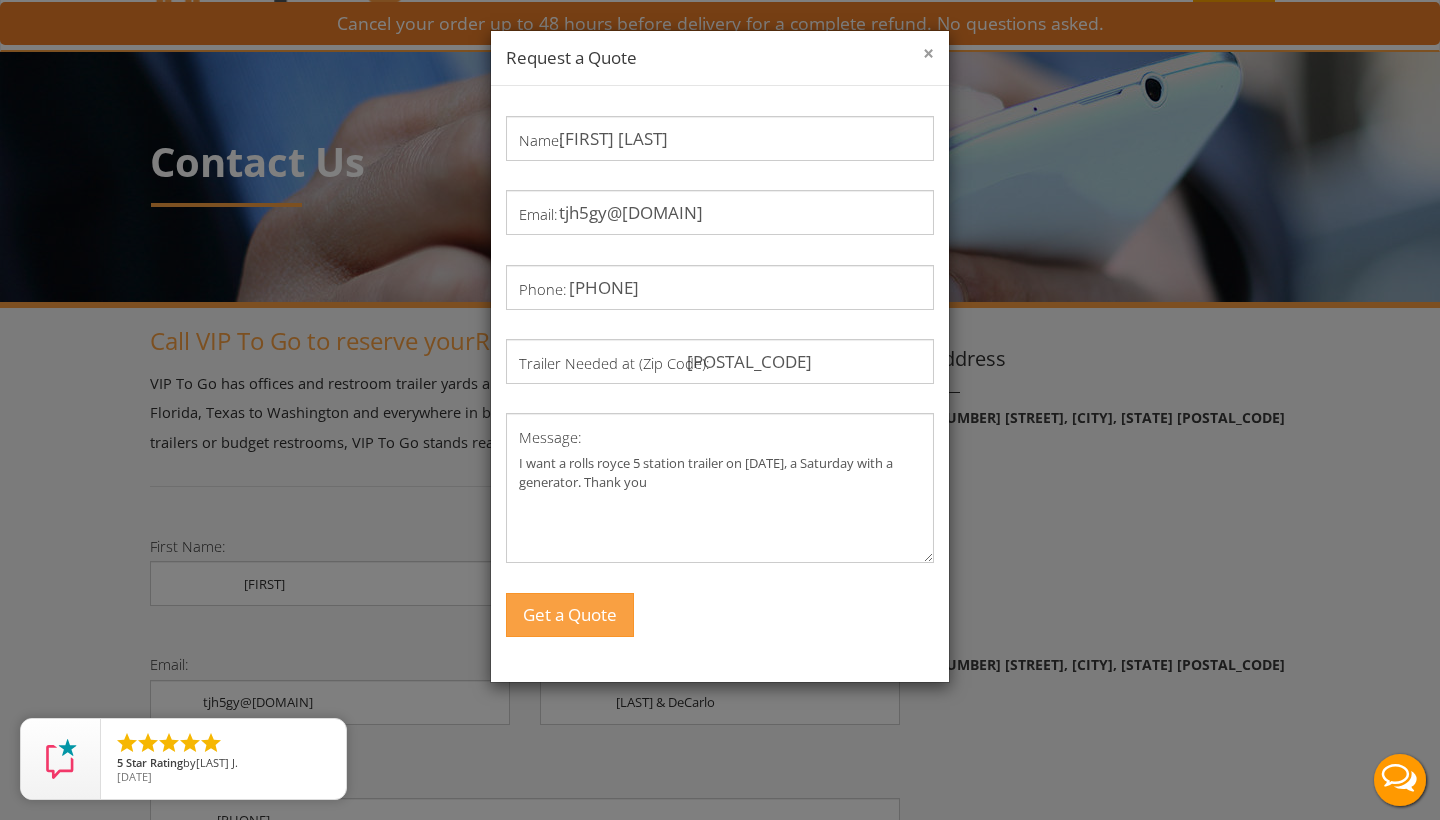 click on "×" at bounding box center [928, 54] 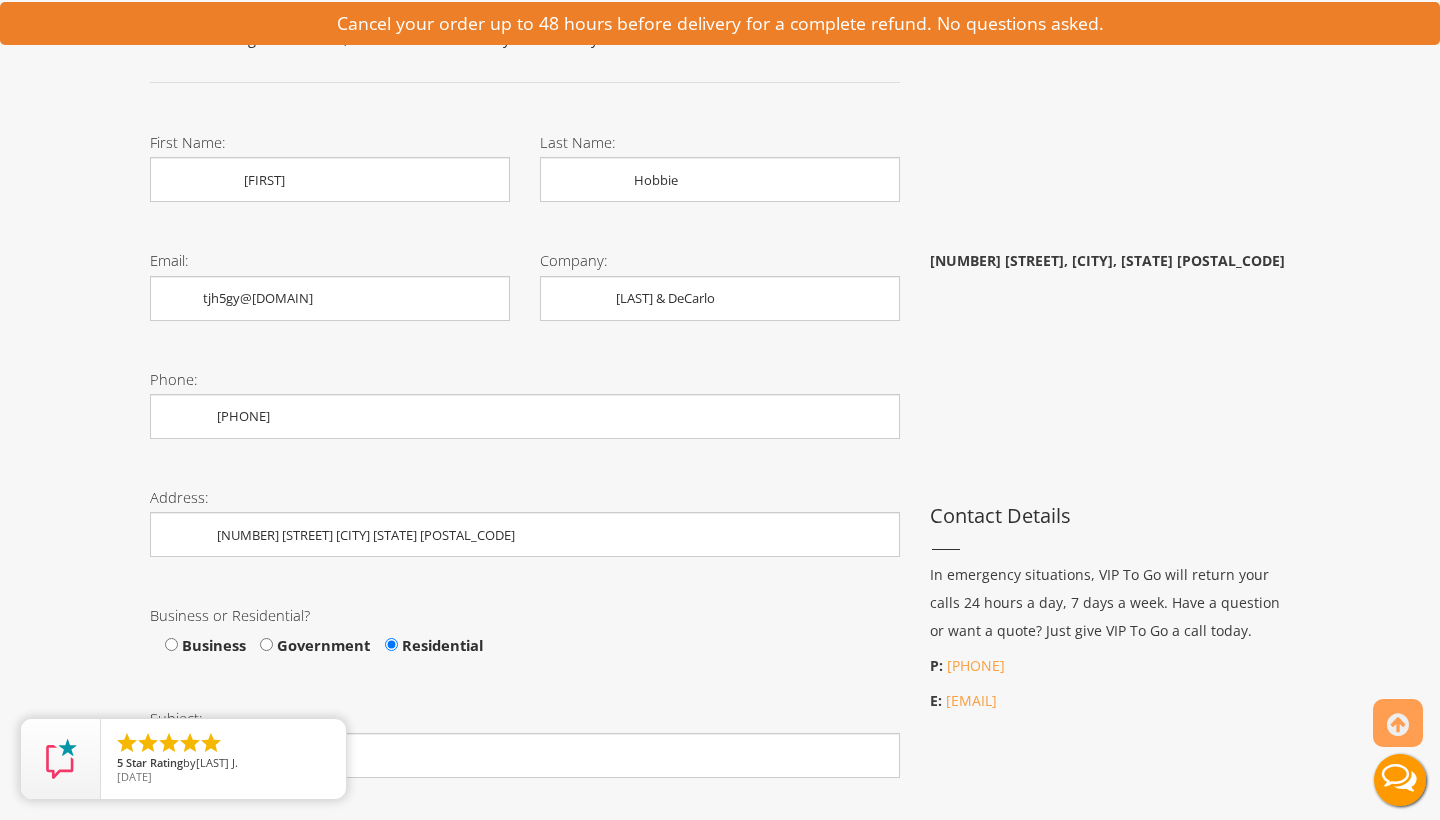 scroll, scrollTop: 721, scrollLeft: 0, axis: vertical 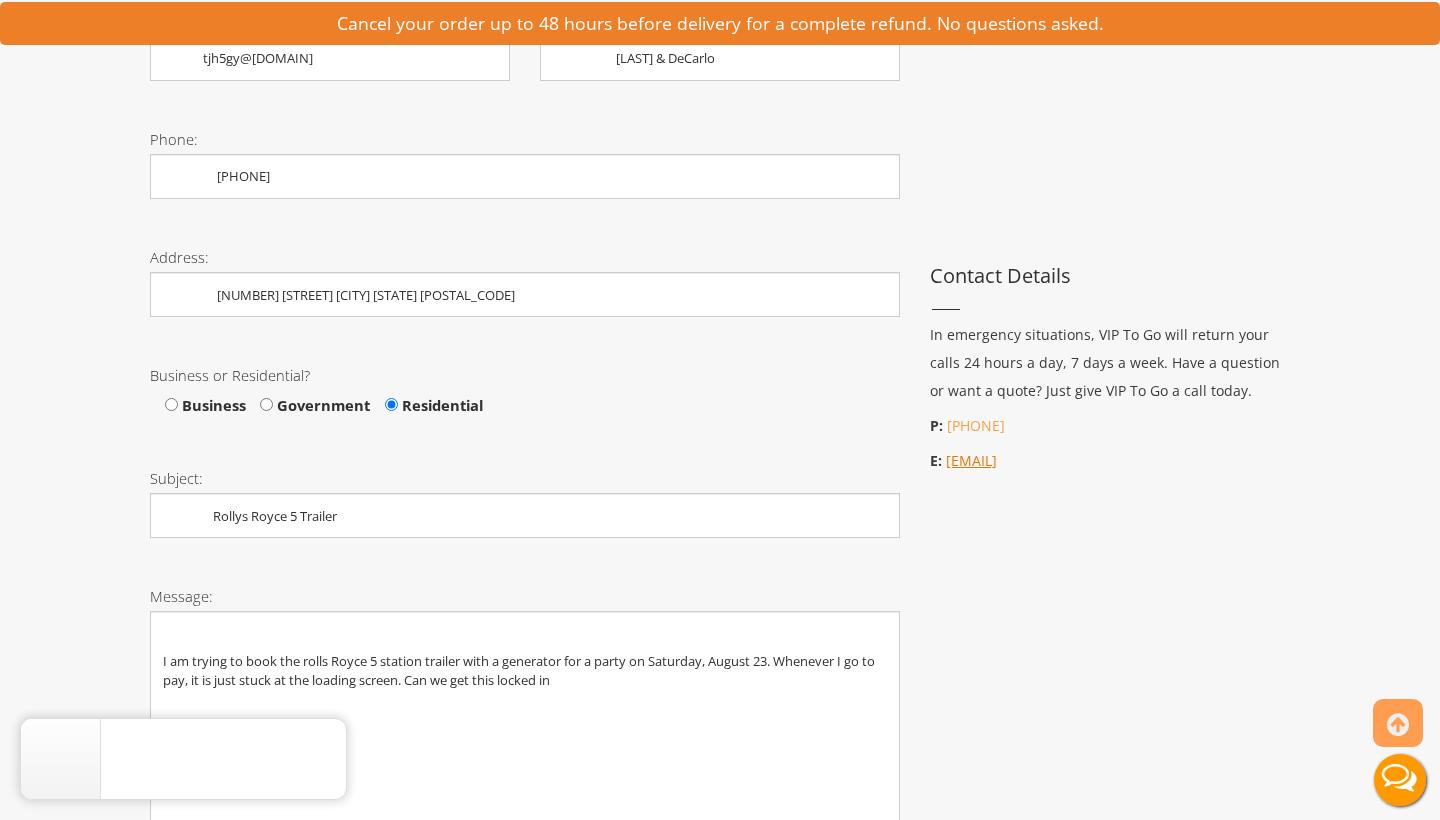 drag, startPoint x: 1069, startPoint y: 461, endPoint x: 946, endPoint y: 466, distance: 123.101585 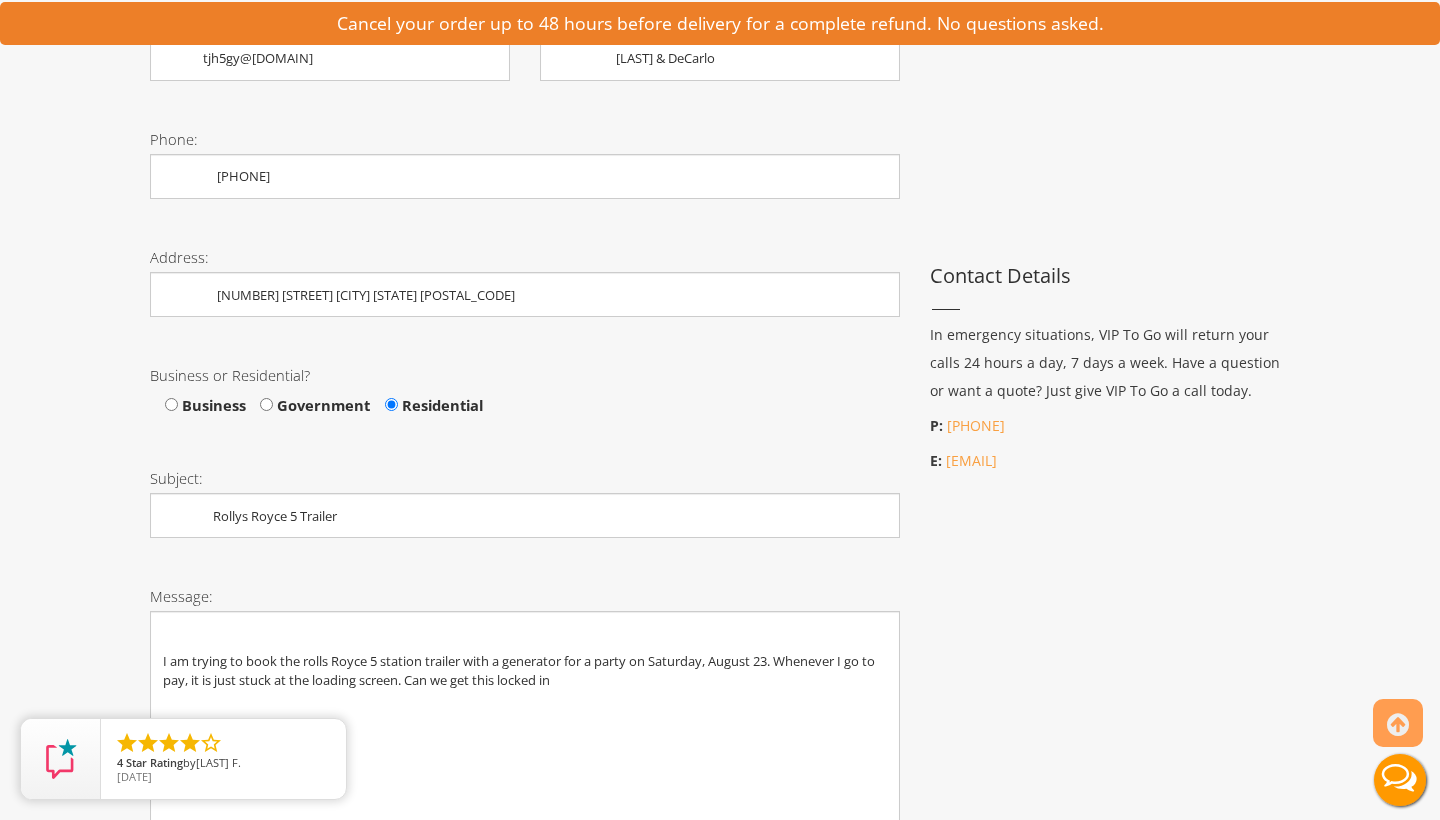 click on "Address:
[NUMBER] [STREET] [CITY] [STATE] [POSTAL_CODE]" at bounding box center [525, 287] 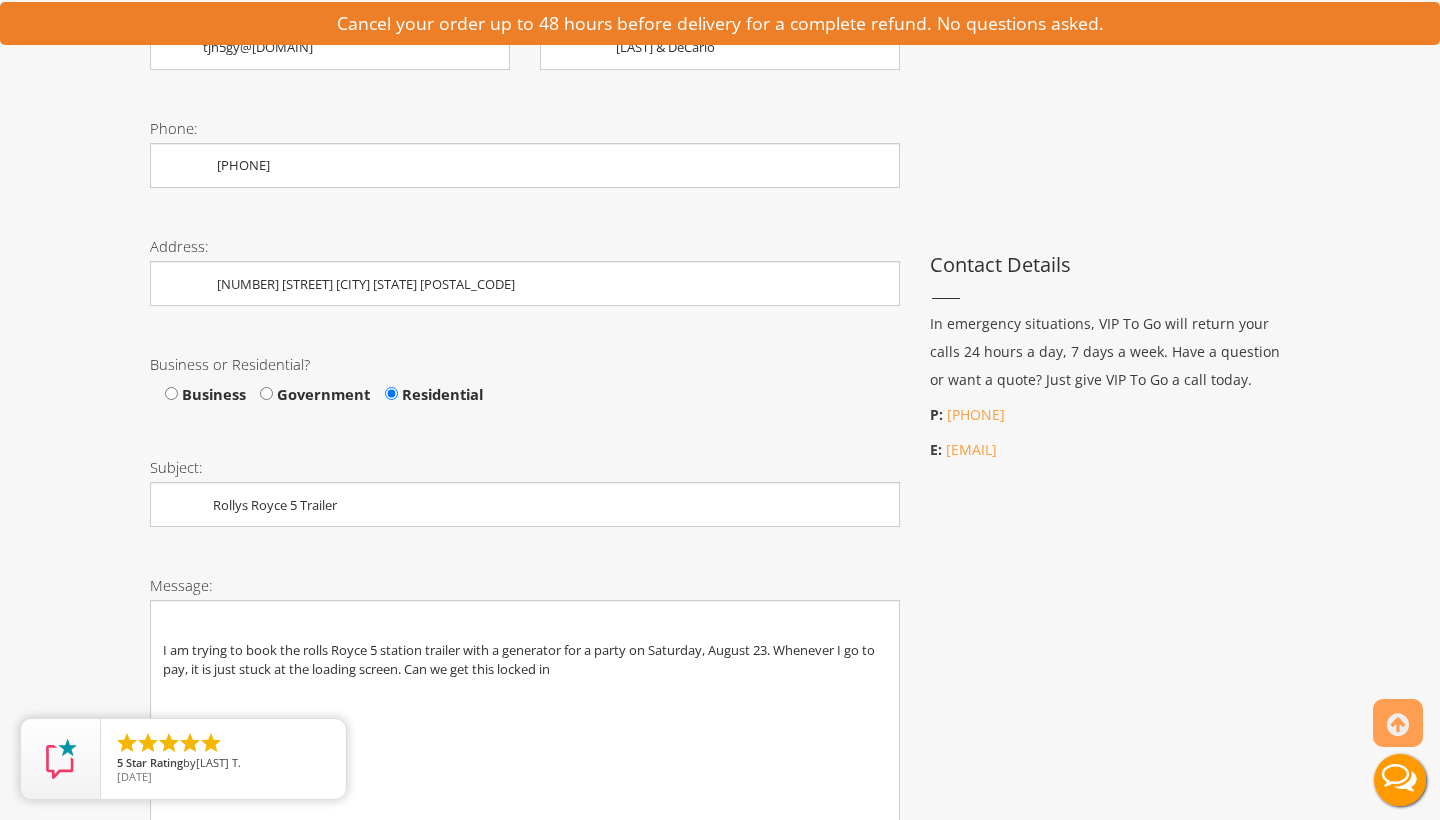 scroll, scrollTop: 491, scrollLeft: 0, axis: vertical 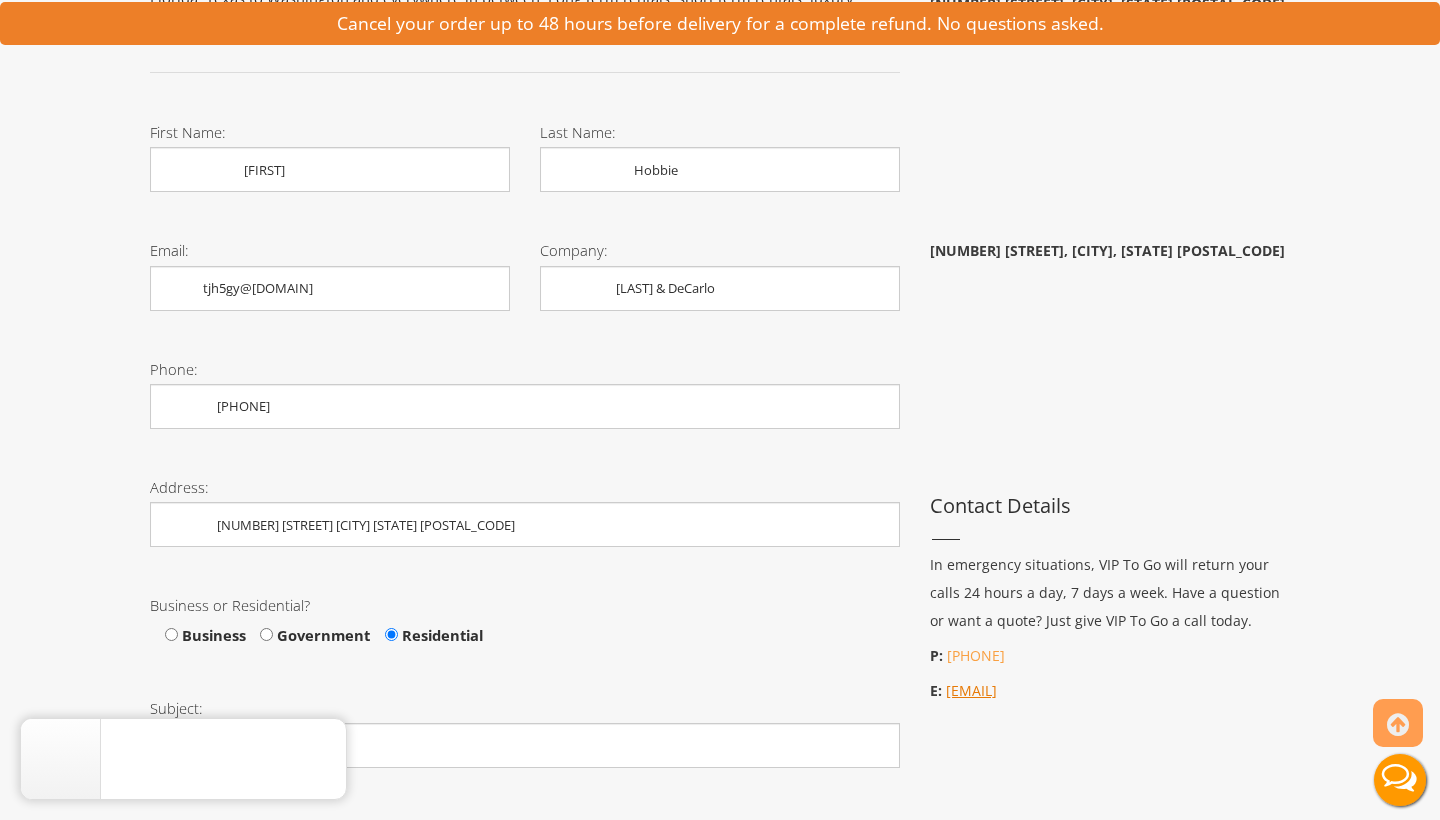 drag, startPoint x: 1081, startPoint y: 678, endPoint x: 947, endPoint y: 697, distance: 135.34032 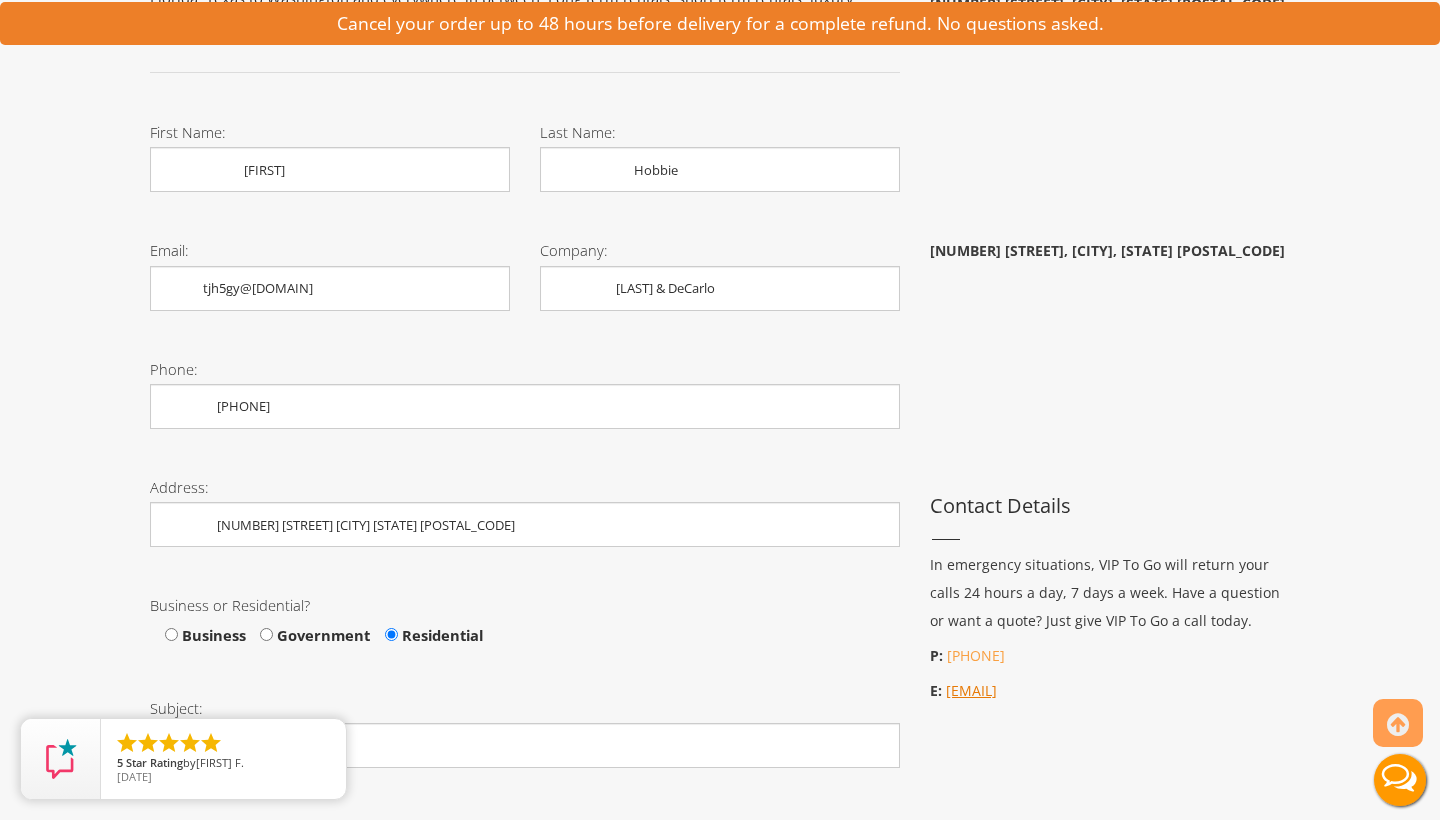 copy on "[EMAIL]" 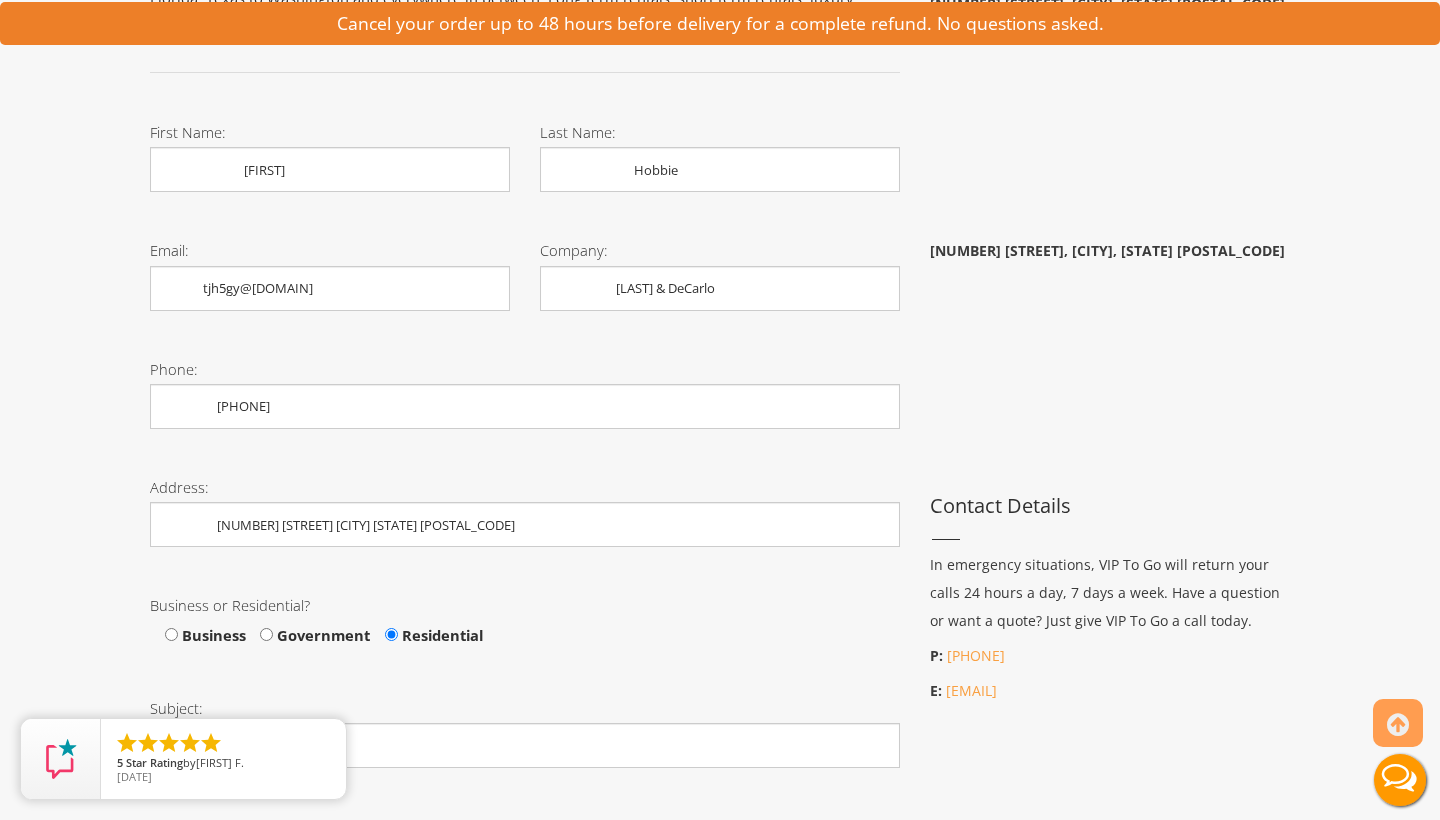 drag, startPoint x: 1091, startPoint y: 697, endPoint x: 943, endPoint y: 690, distance: 148.16545 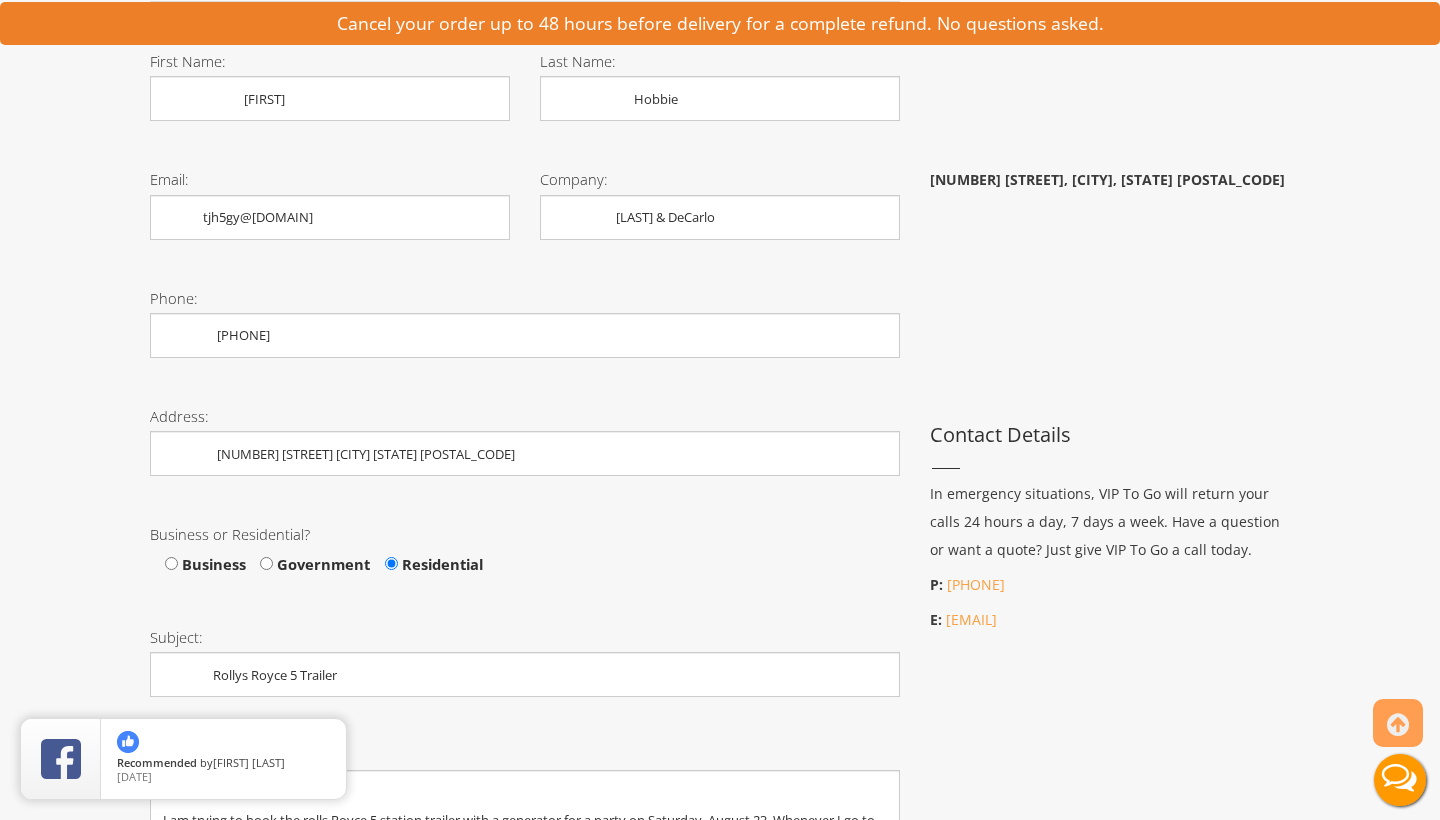 scroll, scrollTop: 593, scrollLeft: 0, axis: vertical 